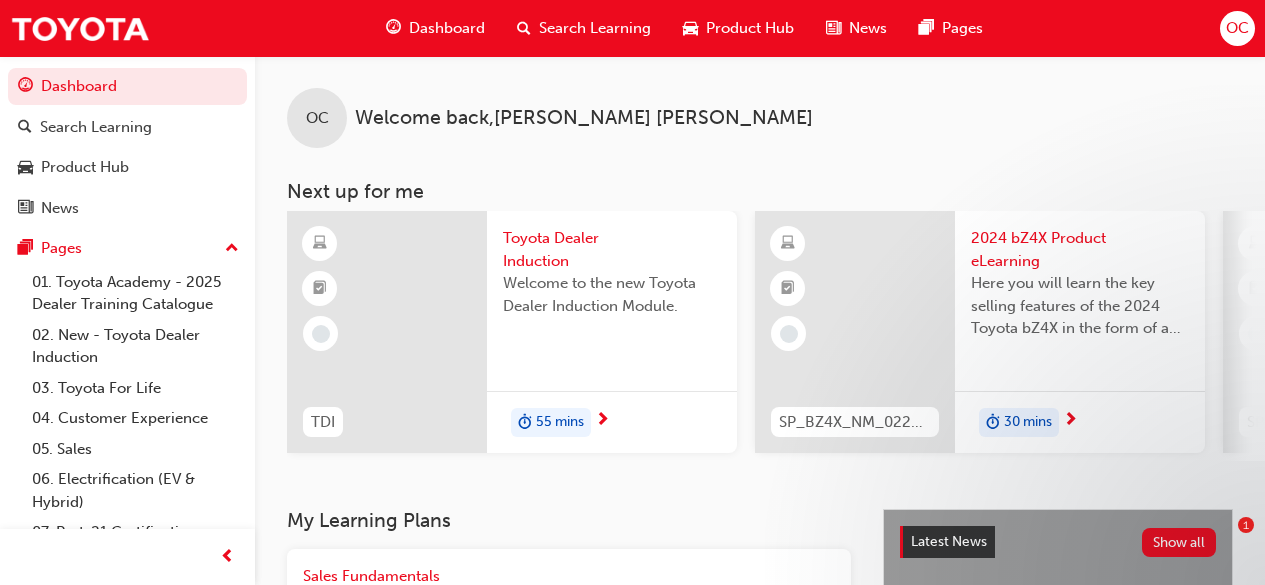 scroll, scrollTop: 0, scrollLeft: 0, axis: both 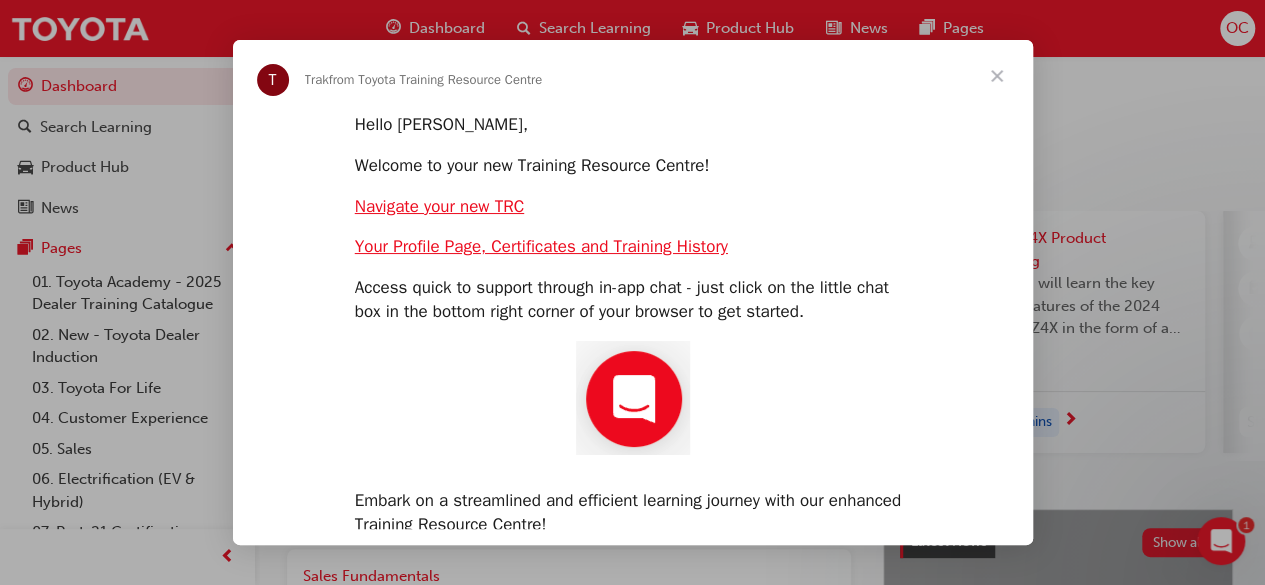 click at bounding box center [997, 76] 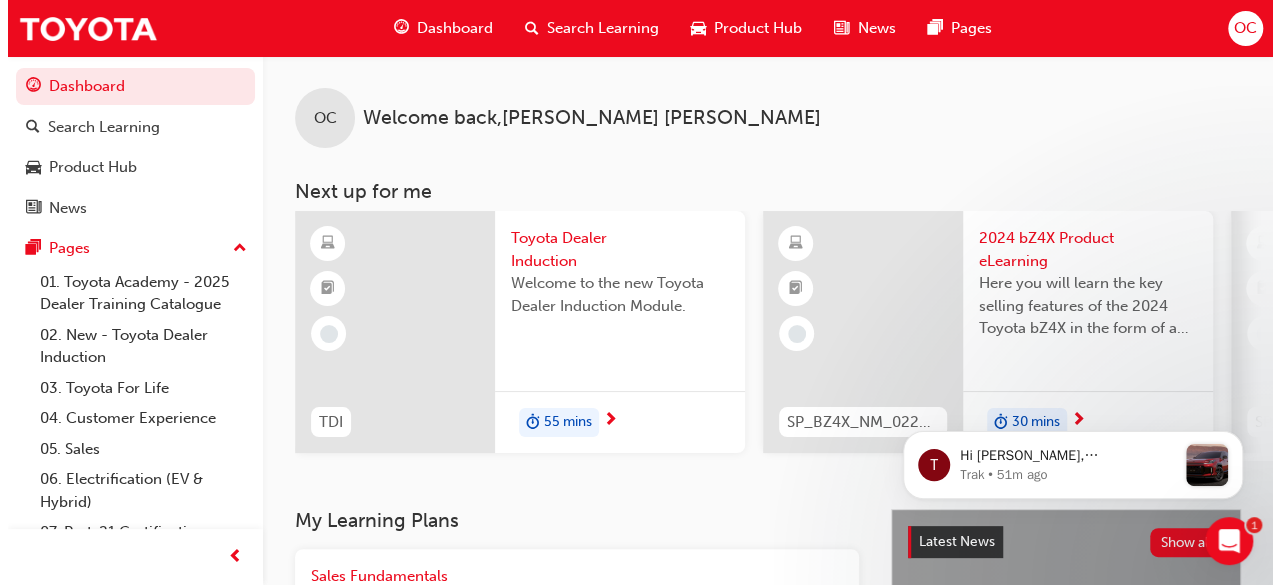 scroll, scrollTop: 0, scrollLeft: 0, axis: both 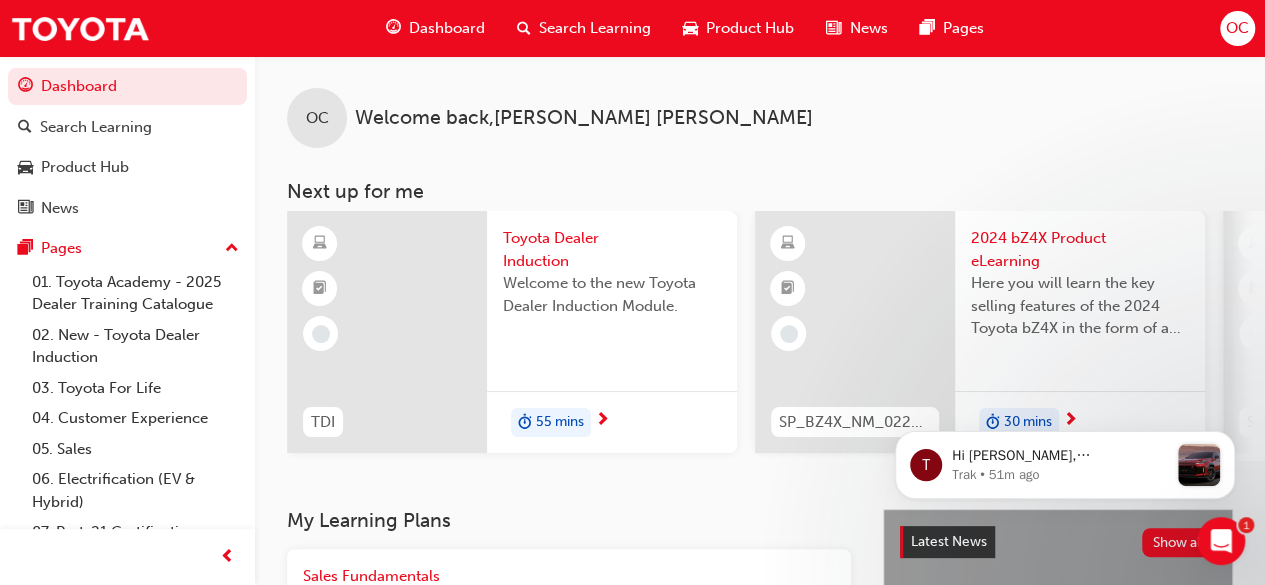 click on "Toyota Dealer Induction" at bounding box center (612, 249) 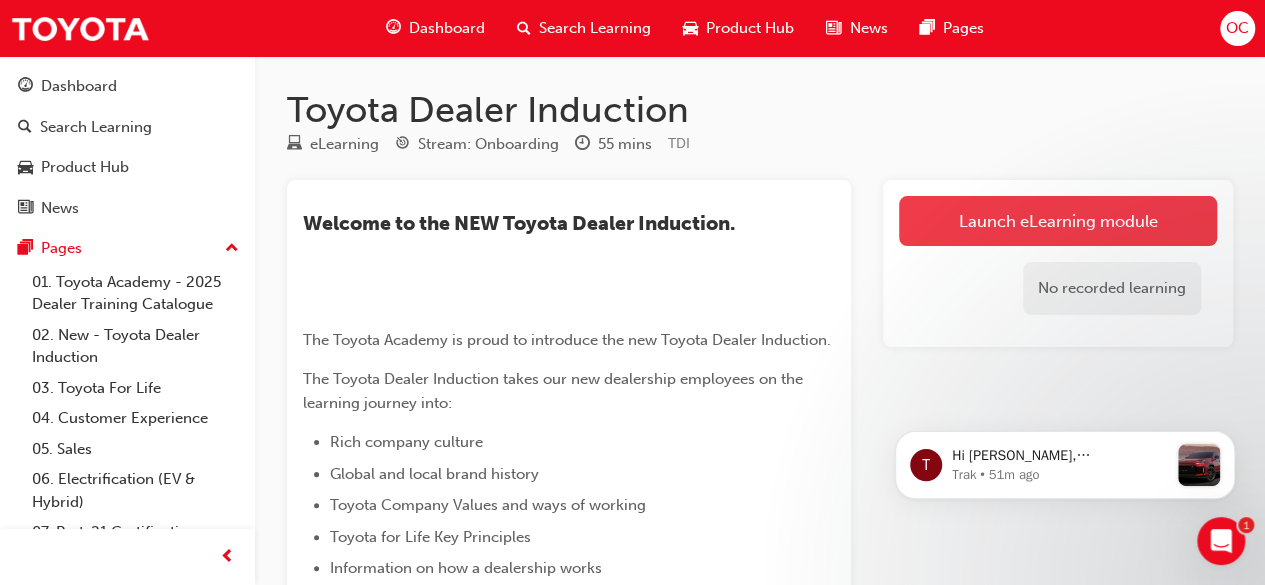 click on "Launch eLearning module" at bounding box center (1058, 221) 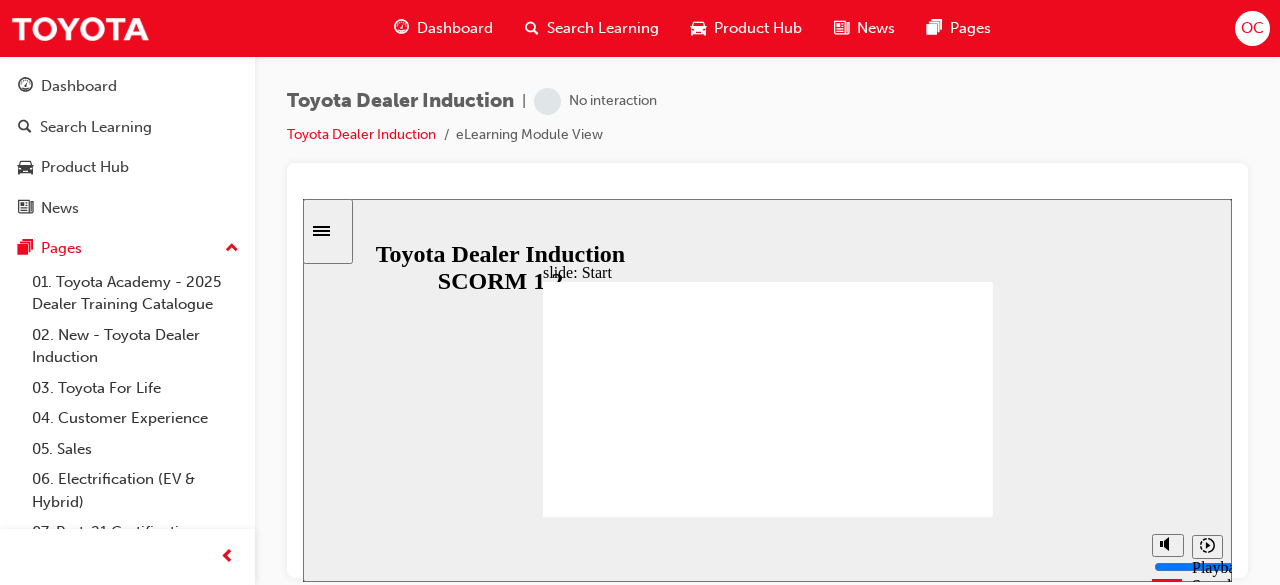 scroll, scrollTop: 0, scrollLeft: 0, axis: both 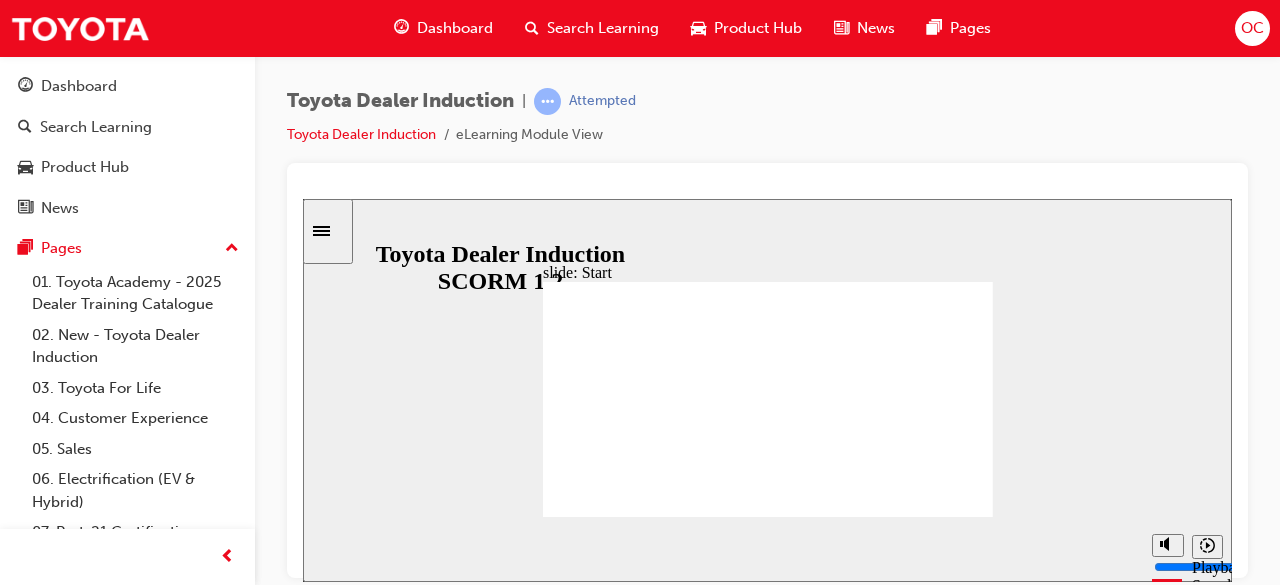 click 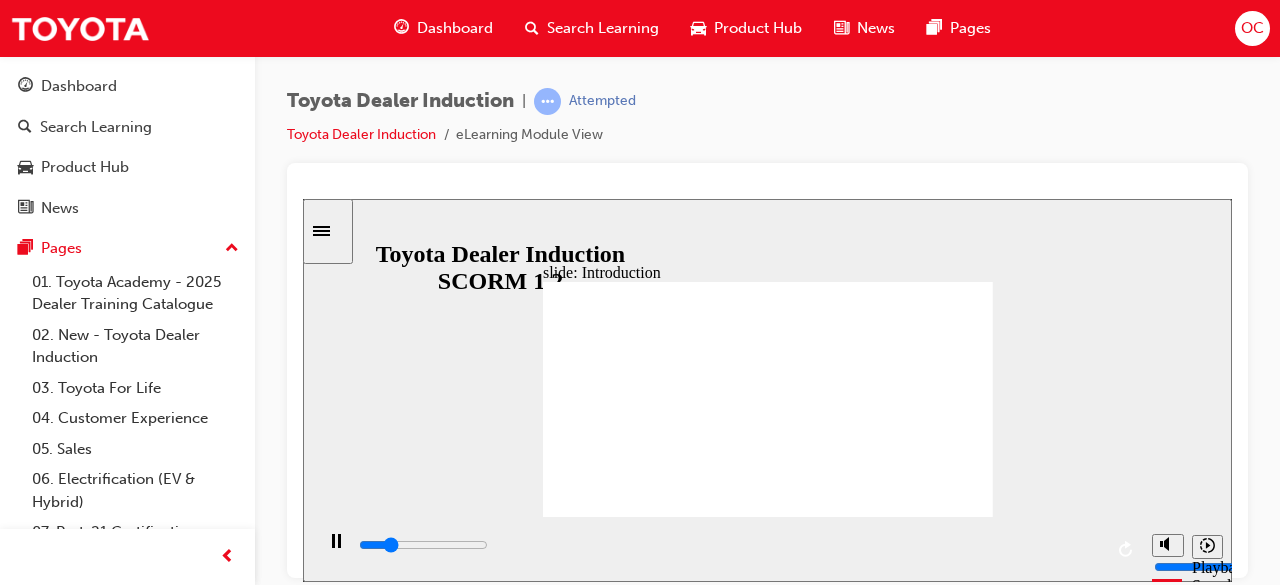 drag, startPoint x: 1095, startPoint y: 105, endPoint x: 1163, endPoint y: 137, distance: 75.153175 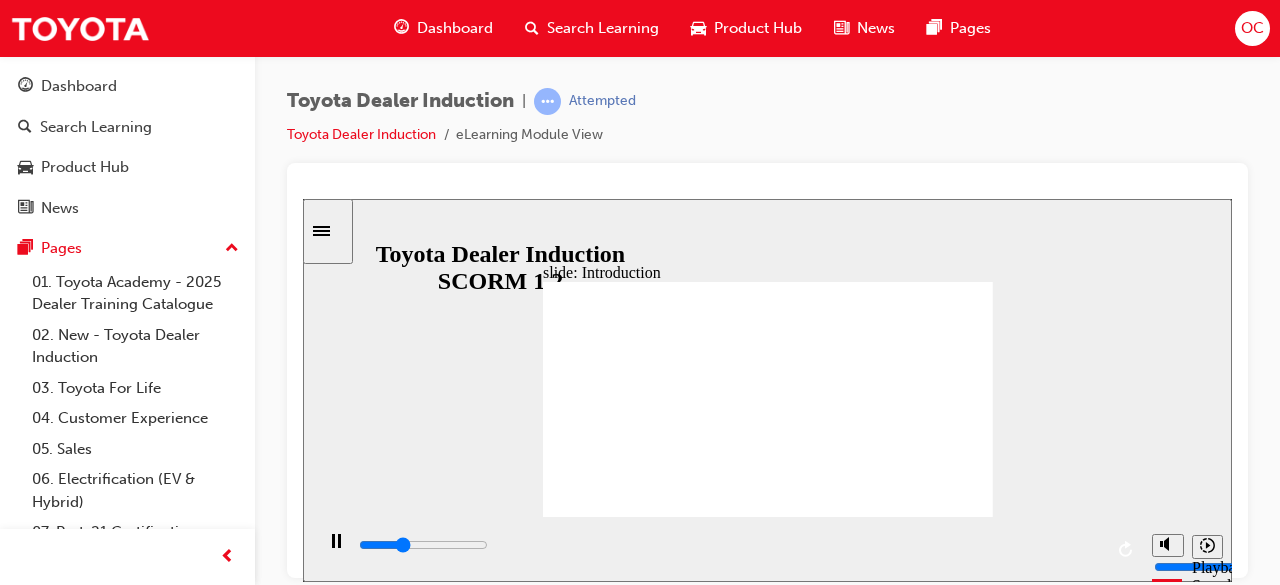 click on "Toyota Dealer Induction | Attempted Toyota Dealer Induction eLearning Module View" at bounding box center (767, 295) 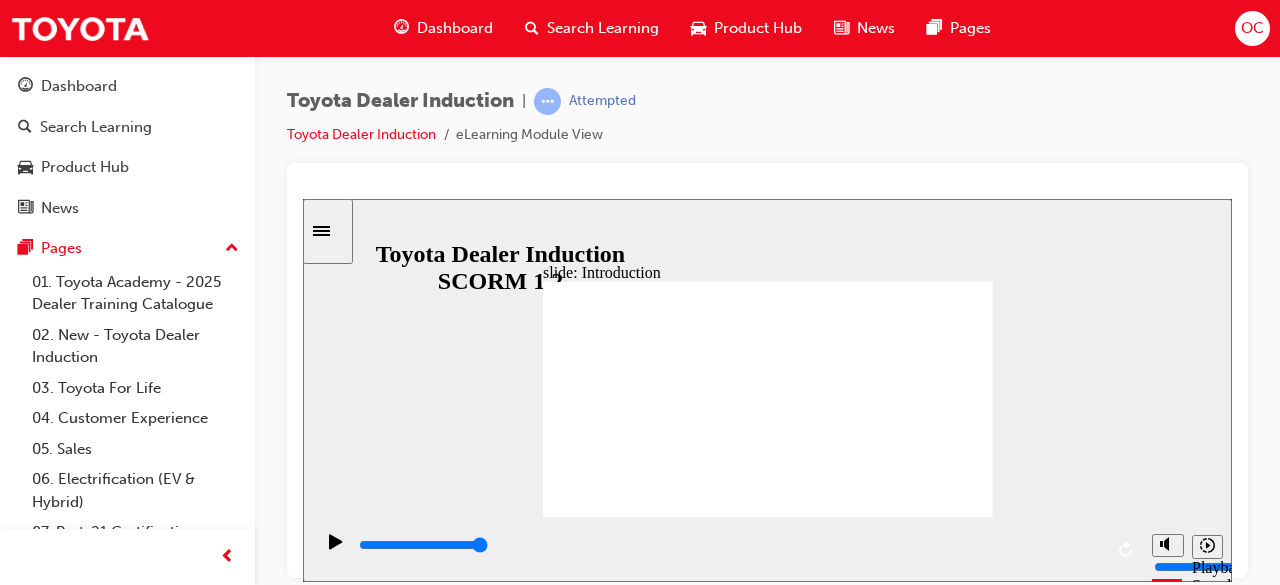 click 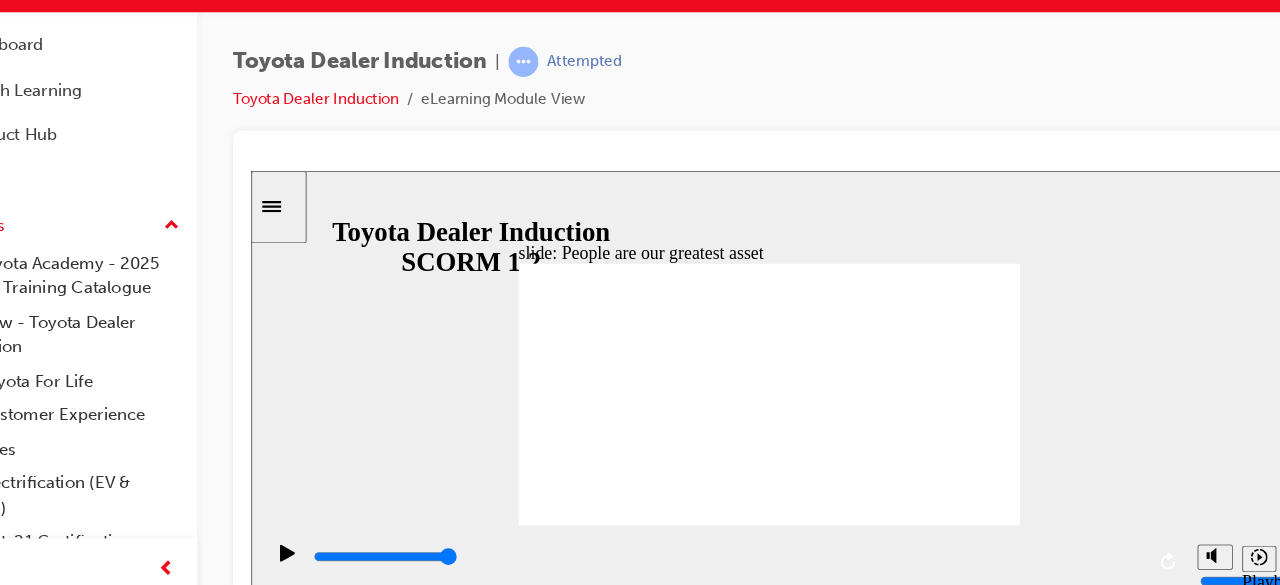 scroll, scrollTop: 0, scrollLeft: 0, axis: both 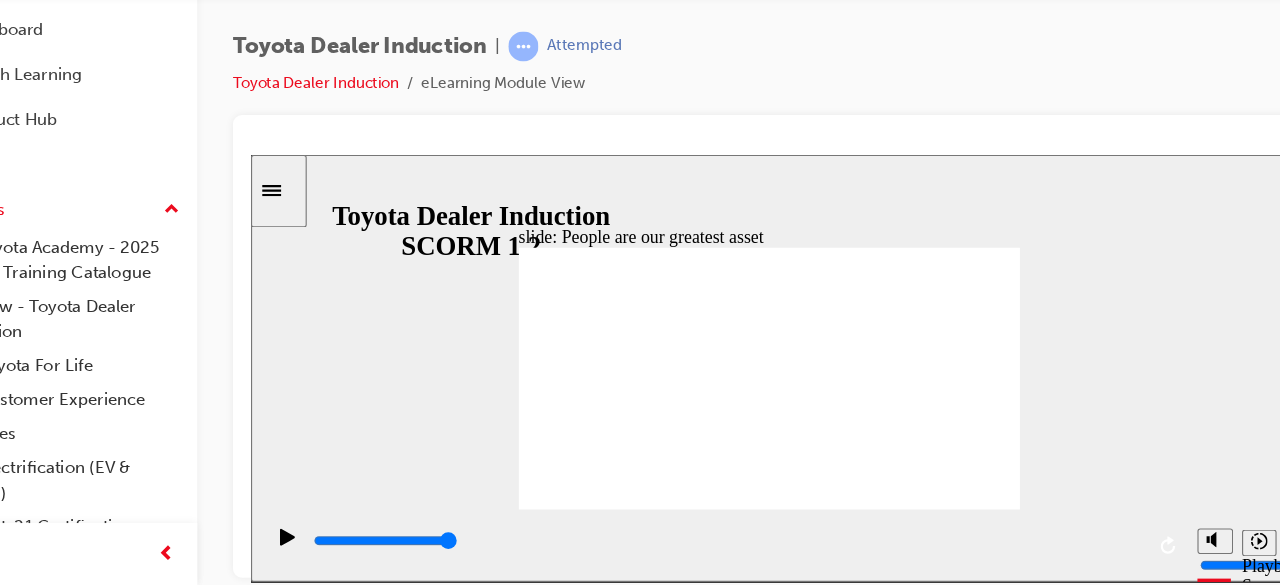 click 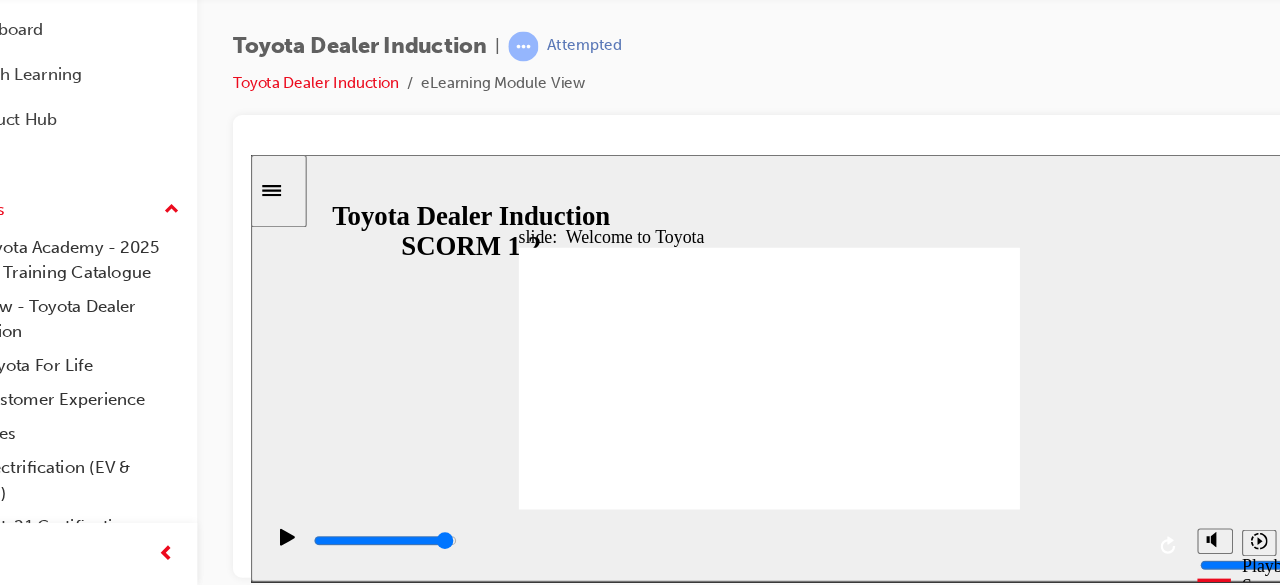 click 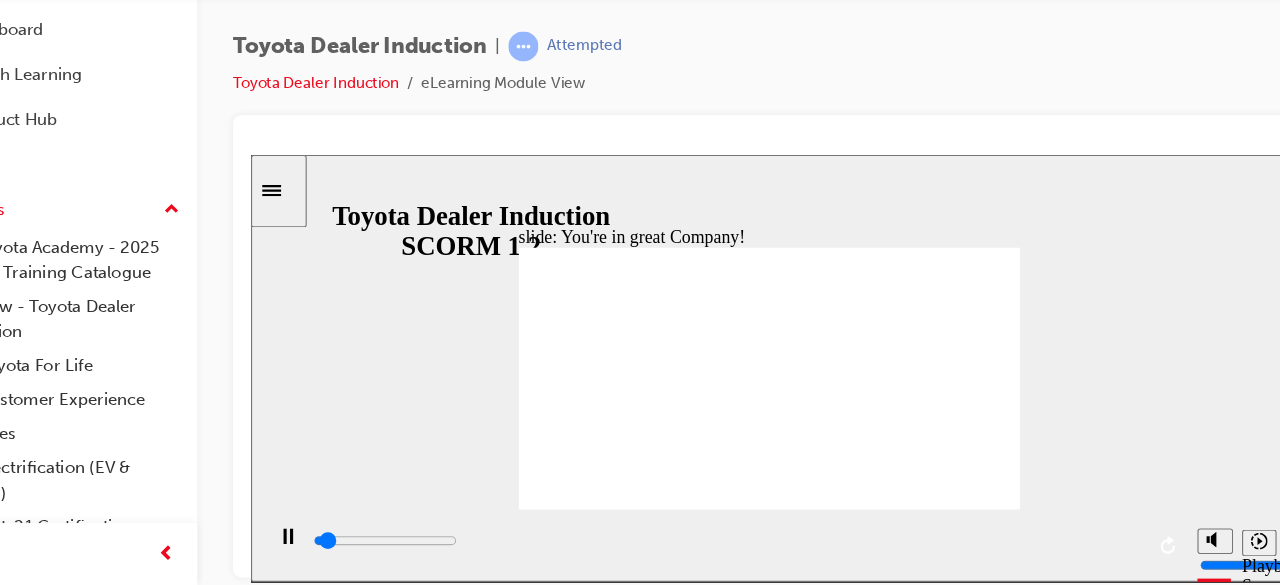 click 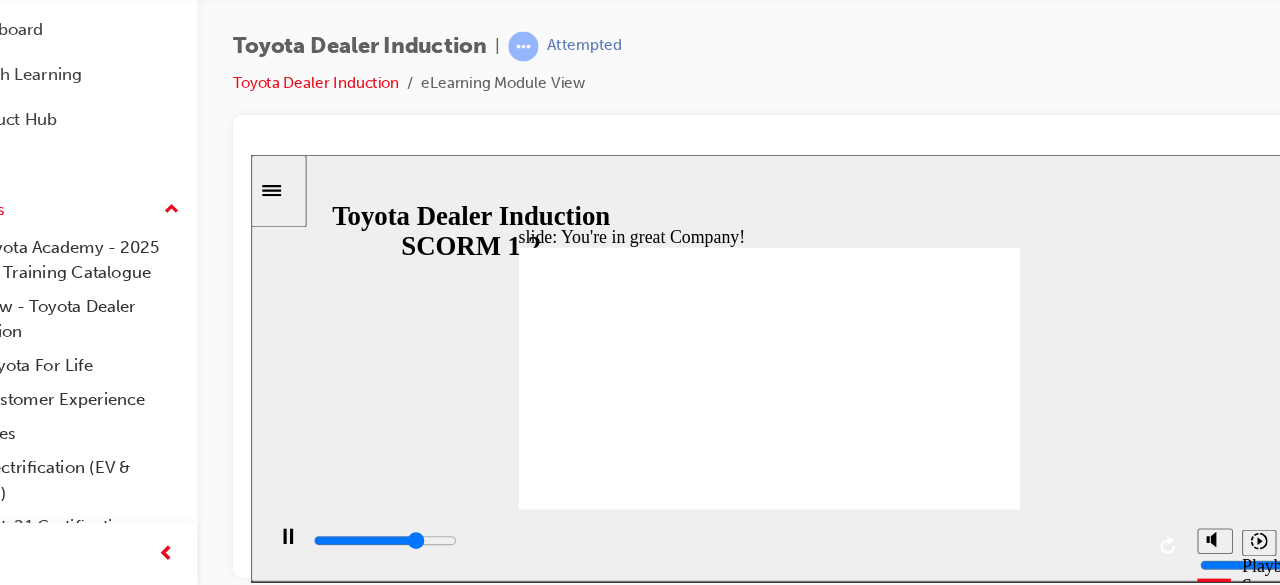 click 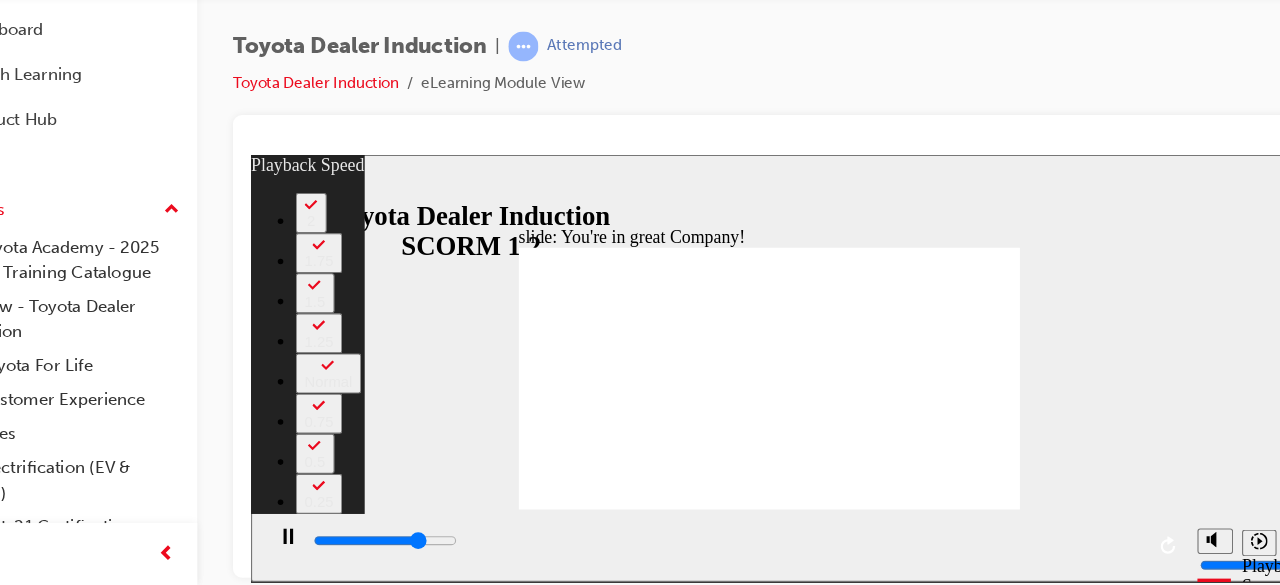 type on "5700" 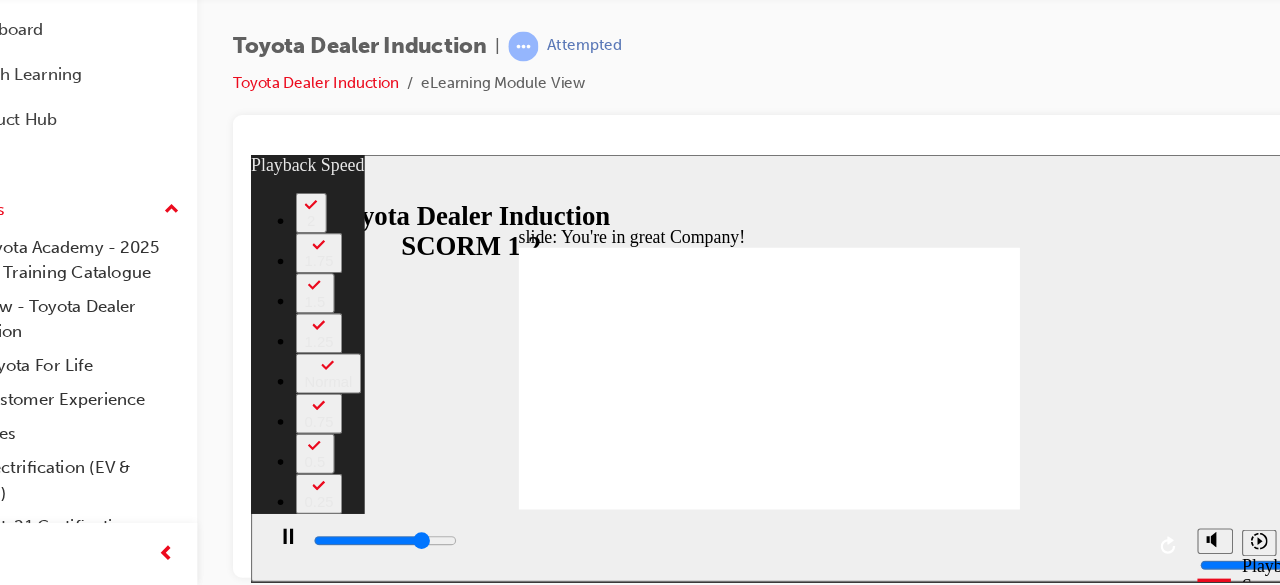 type on "5900" 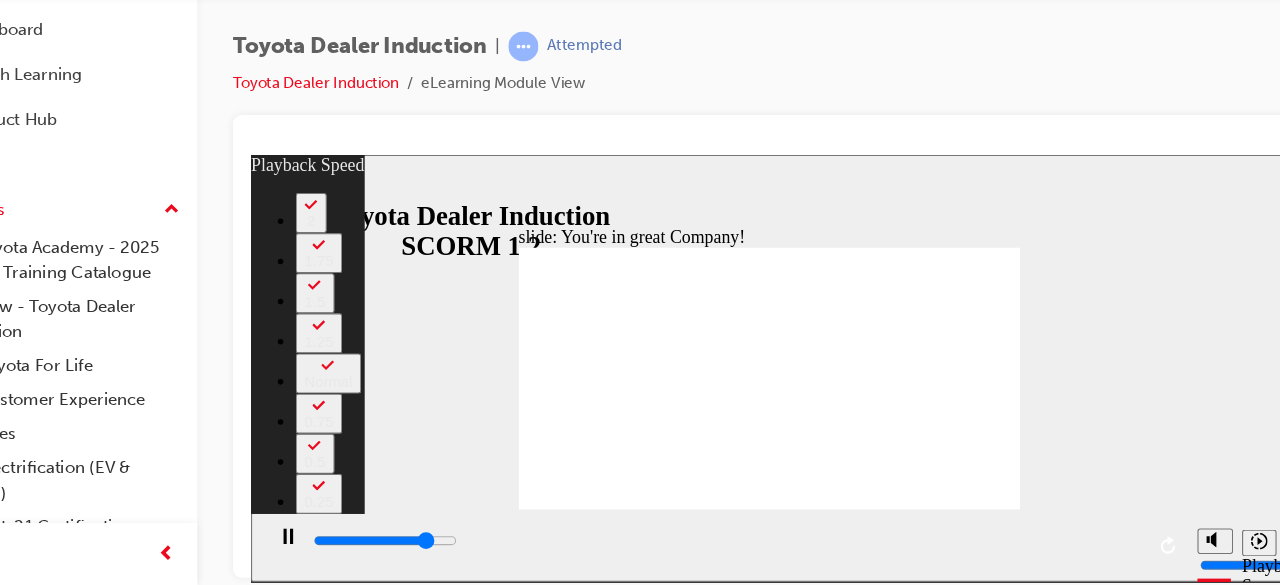 type on "6200" 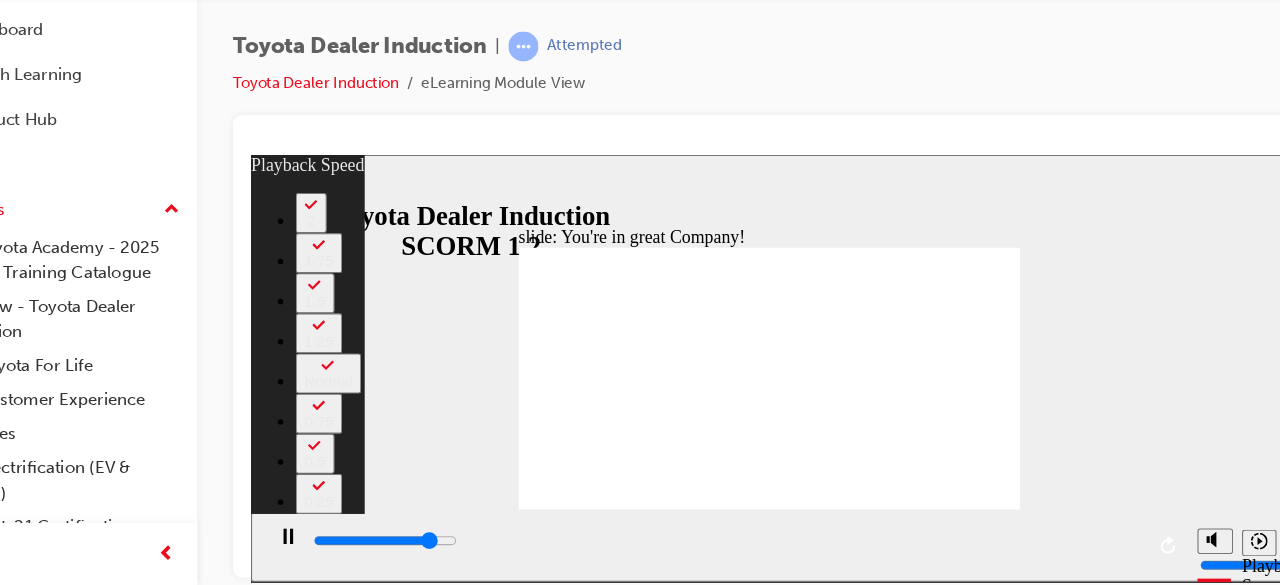 type on "6400" 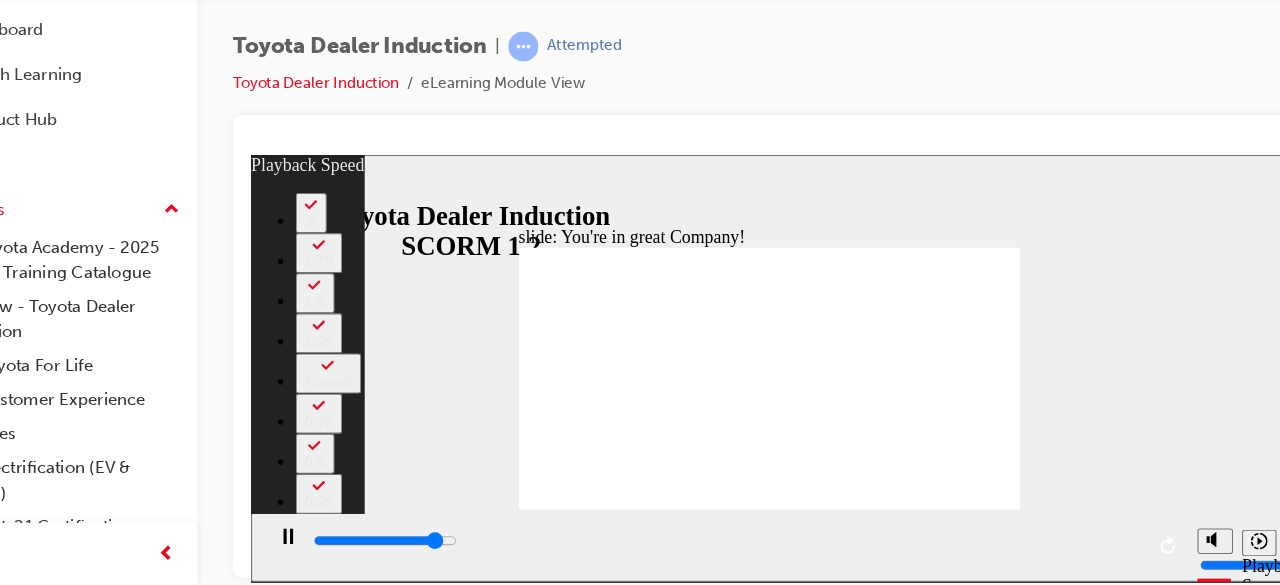 type on "6700" 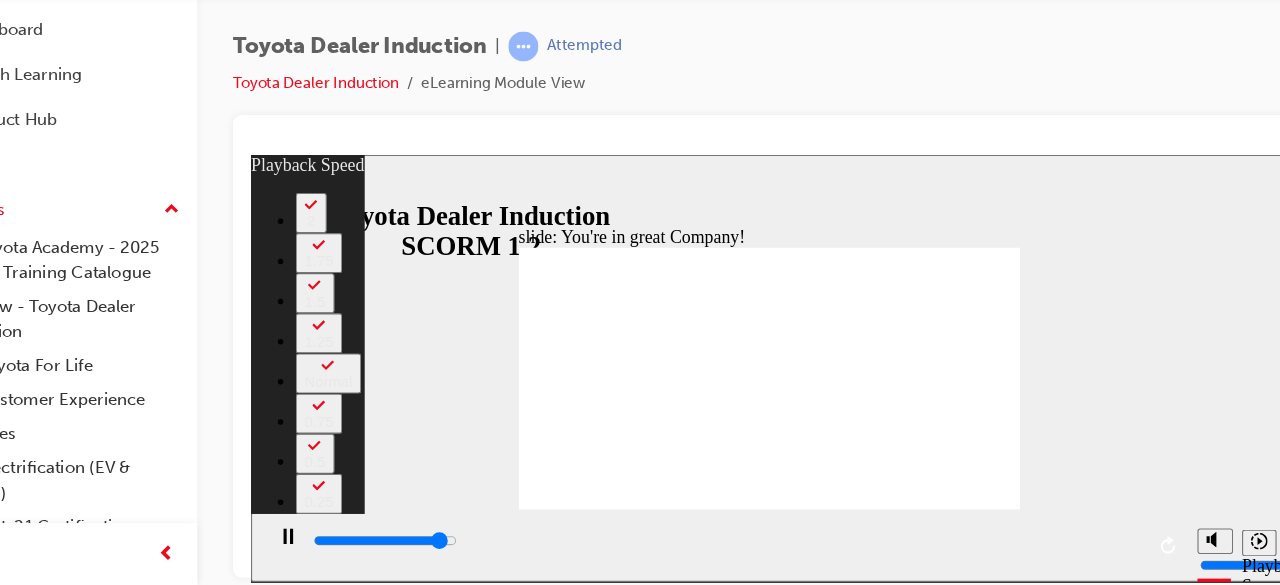 type on "7000" 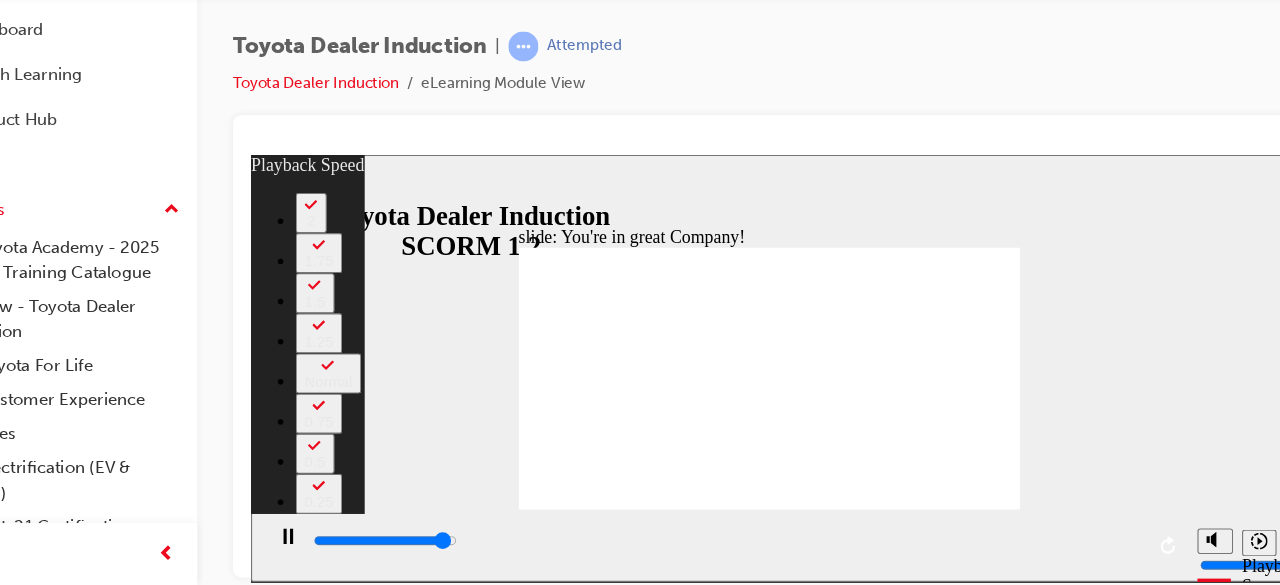 type on "7200" 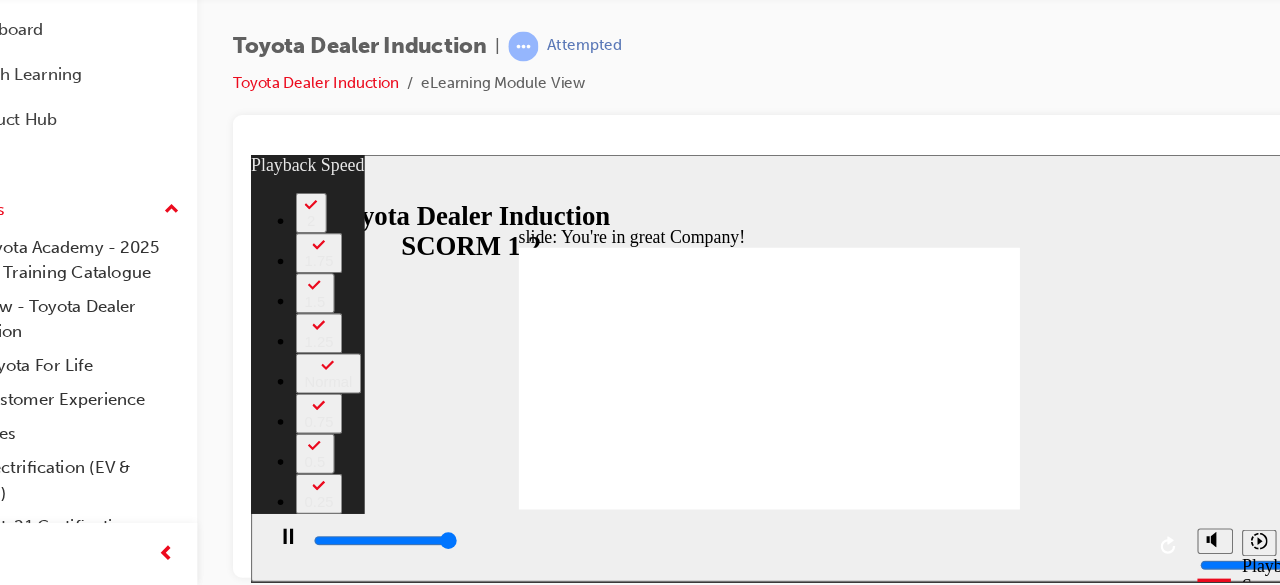 type on "7500" 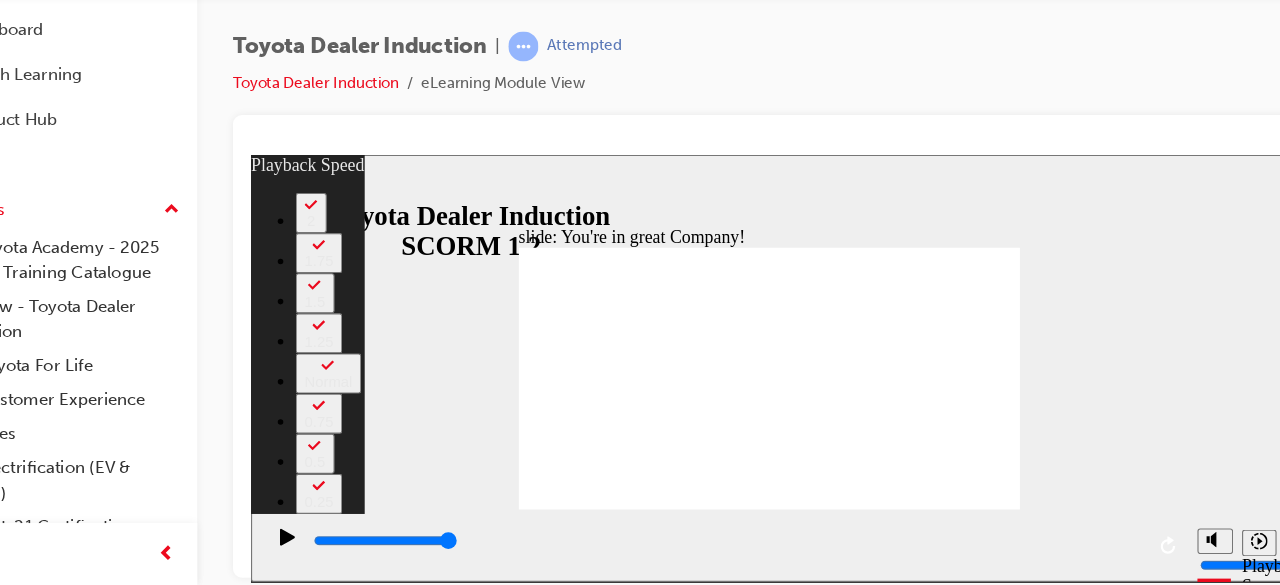drag, startPoint x: 575, startPoint y: 432, endPoint x: 738, endPoint y: 430, distance: 163.01227 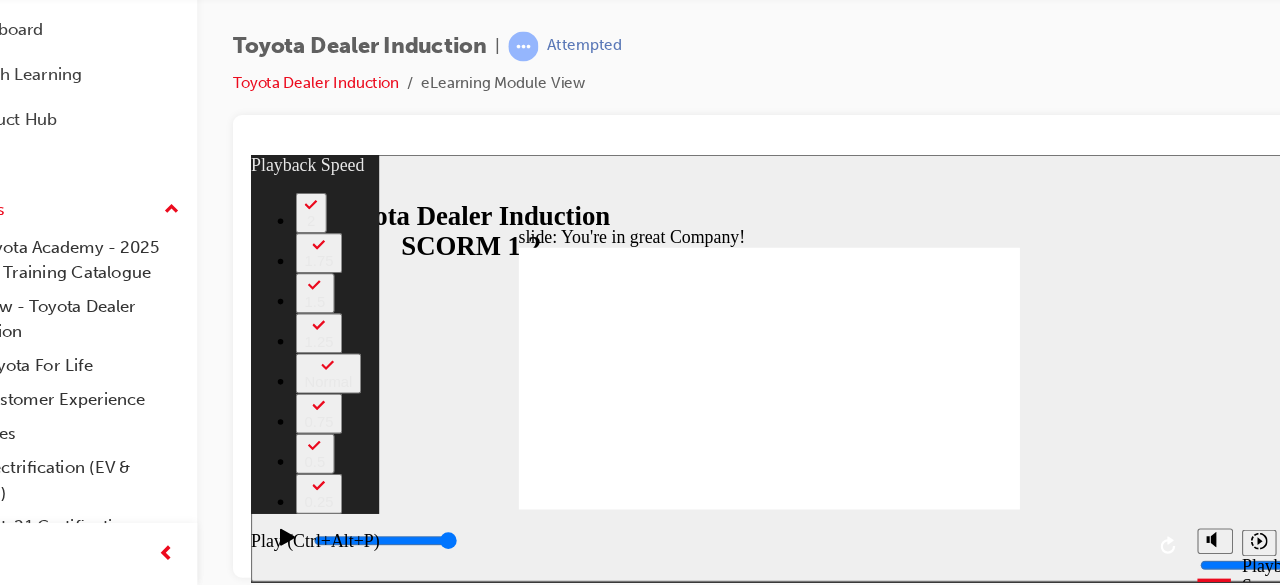 click 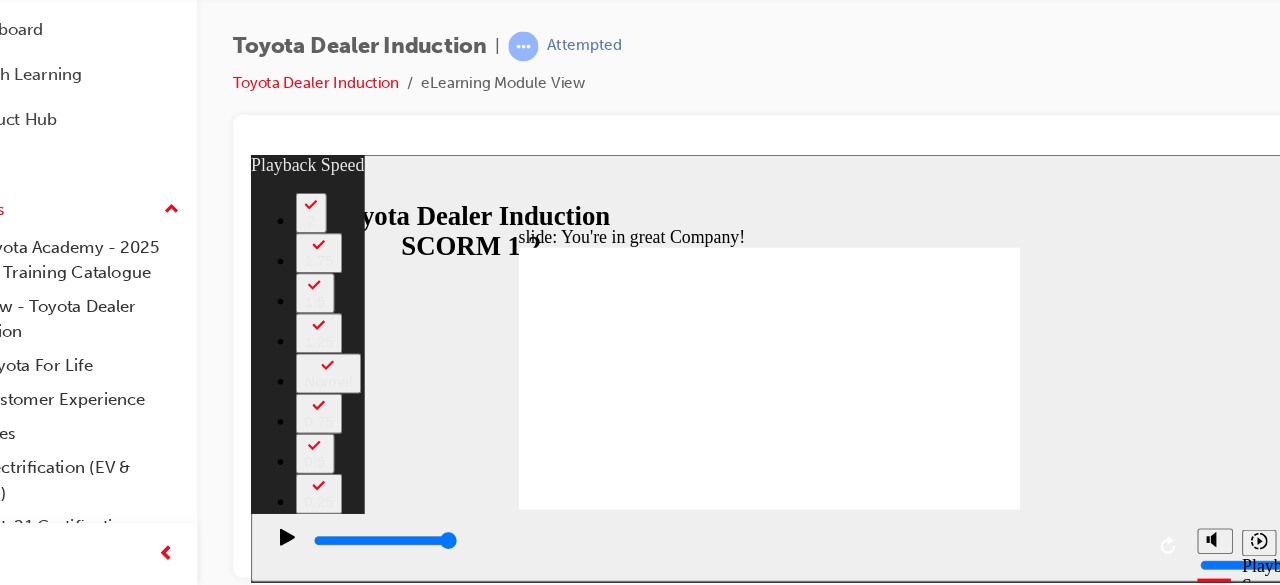 click at bounding box center [509, 3149] 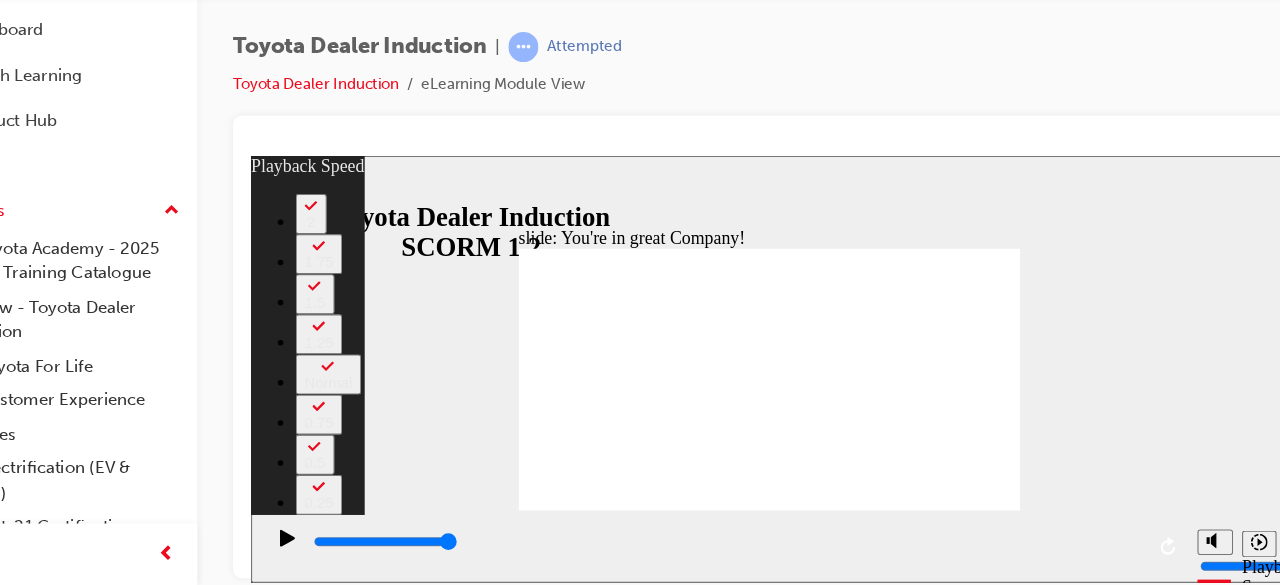 click 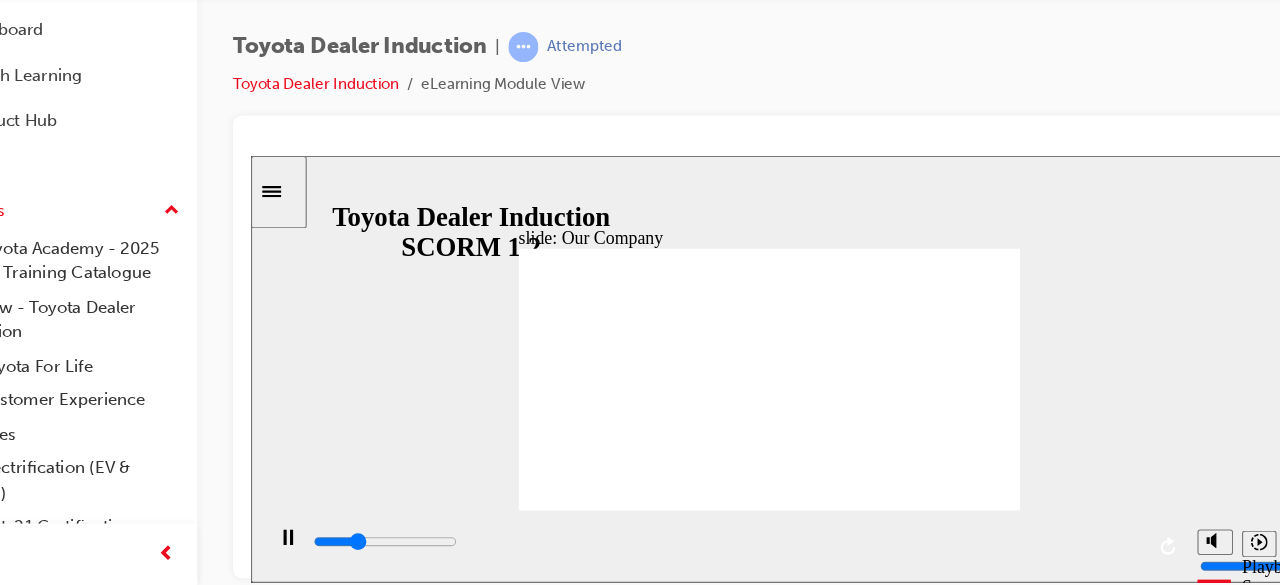 click 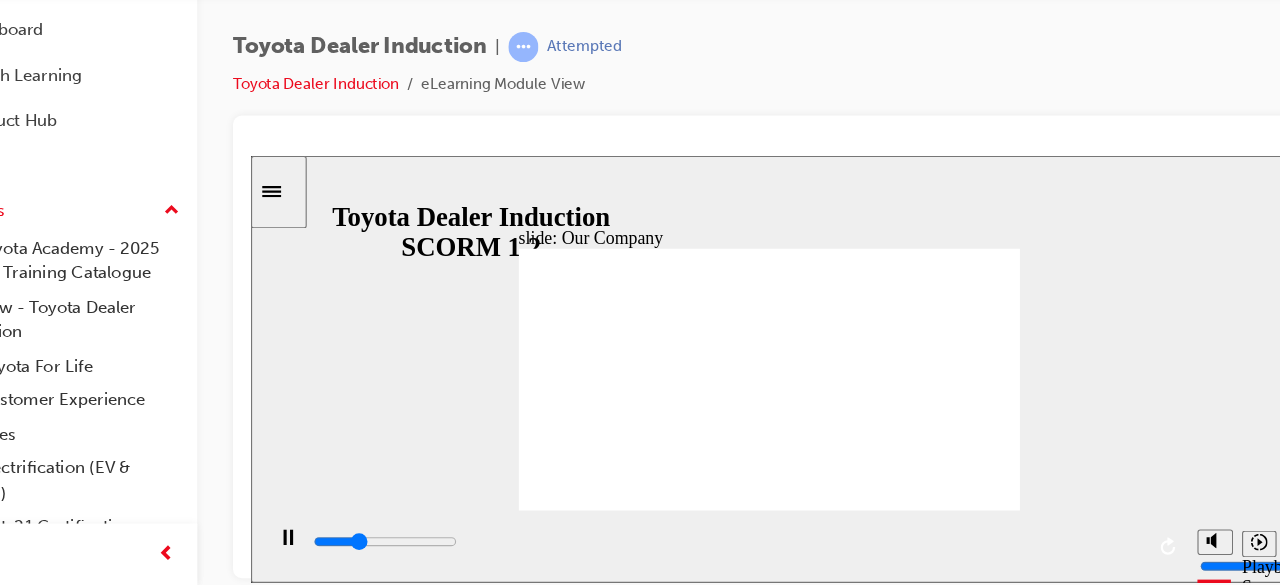 click 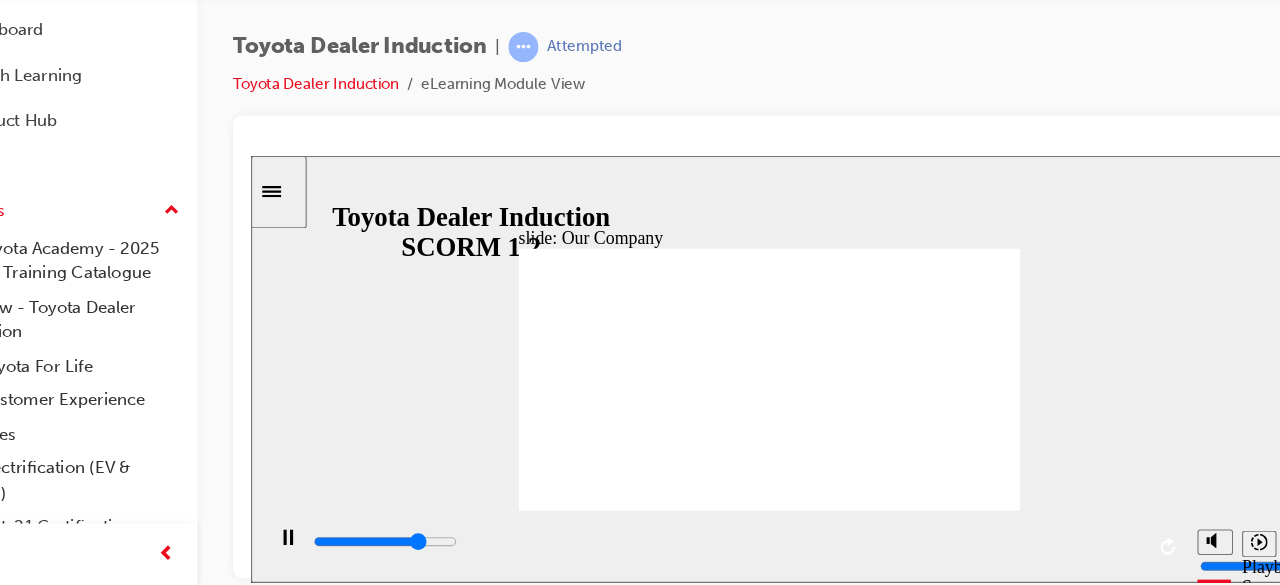 click 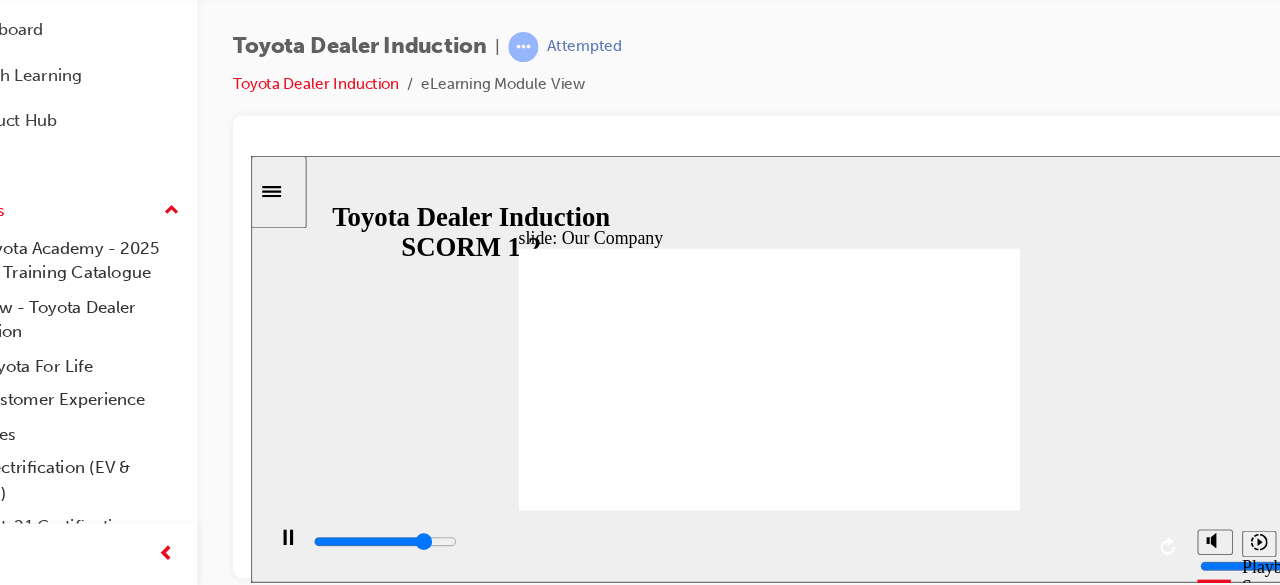 click 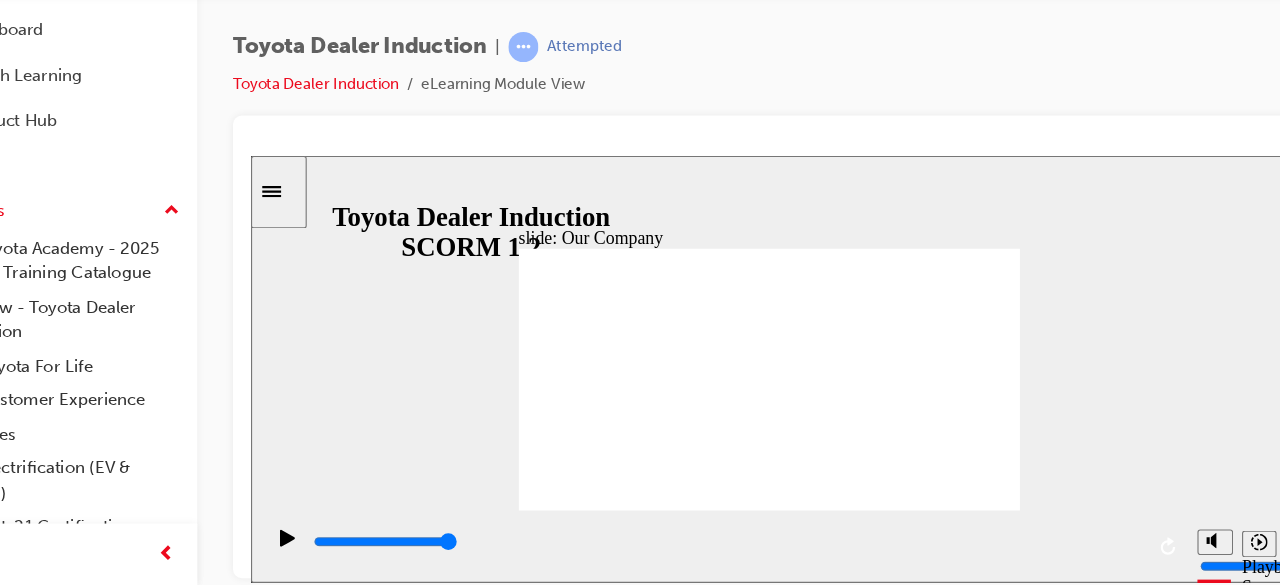 click 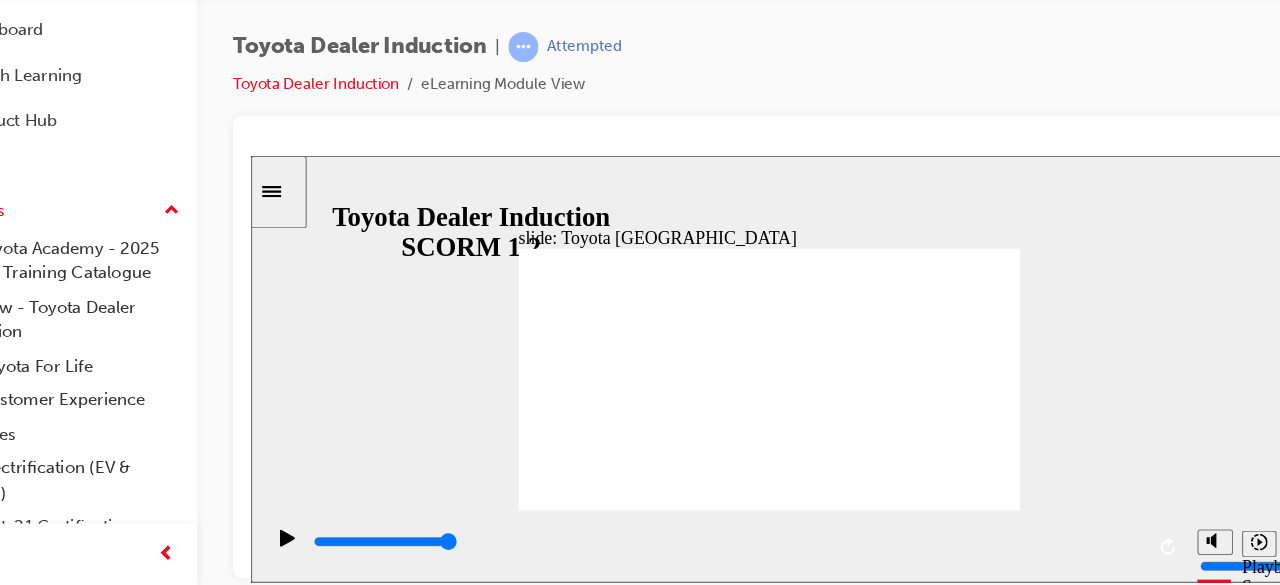 click 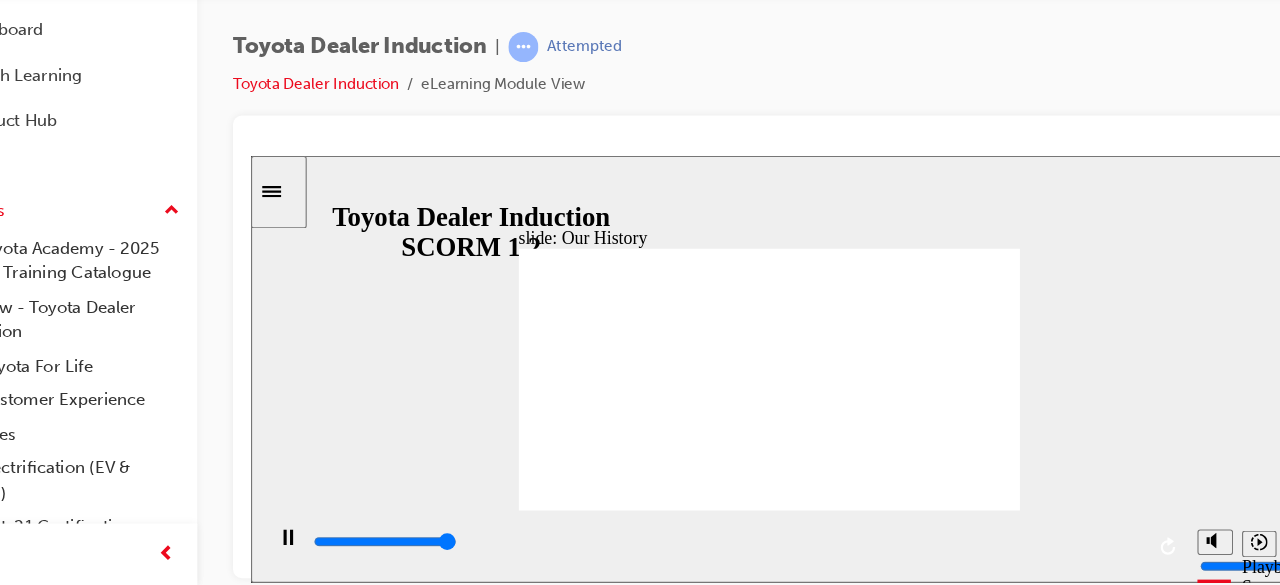 type on "8300" 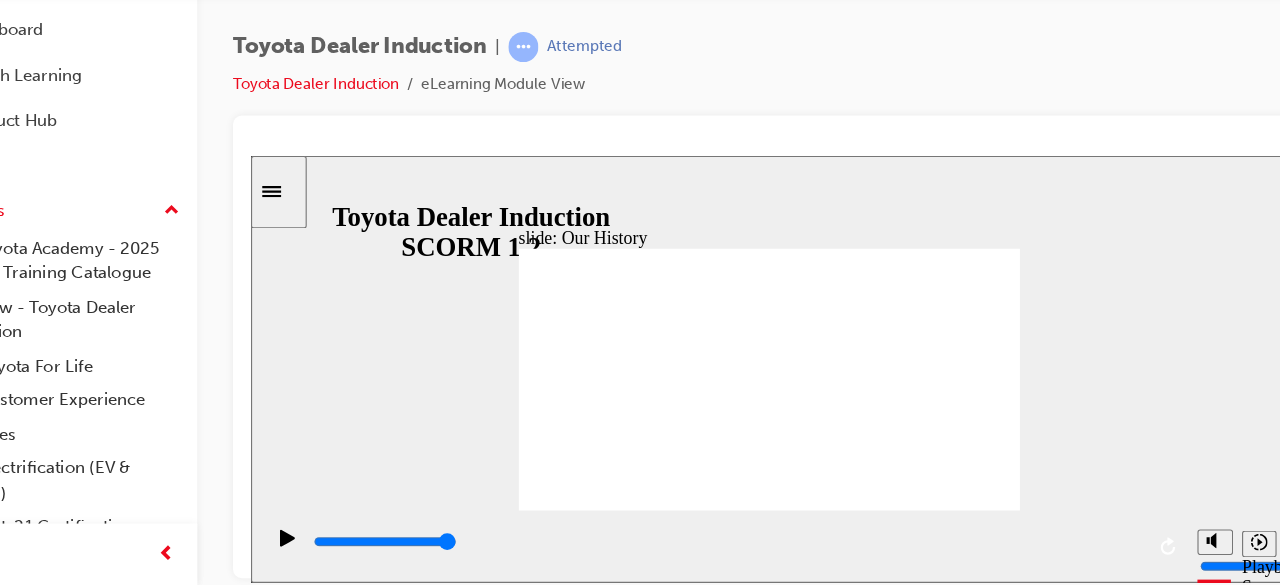 drag, startPoint x: 588, startPoint y: 424, endPoint x: 611, endPoint y: 425, distance: 23.021729 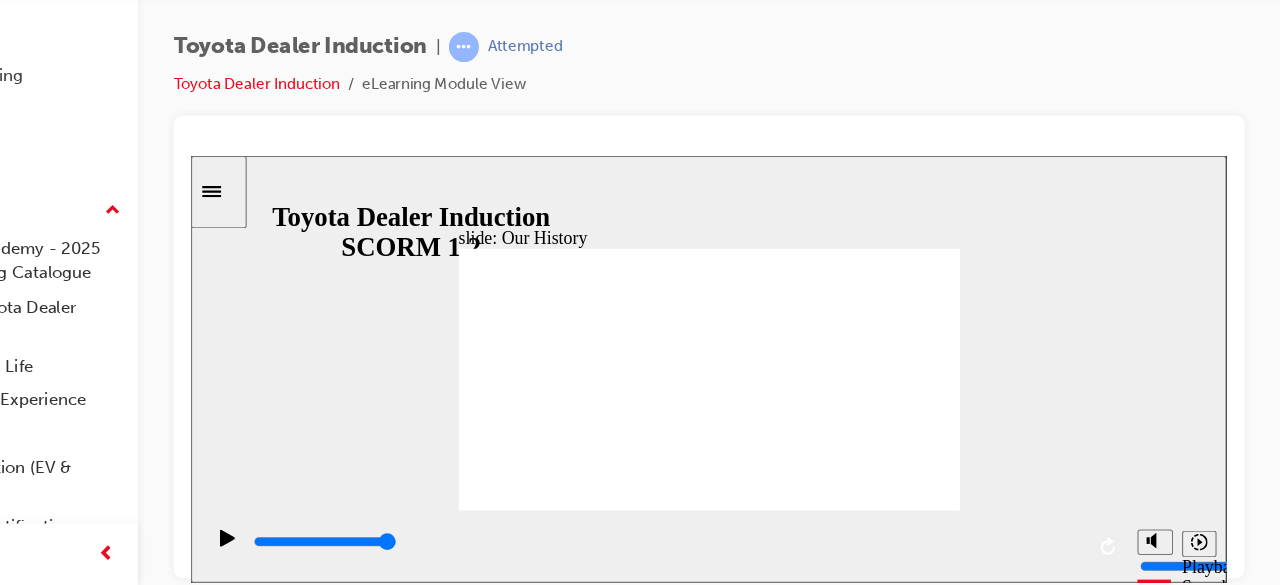 drag, startPoint x: 527, startPoint y: 420, endPoint x: 550, endPoint y: 422, distance: 23.086792 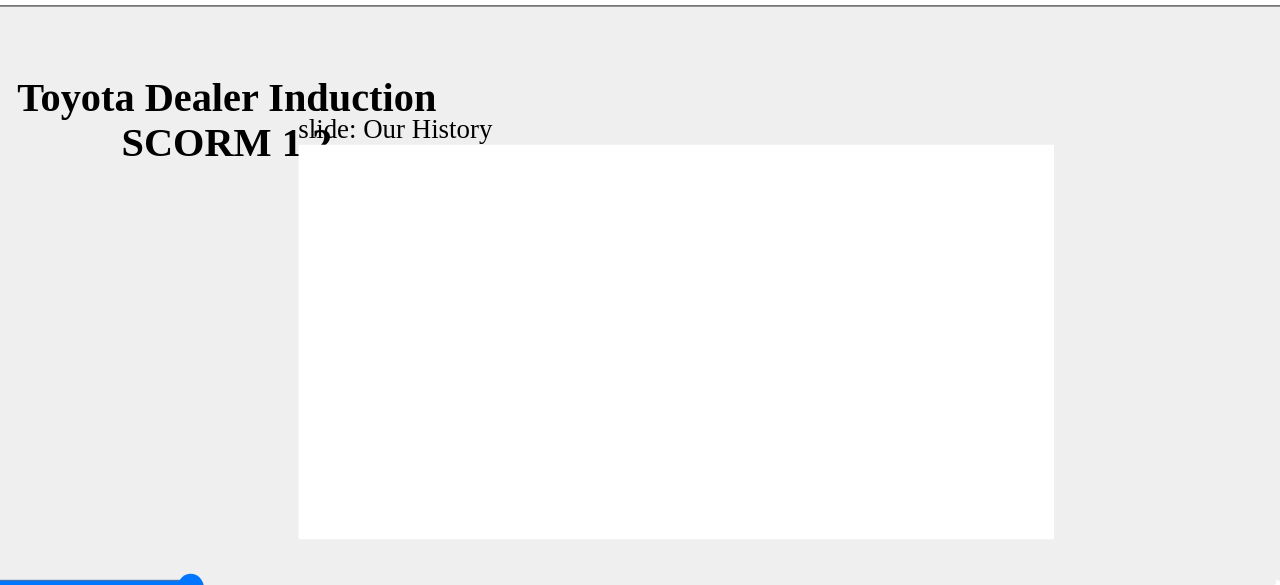 click 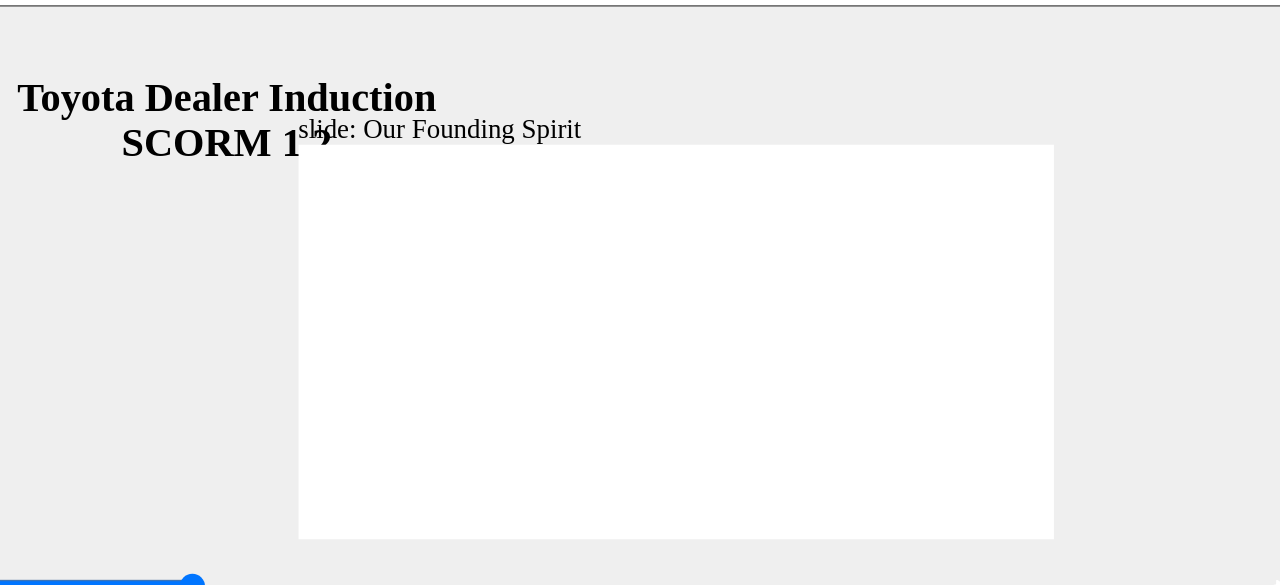 click 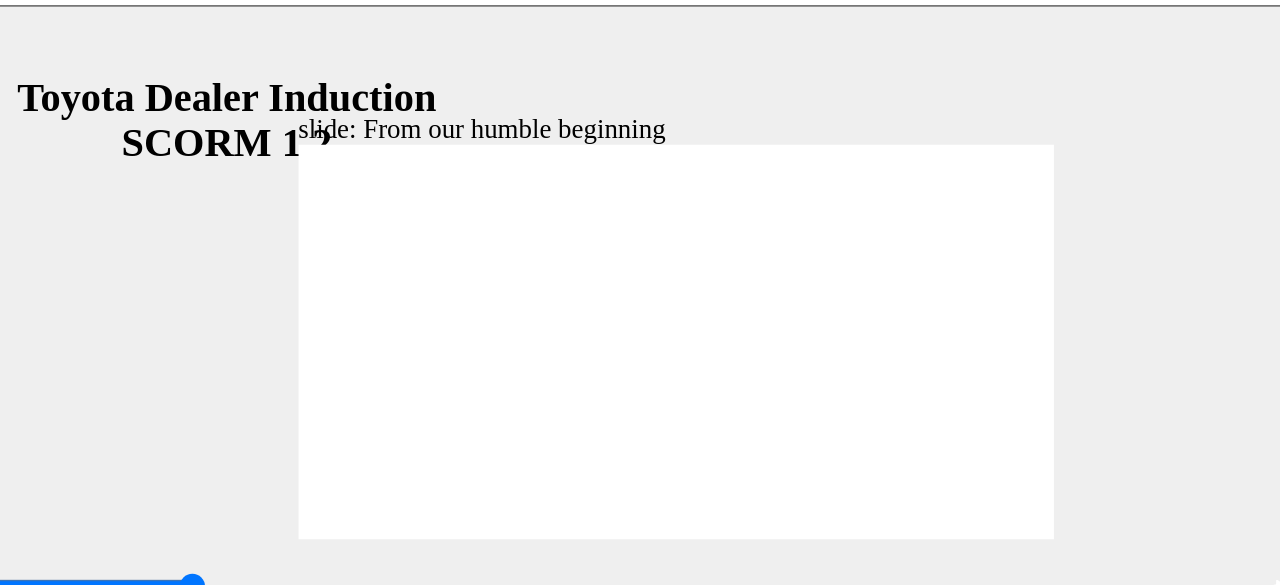 click 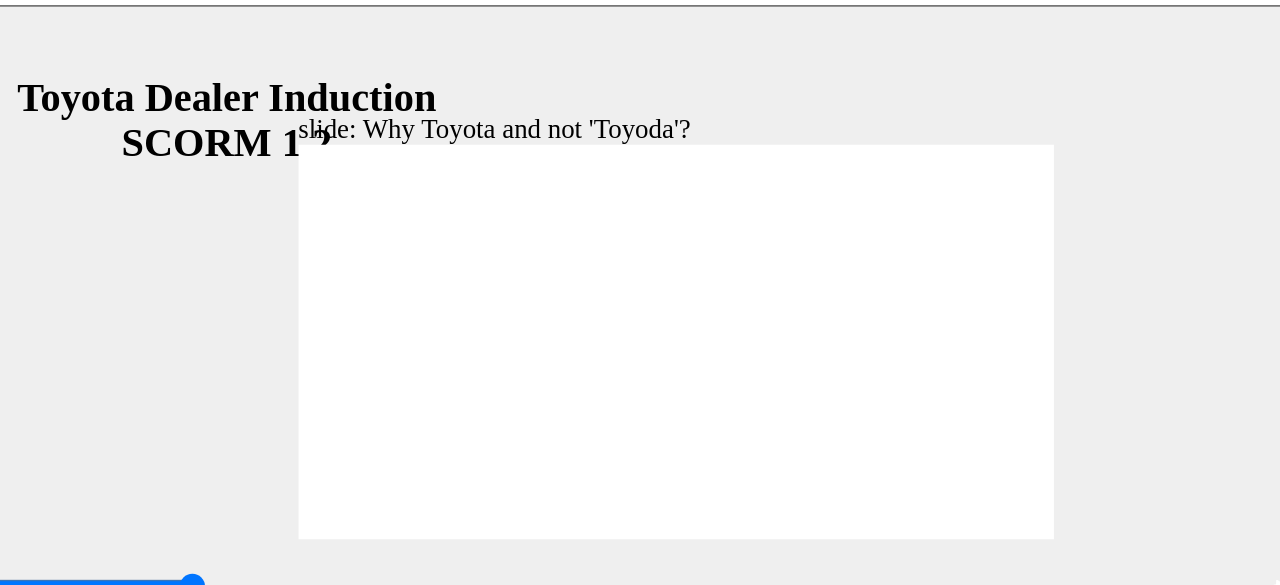 click 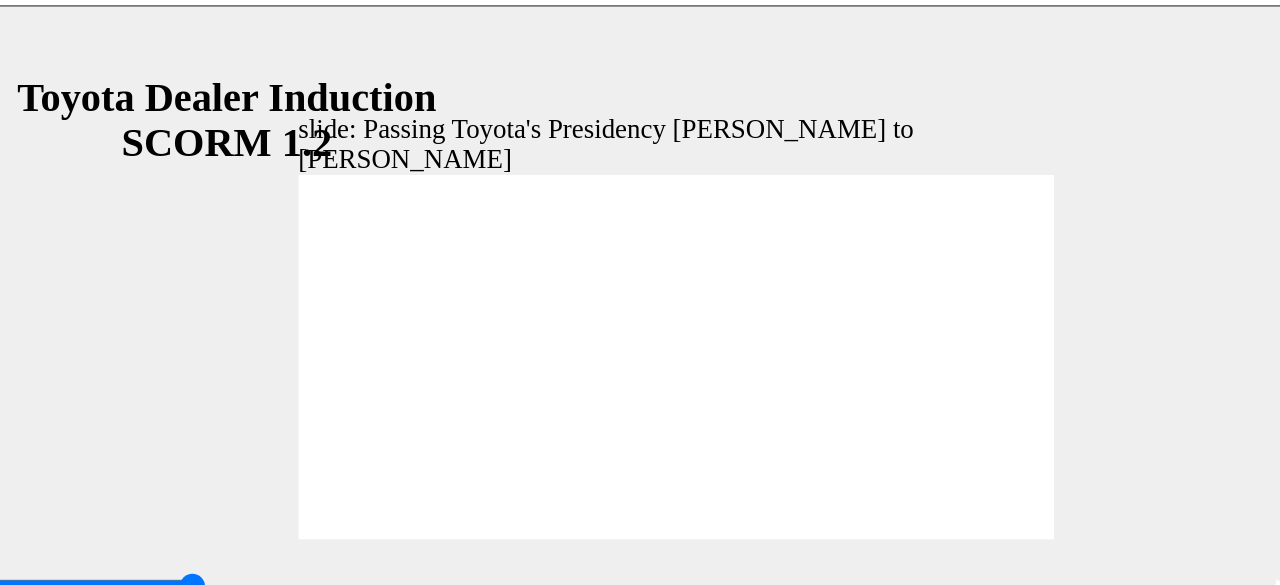 click 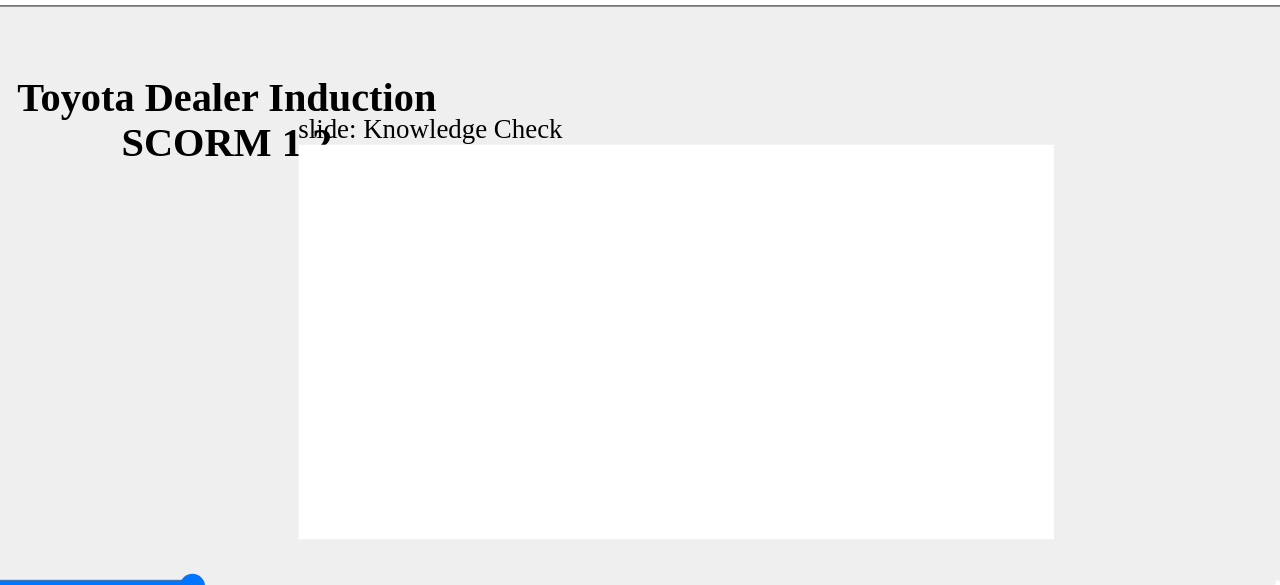 type on "5000" 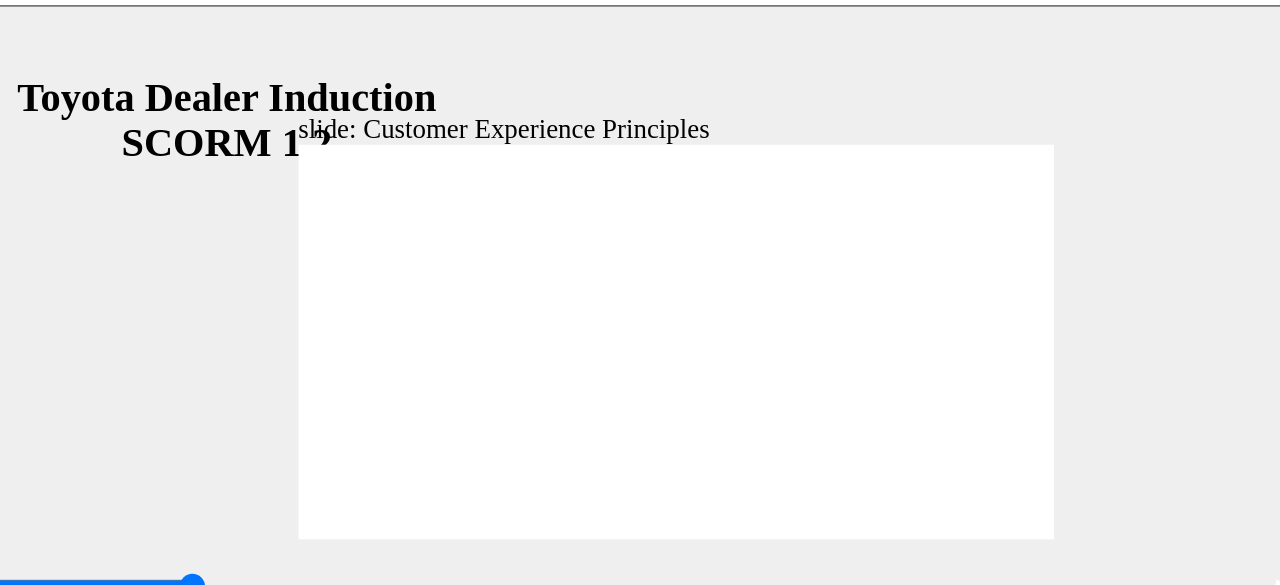 click 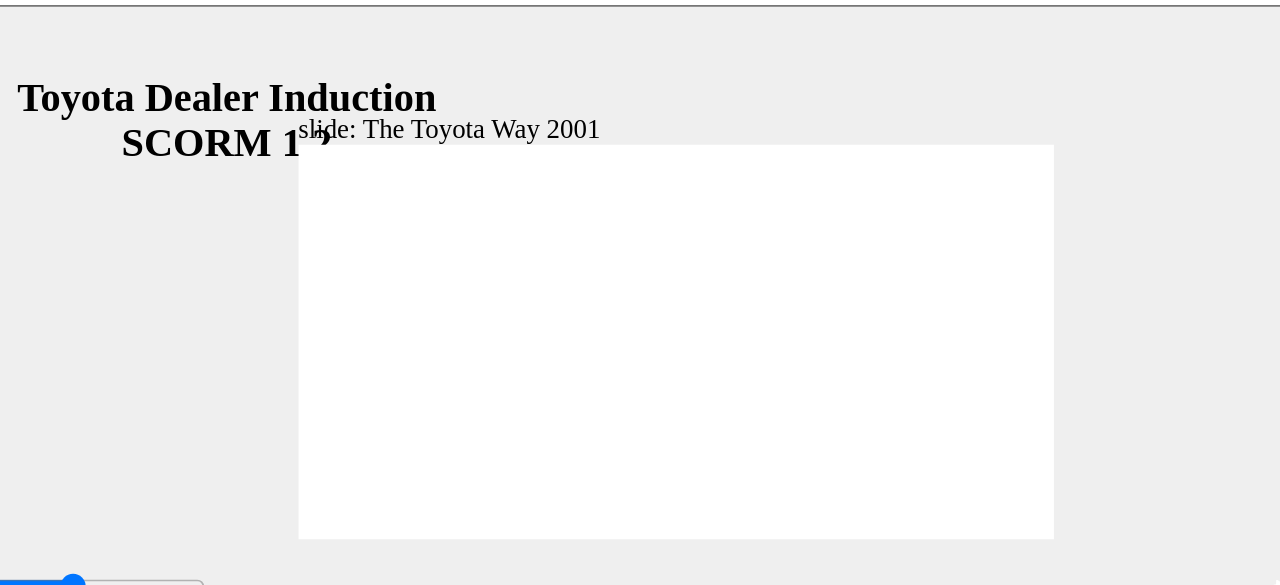 drag, startPoint x: 622, startPoint y: 175, endPoint x: 523, endPoint y: 141, distance: 104.67569 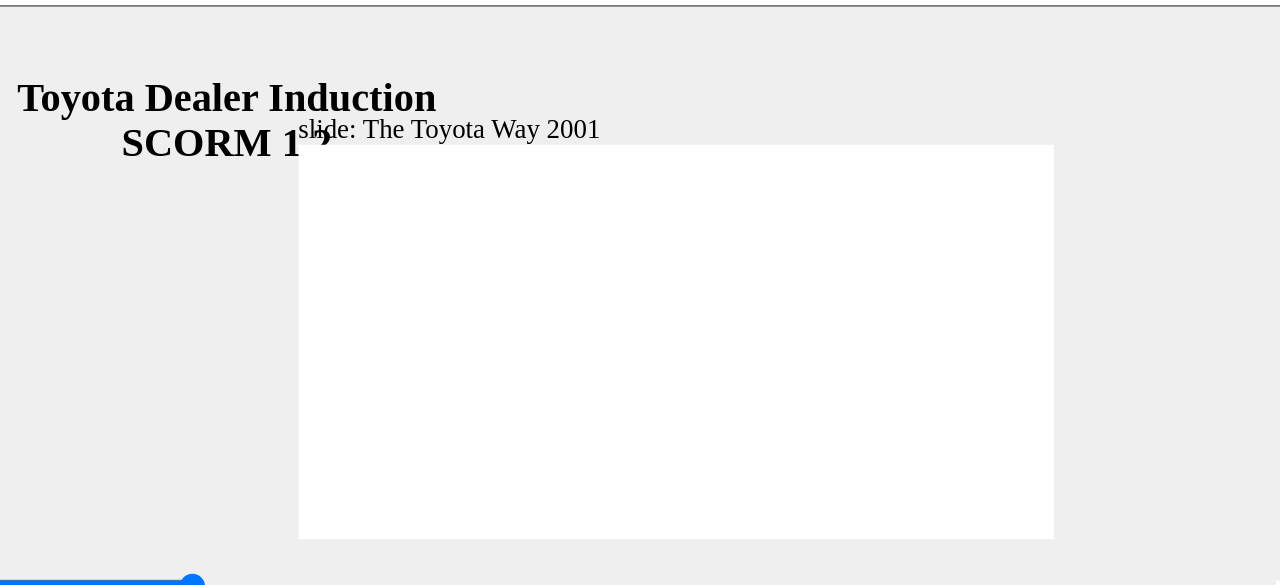 click 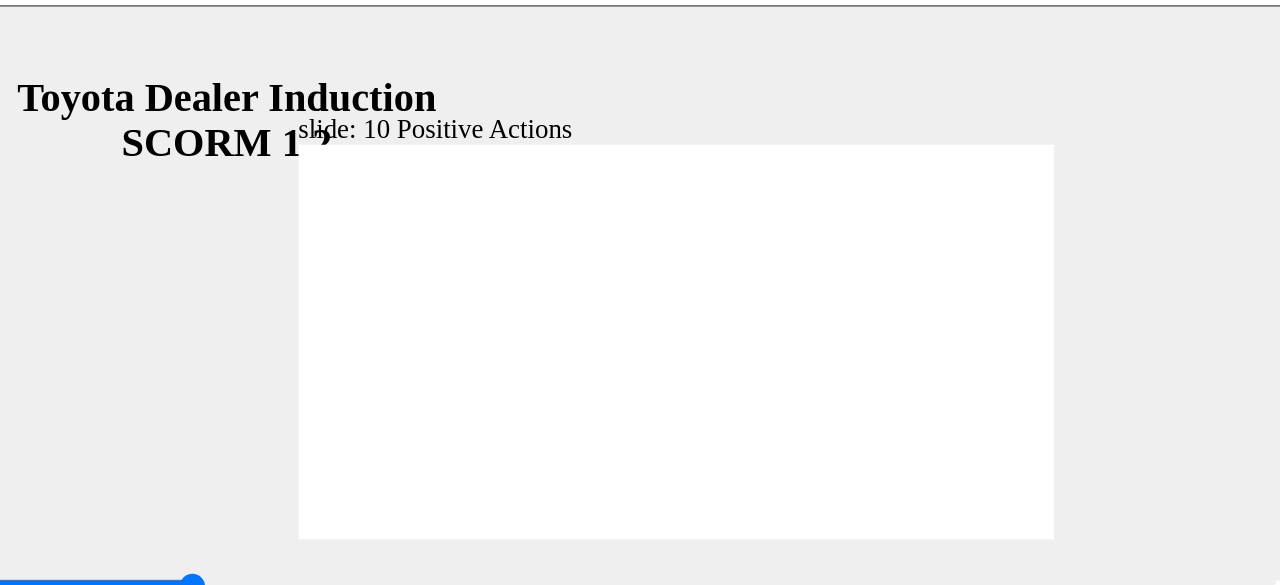 click at bounding box center [361, 884] 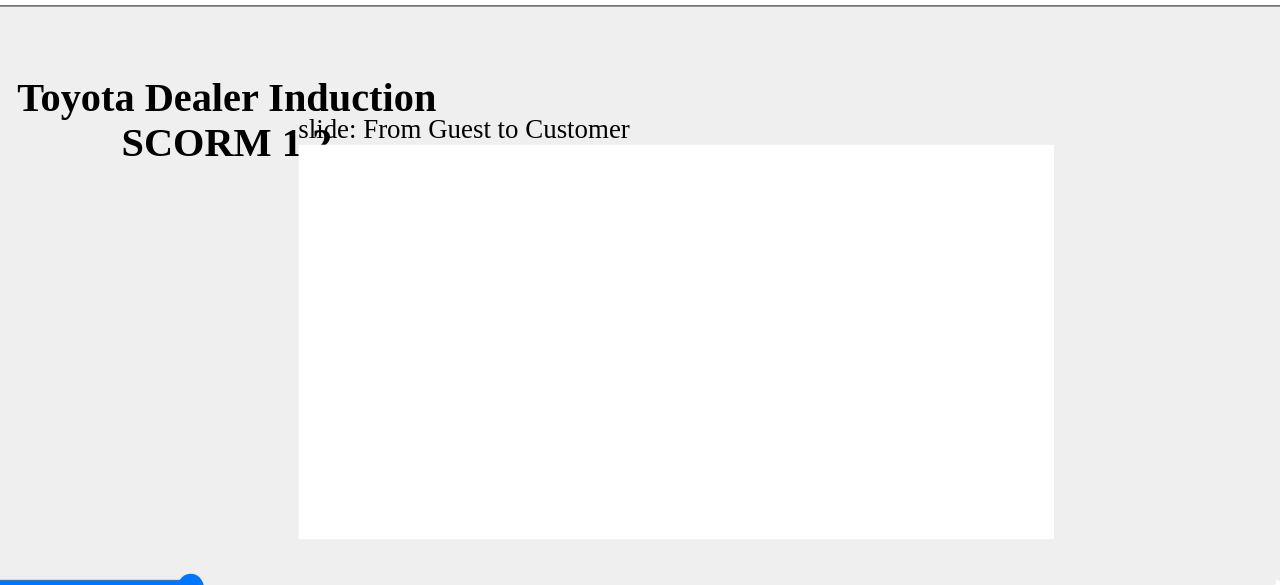 click 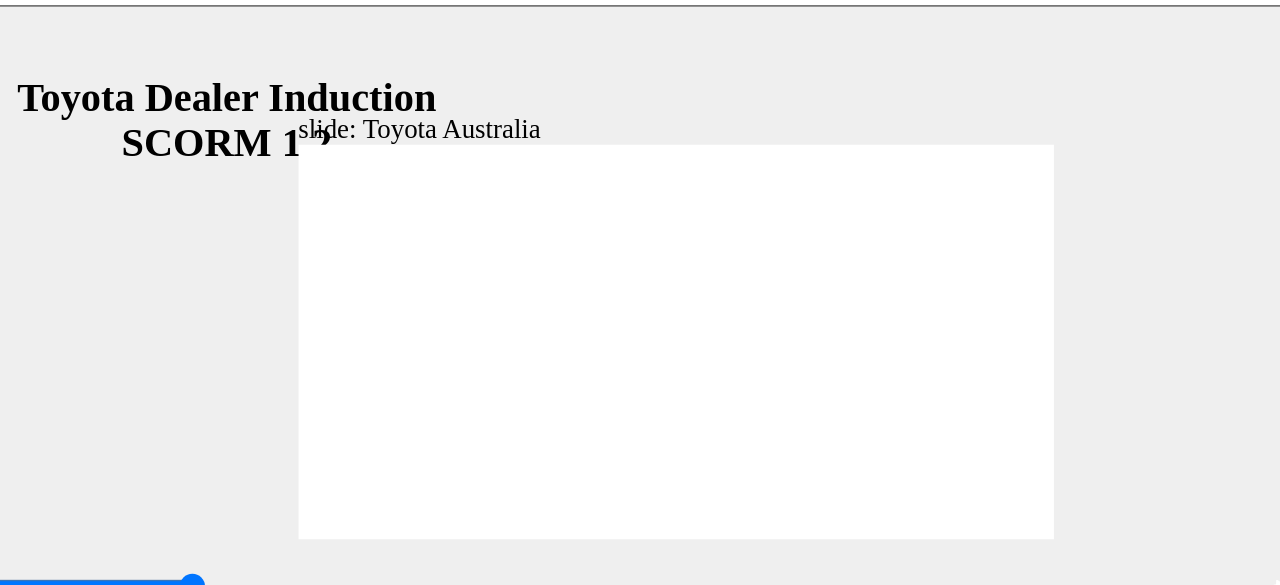 click 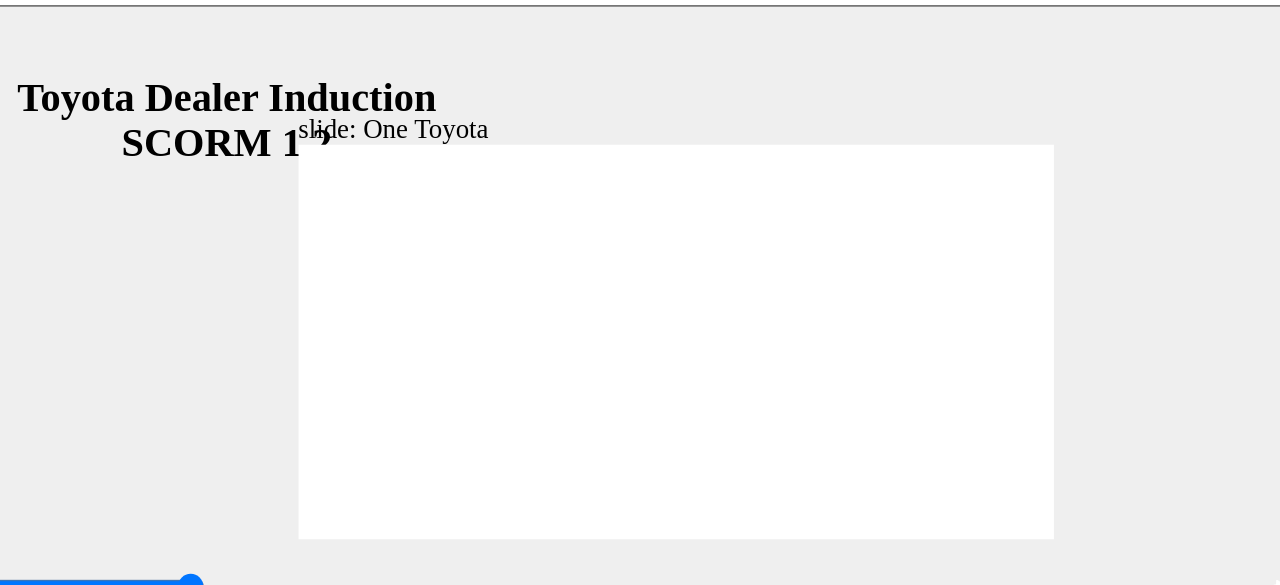 click 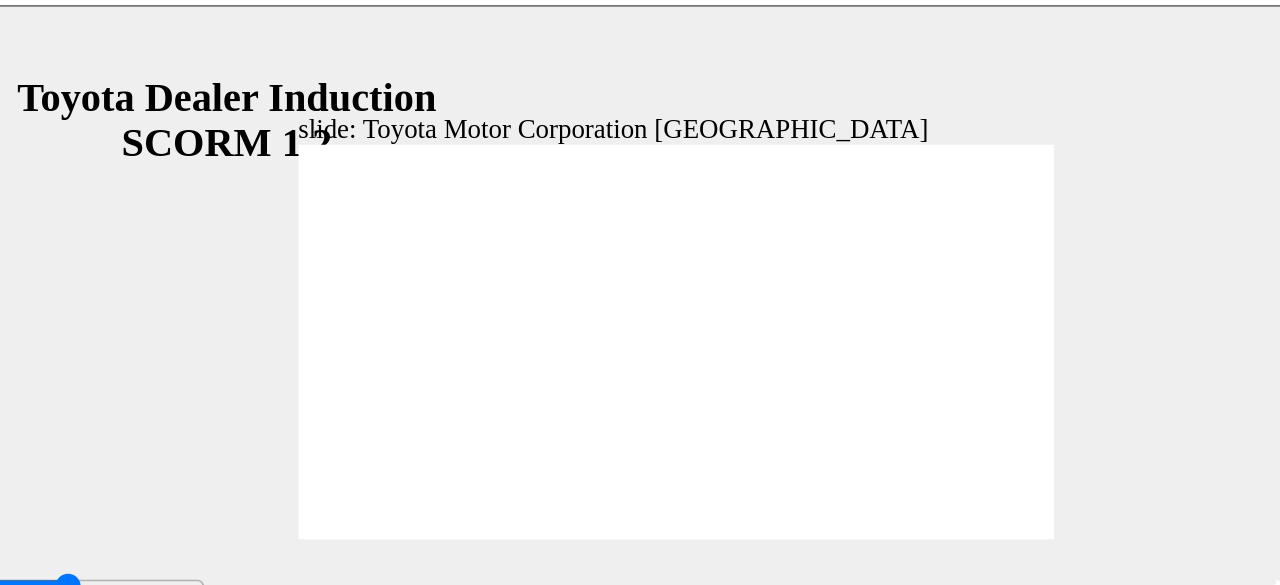 click 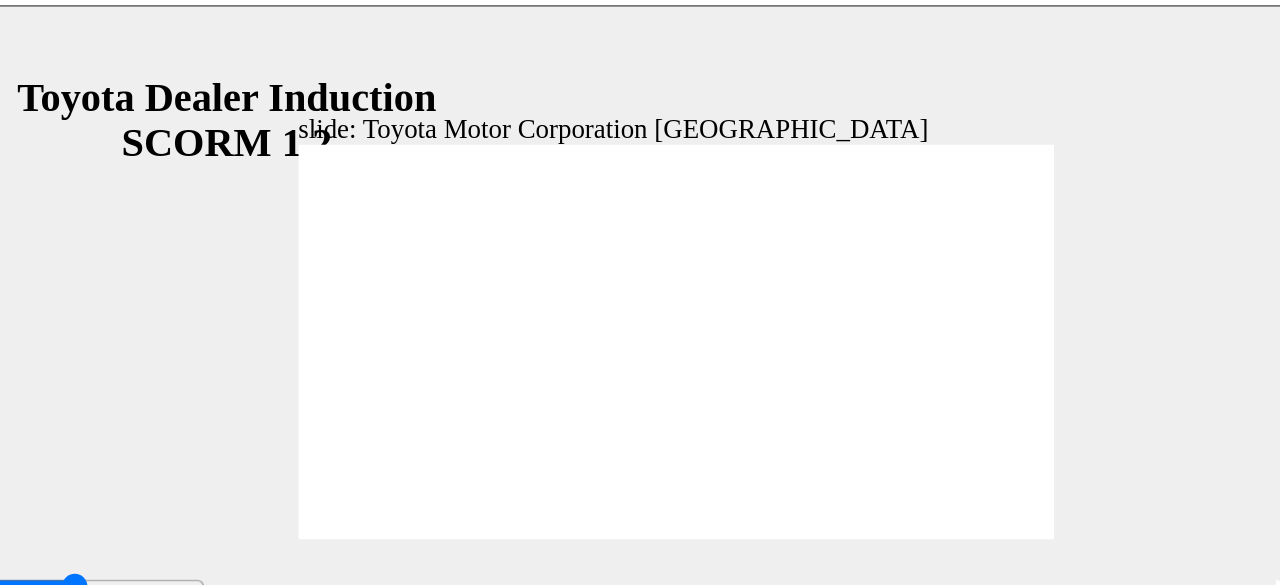 click 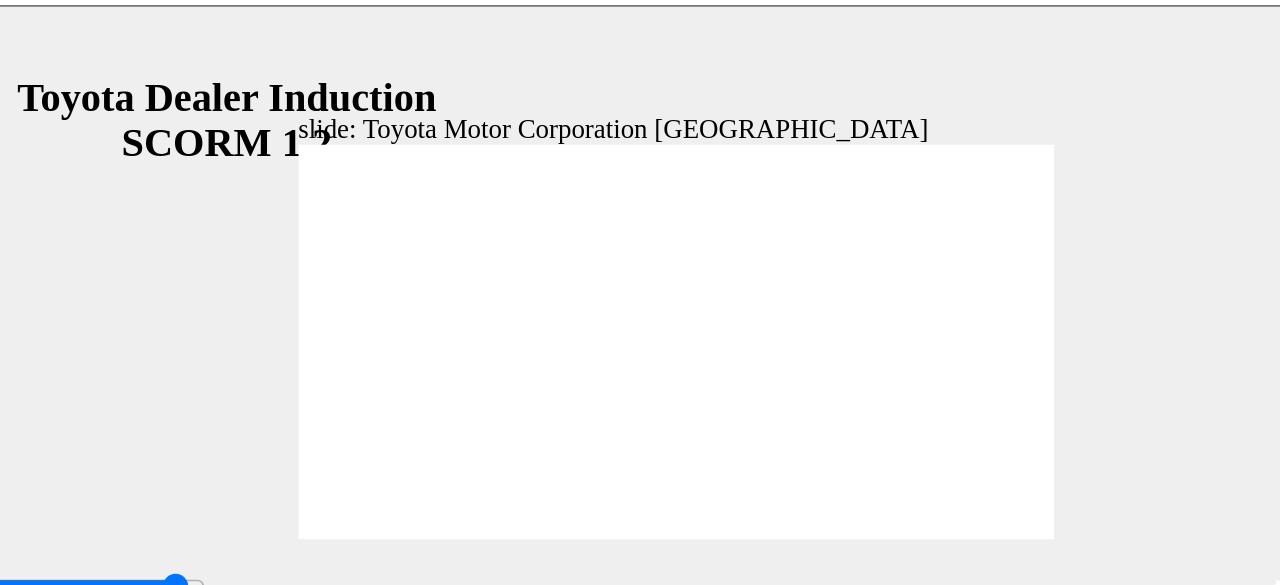 drag, startPoint x: 447, startPoint y: 235, endPoint x: 456, endPoint y: 252, distance: 19.235384 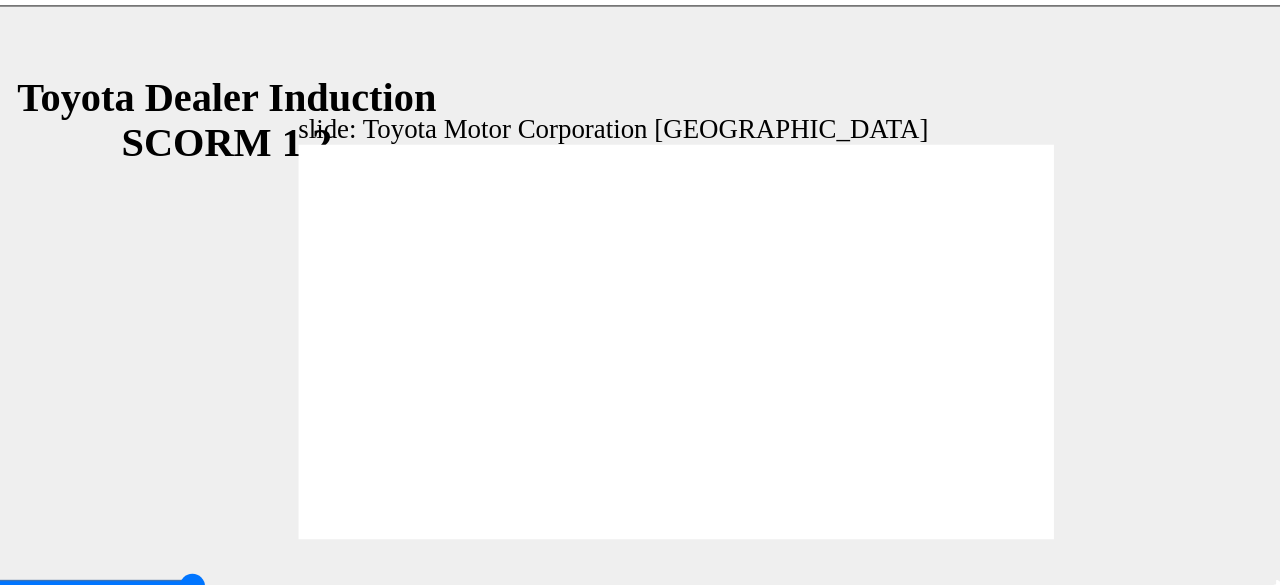 click 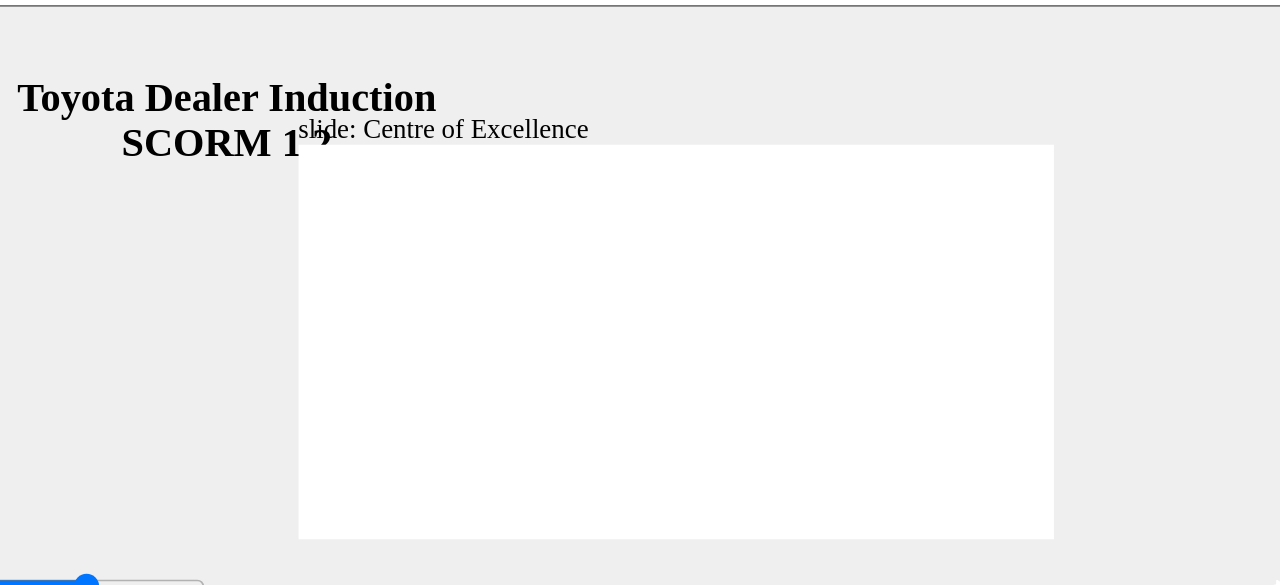 click 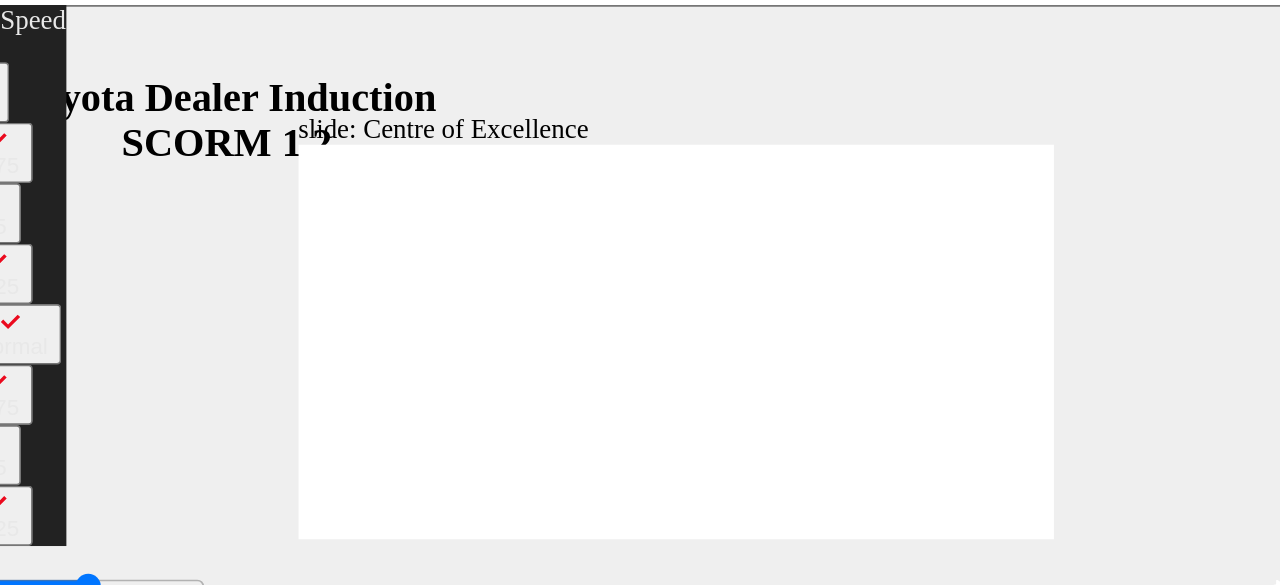 type on "6900" 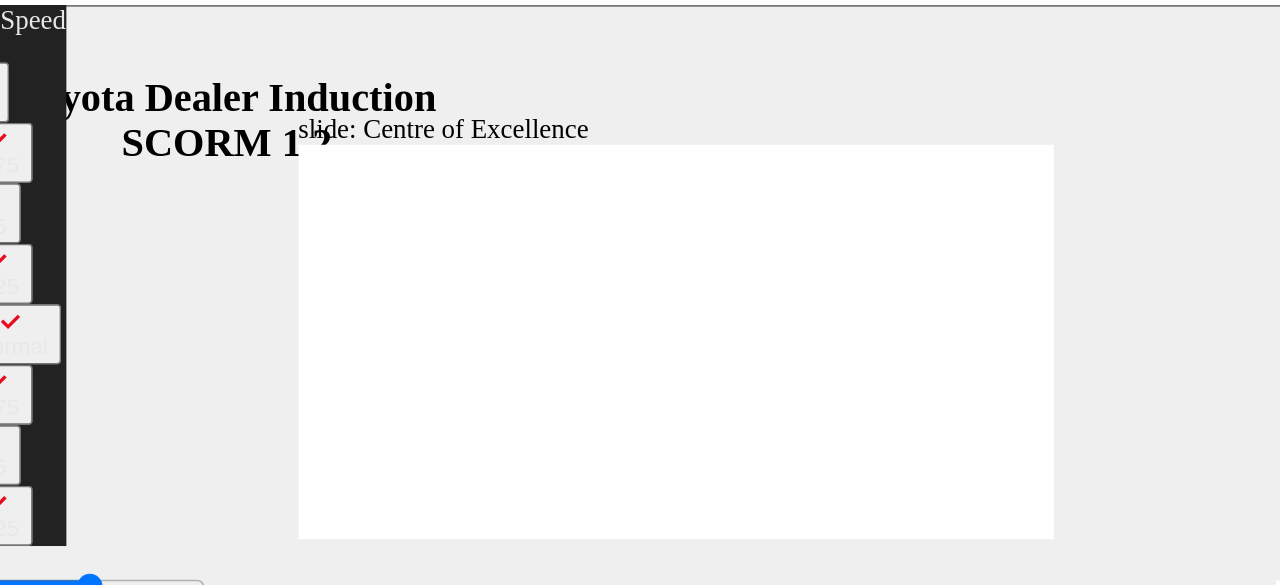 type on "7000" 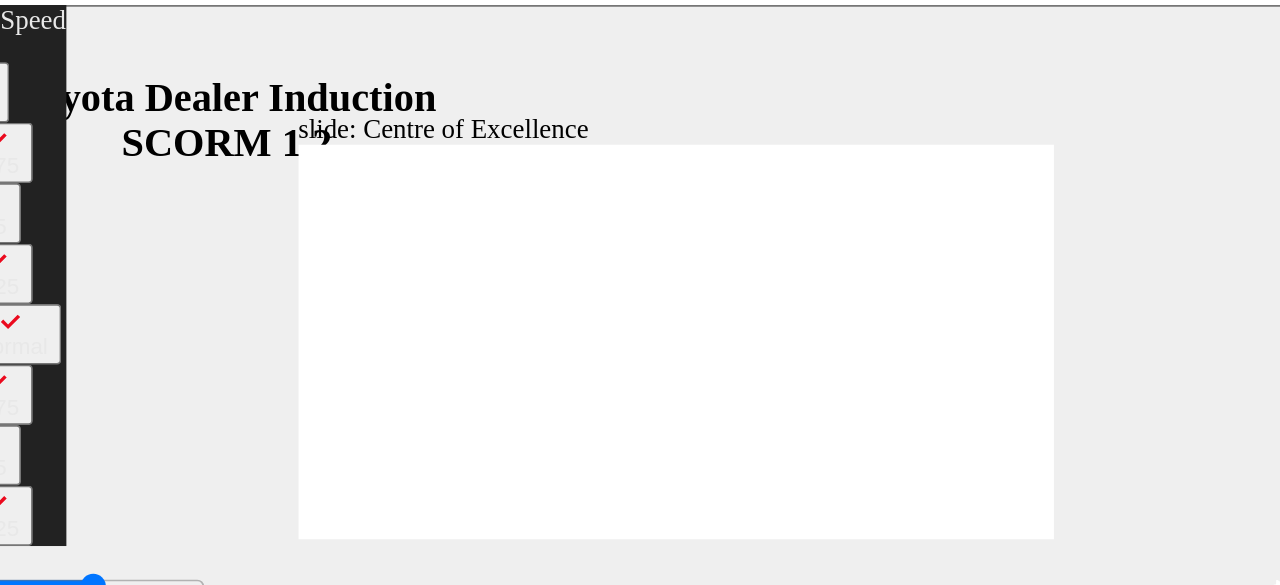 type on "7300" 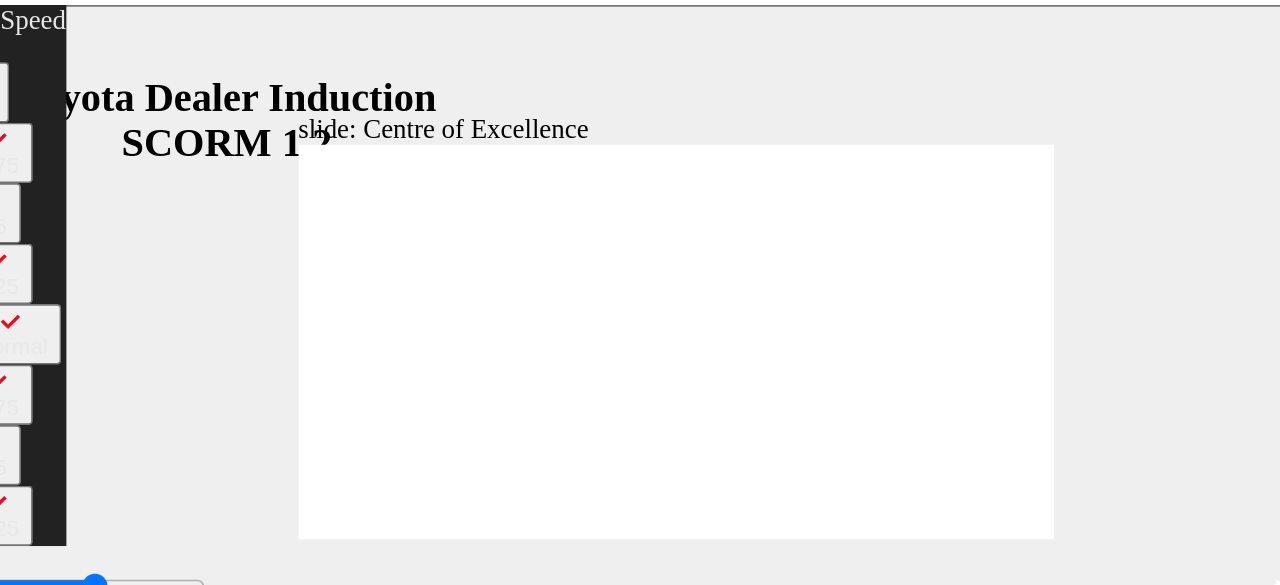 type on "7500" 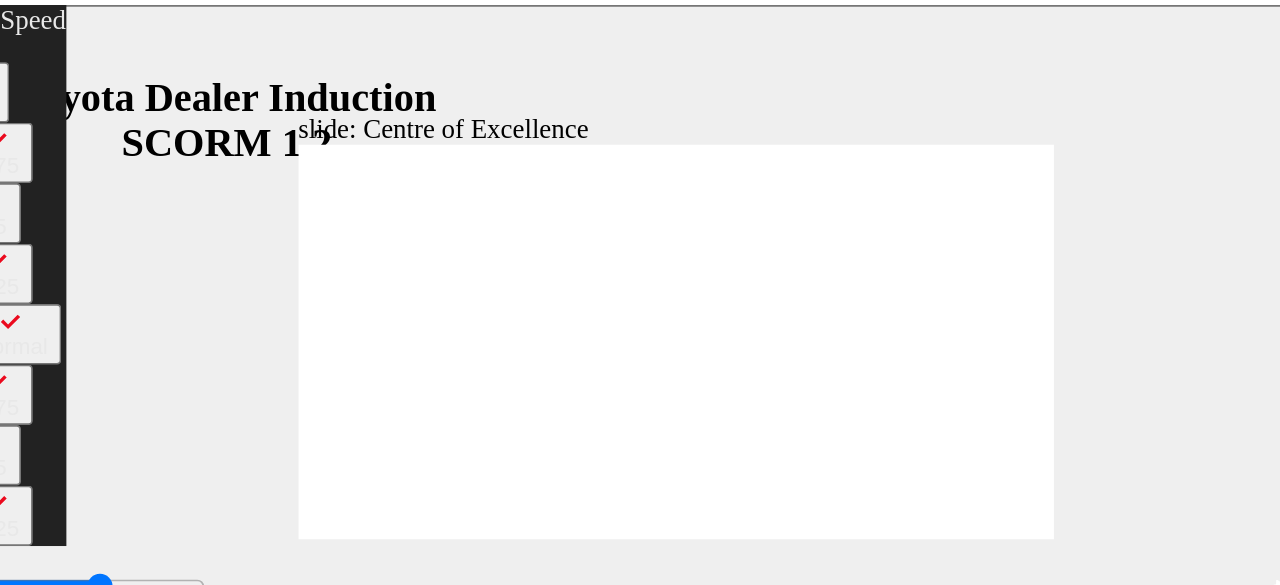 type on "7800" 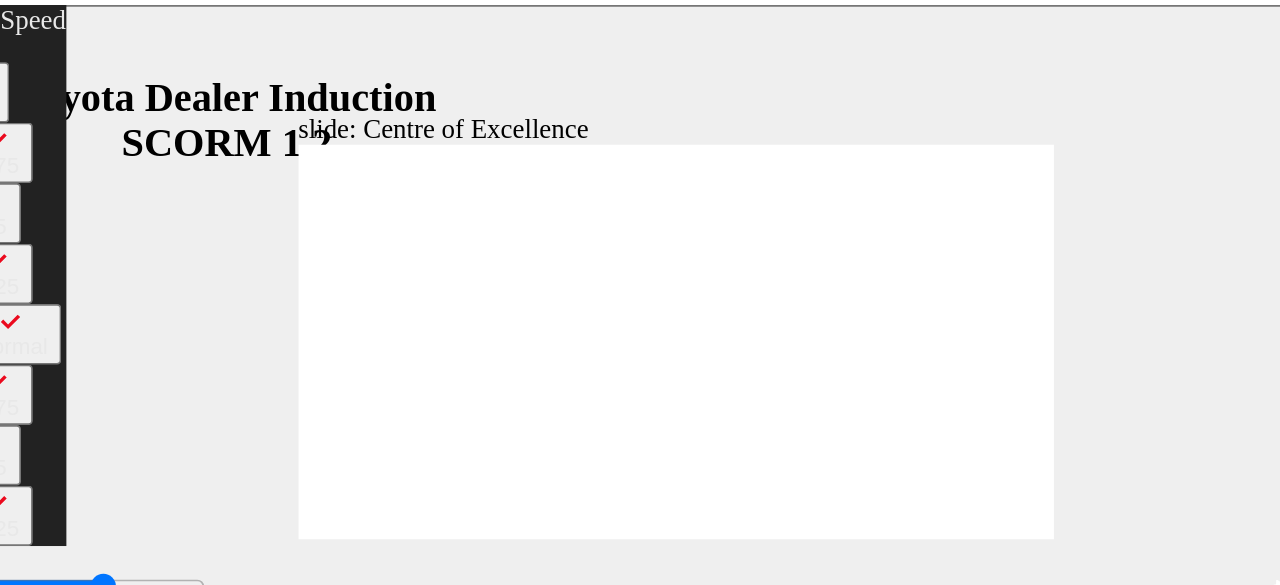 type on "8100" 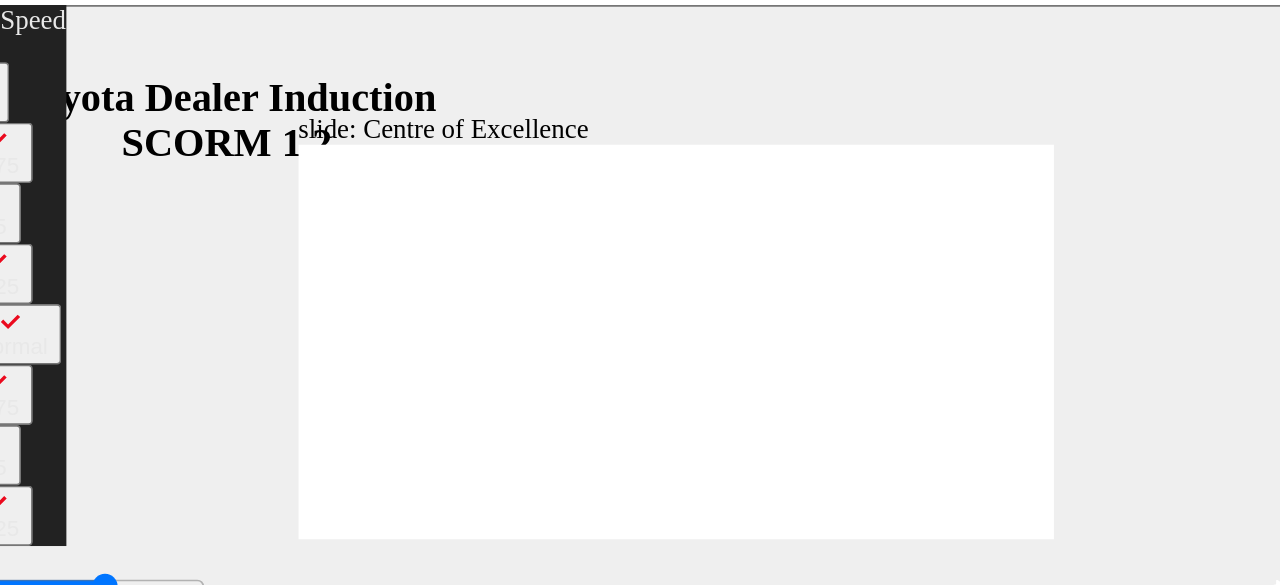 type on "8300" 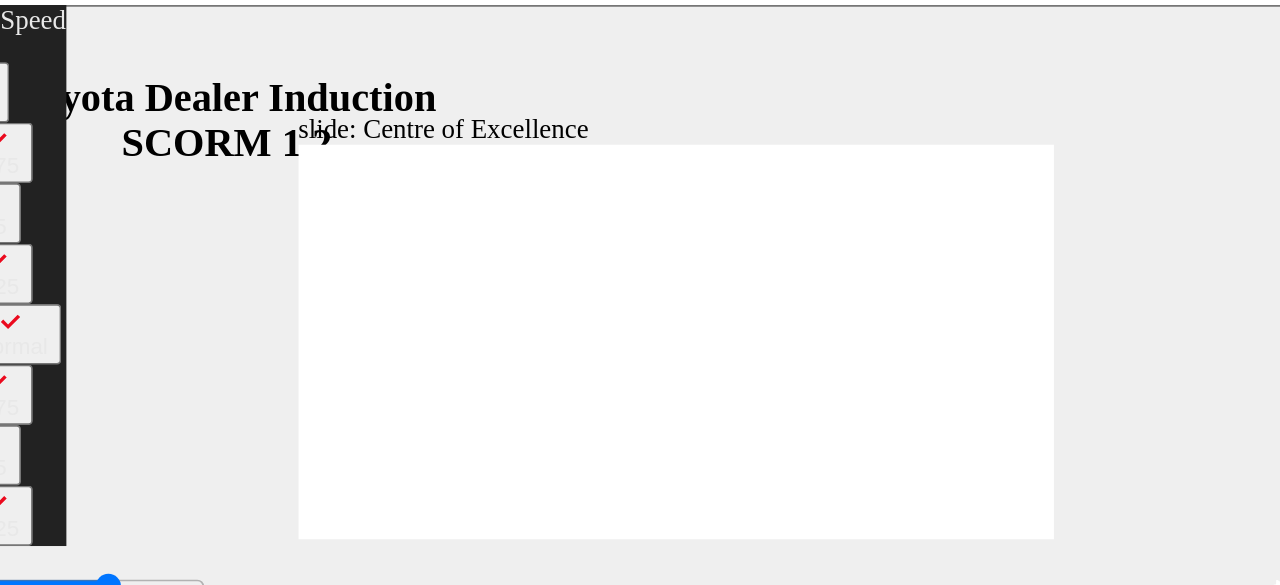 type on "8600" 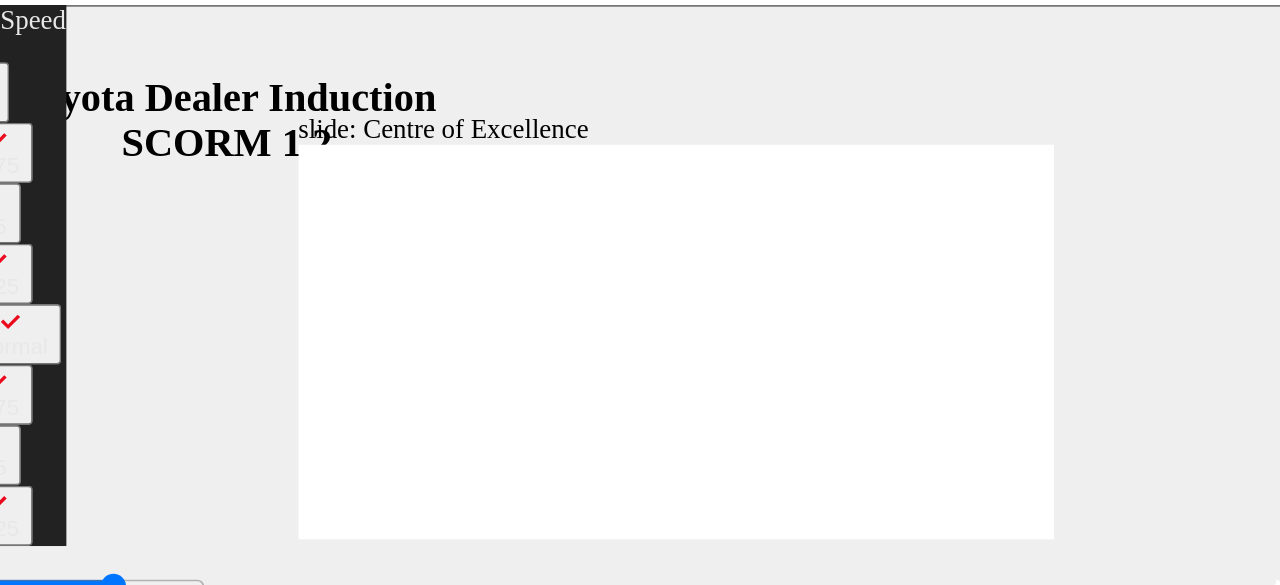 type on "8900" 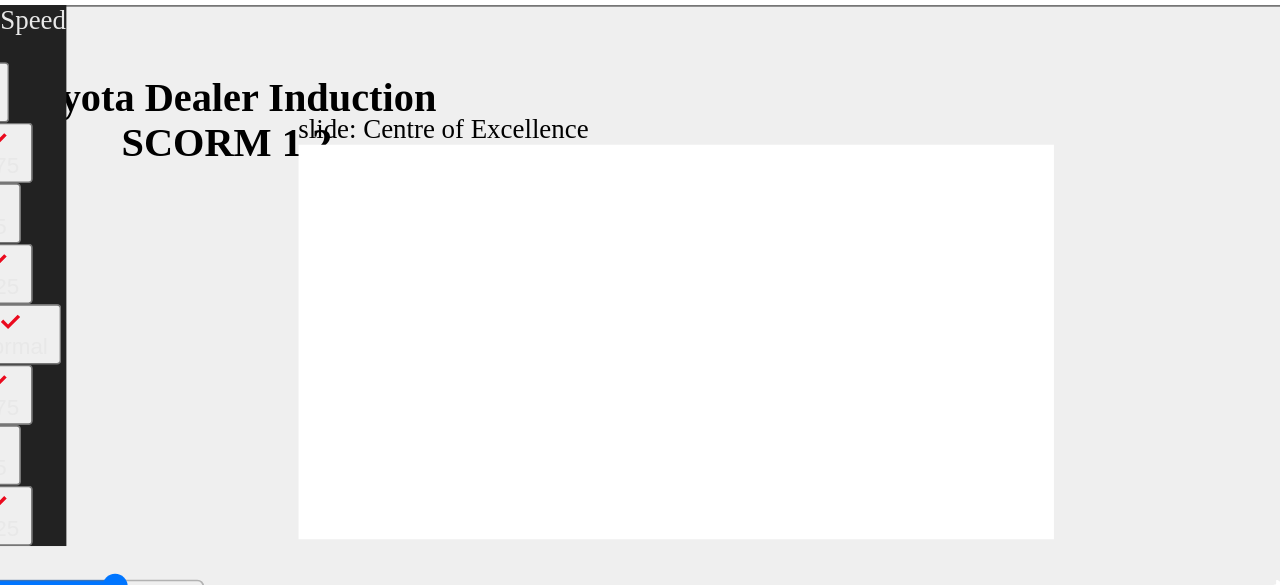 type on "9100" 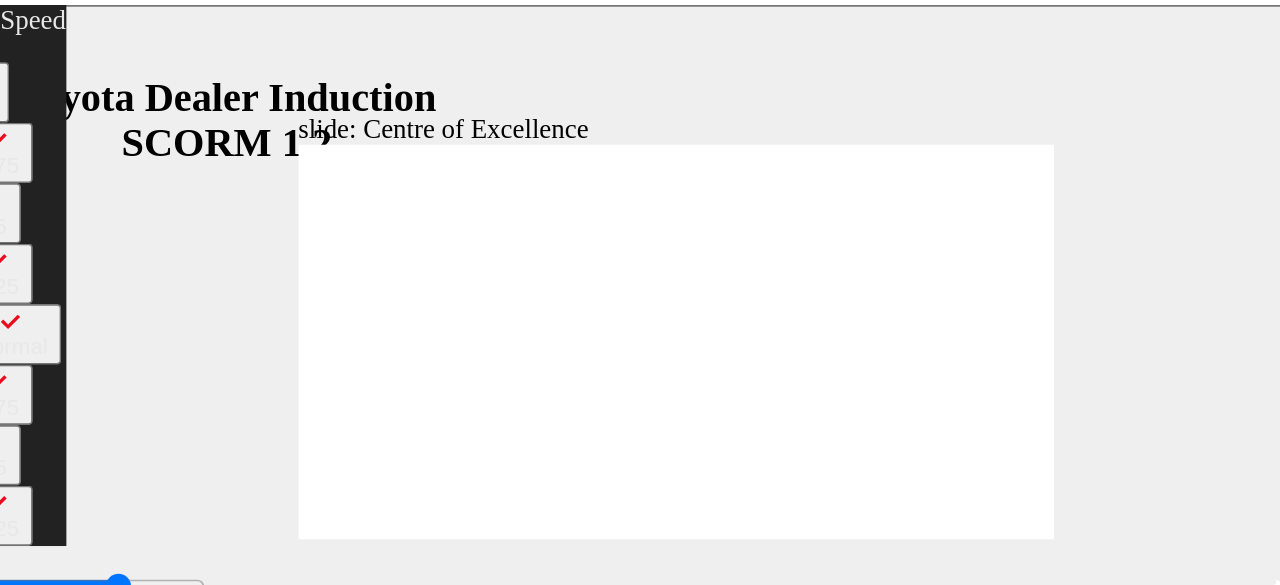 type on "9400" 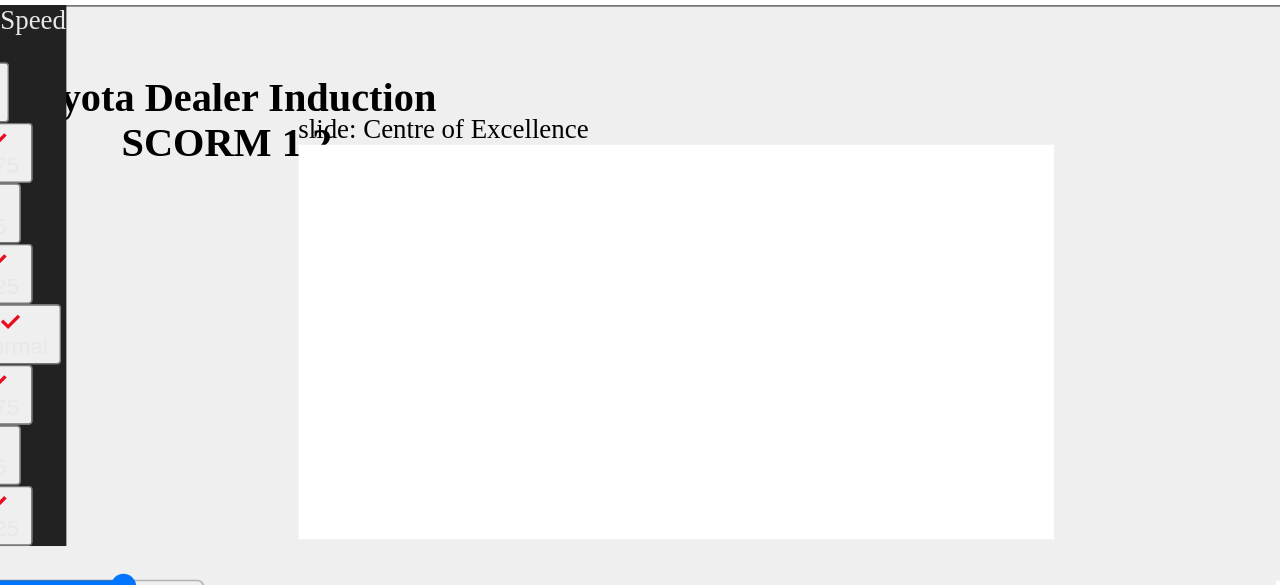 type on "9700" 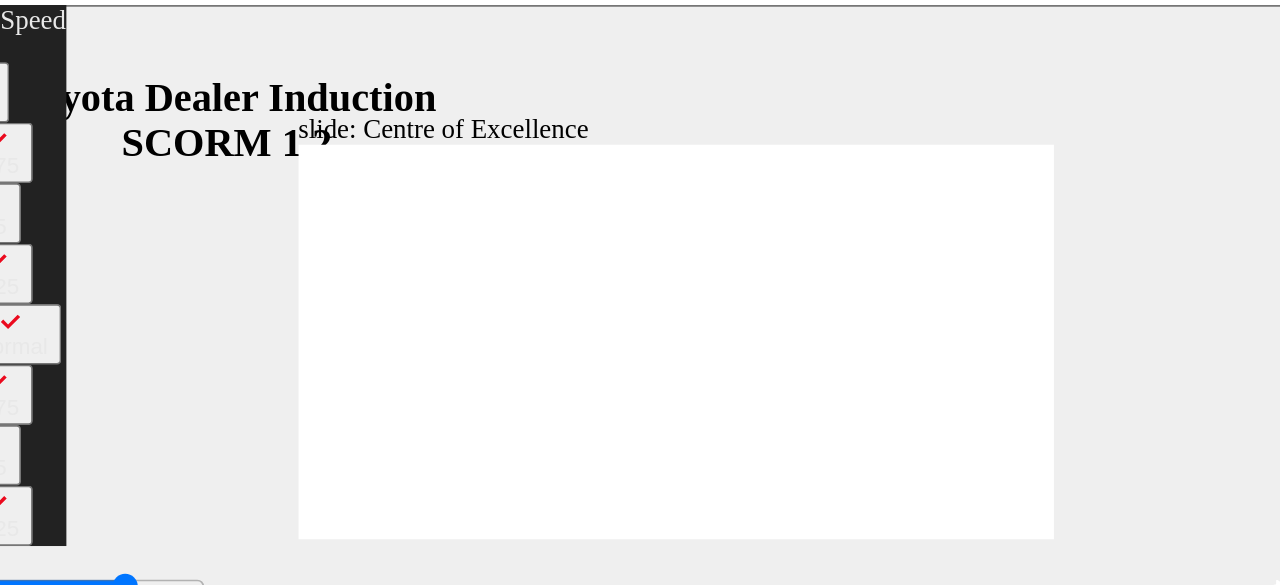 type on "9900" 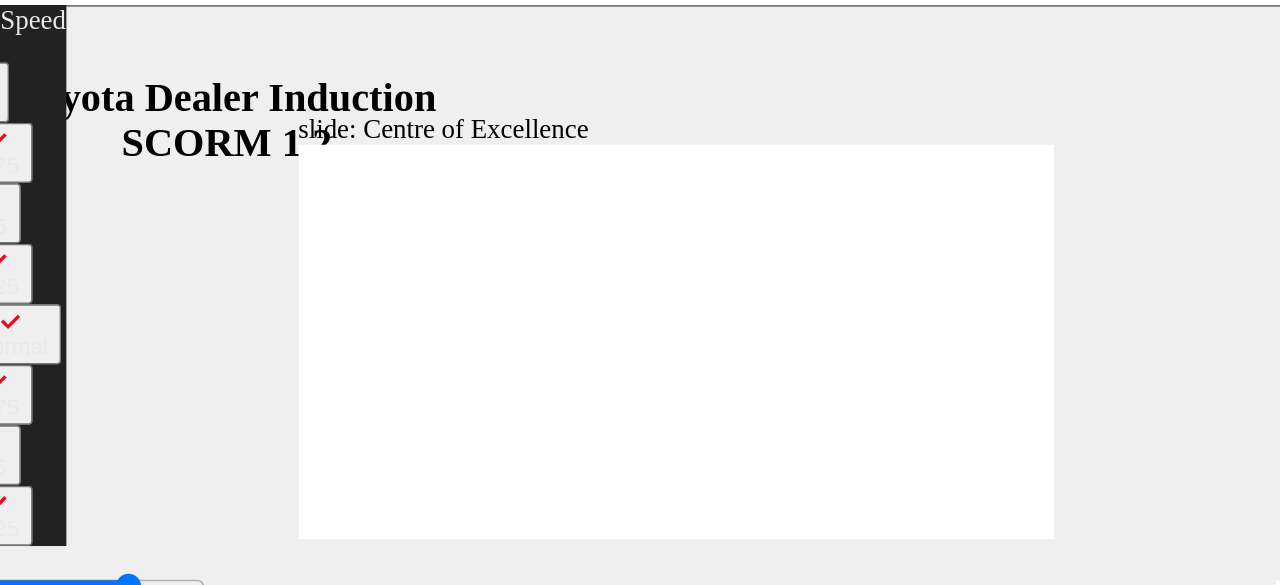 type on "10200" 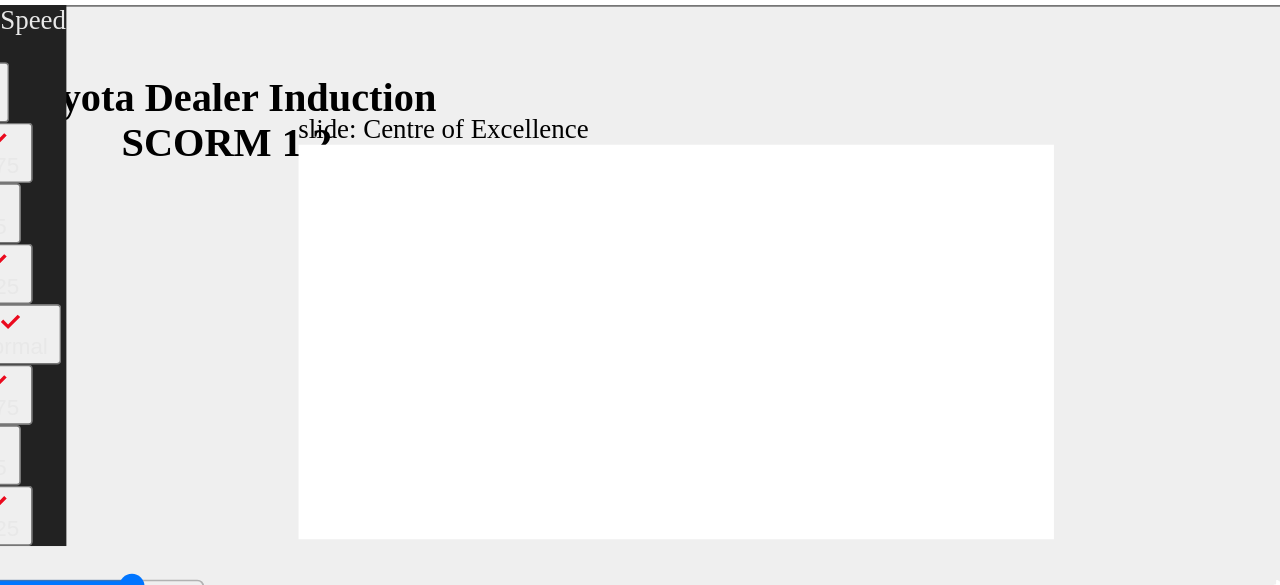 type on "10500" 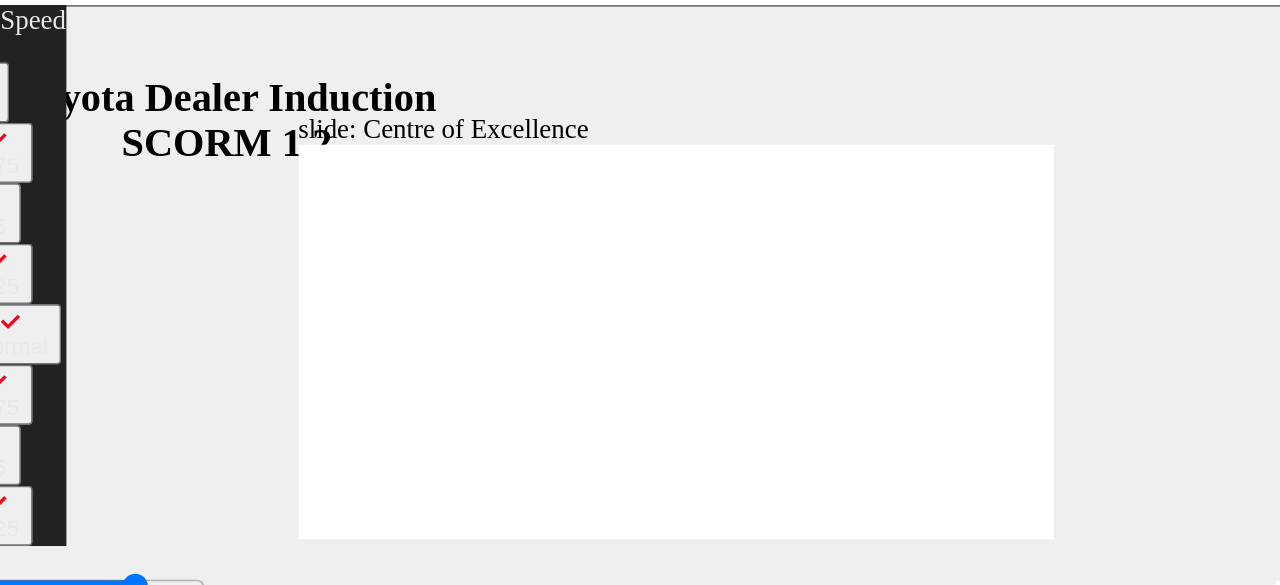 type on "10700" 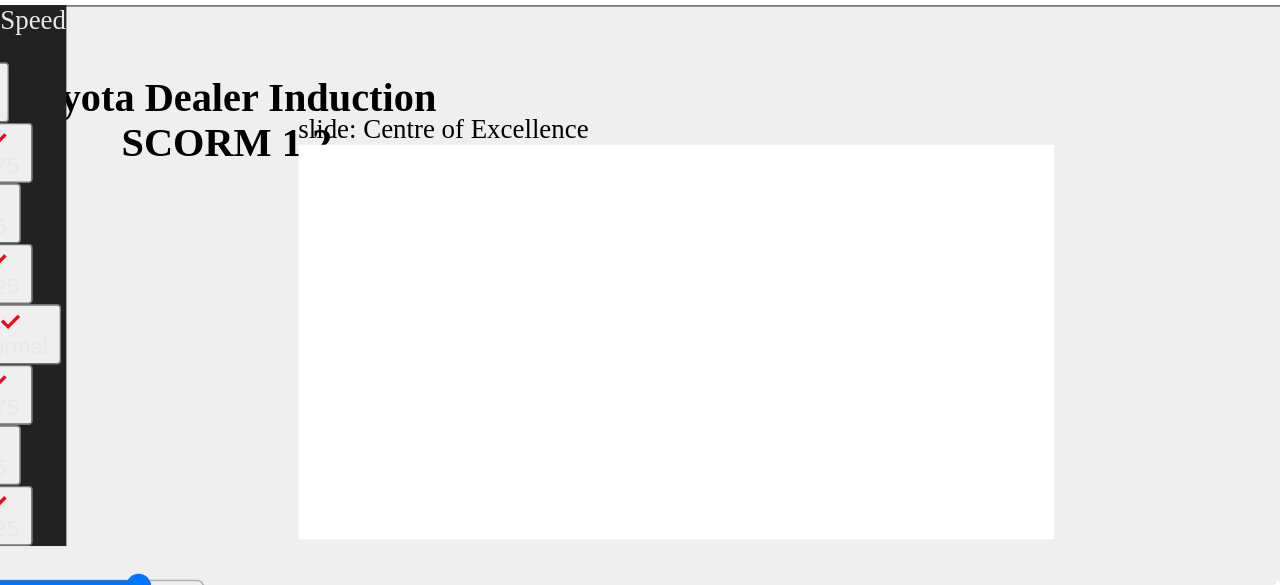 type on "11000" 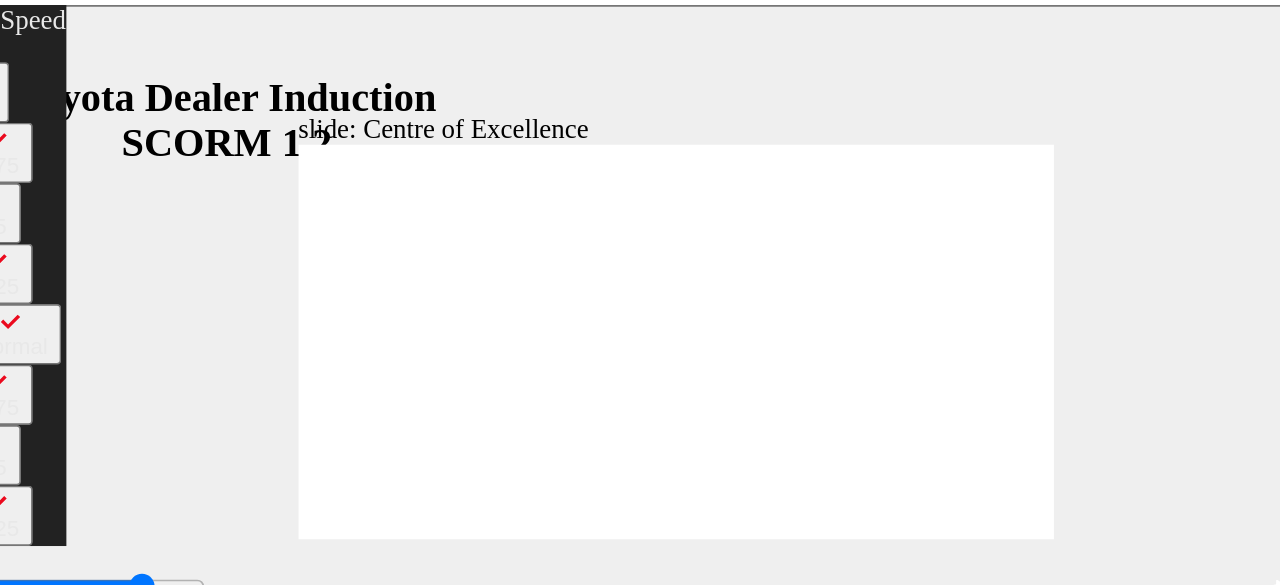 type on "11300" 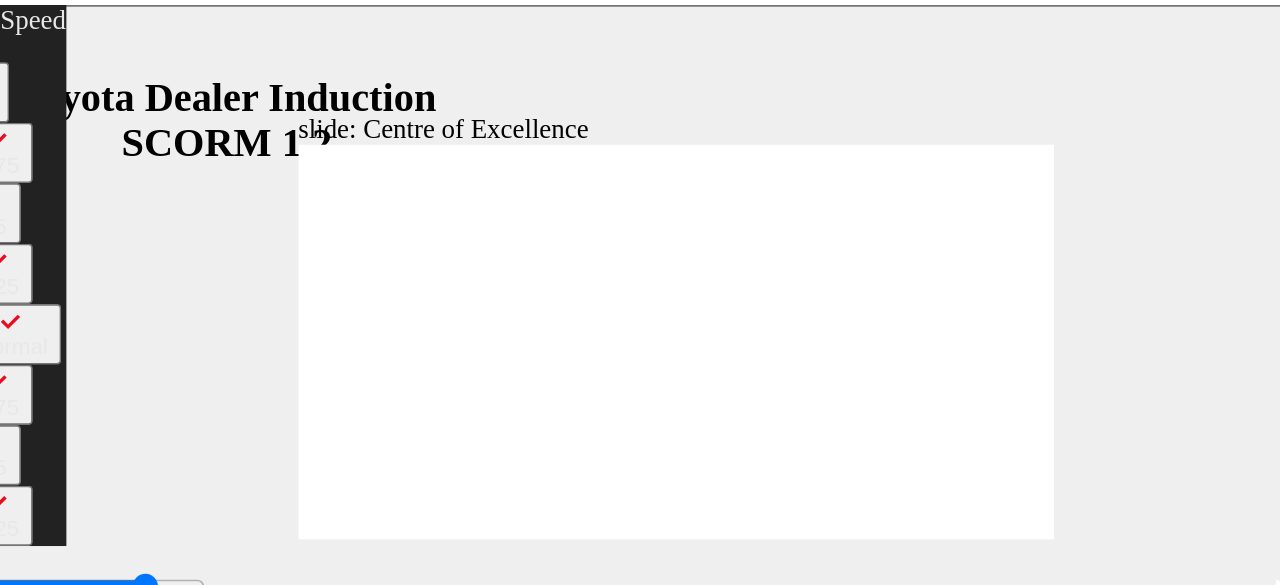 type on "11500" 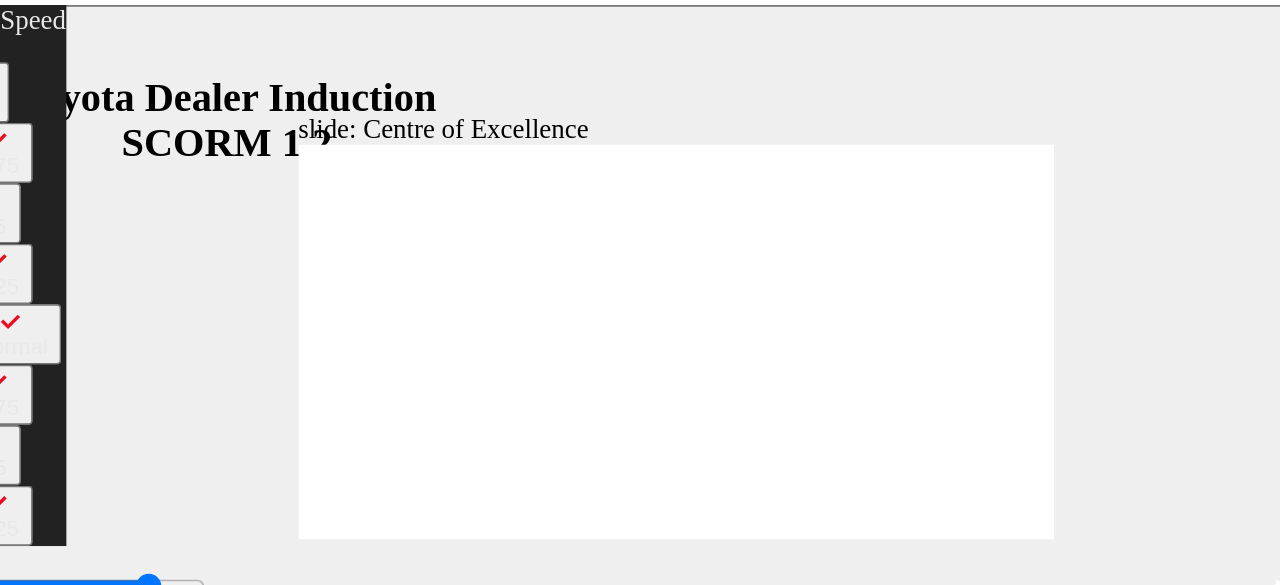 type on "11800" 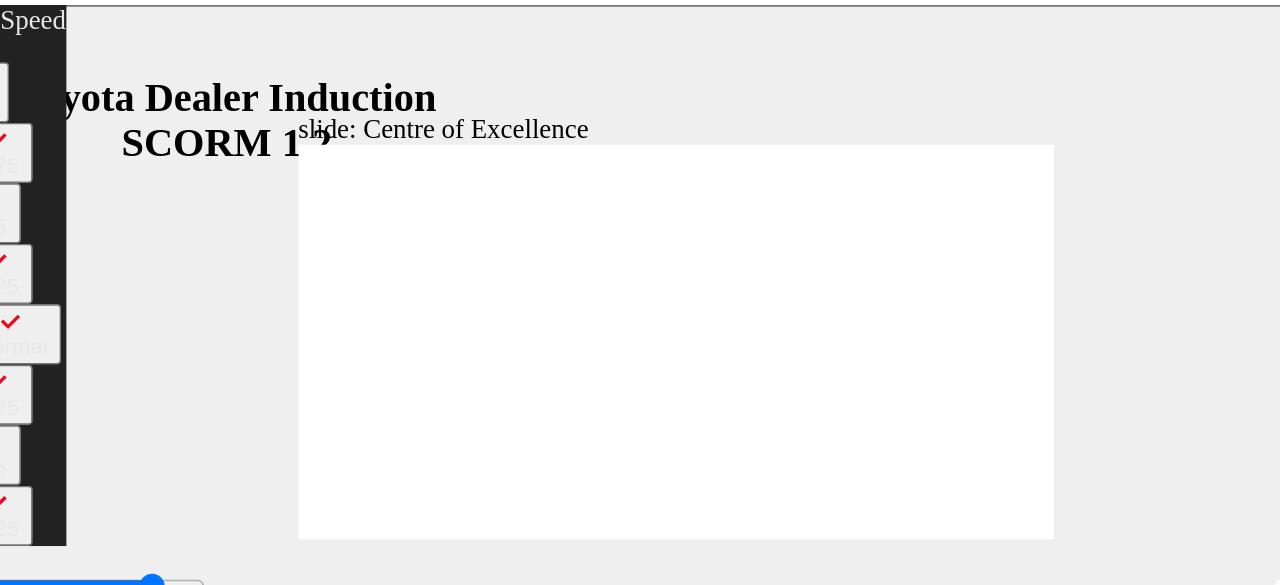 type on "12100" 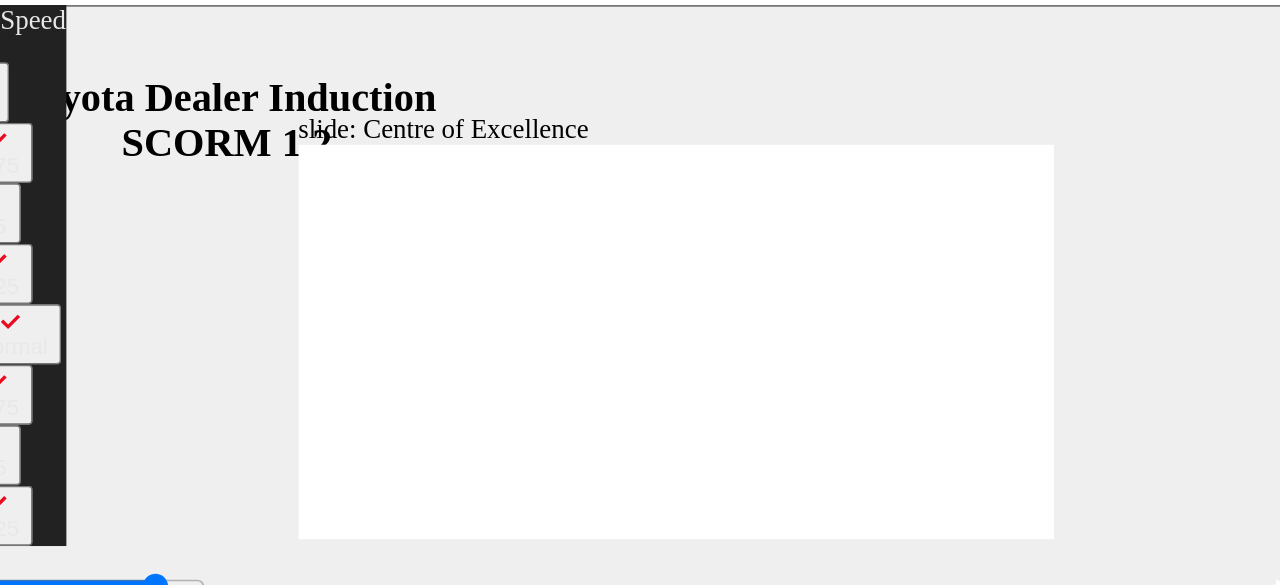 type on "12300" 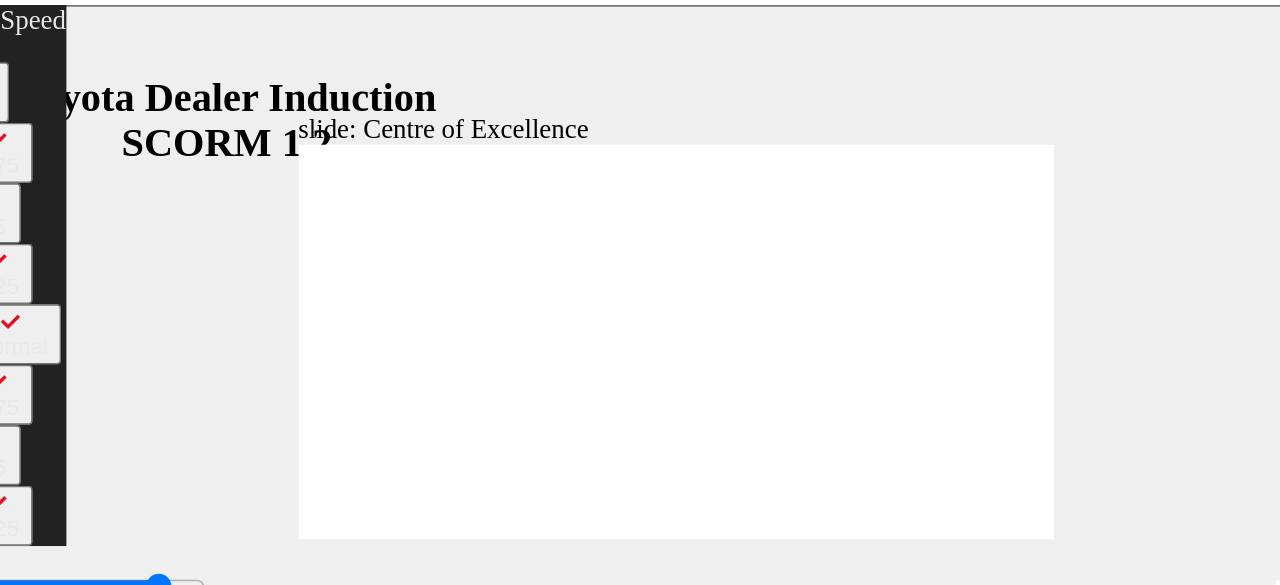 type on "12600" 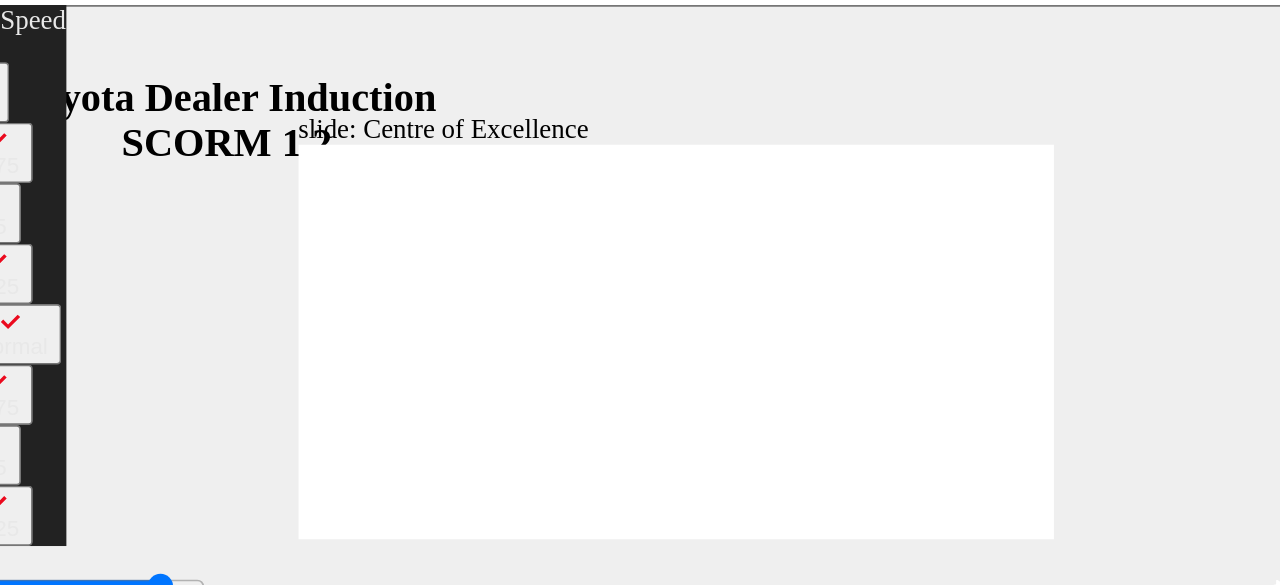 type on "12900" 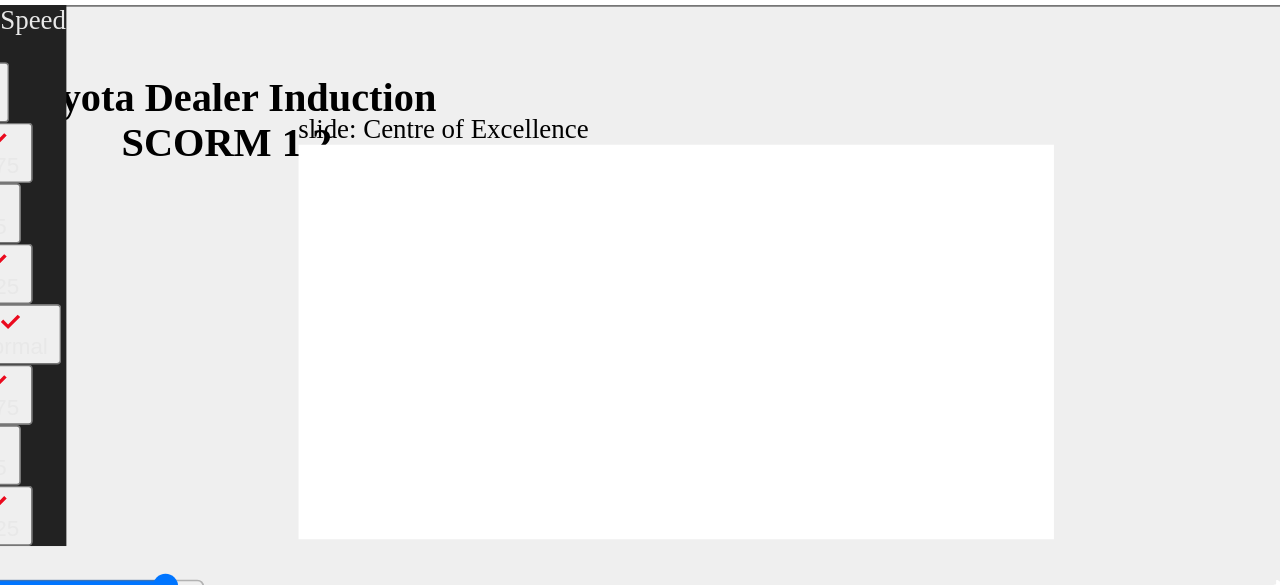 type on "13100" 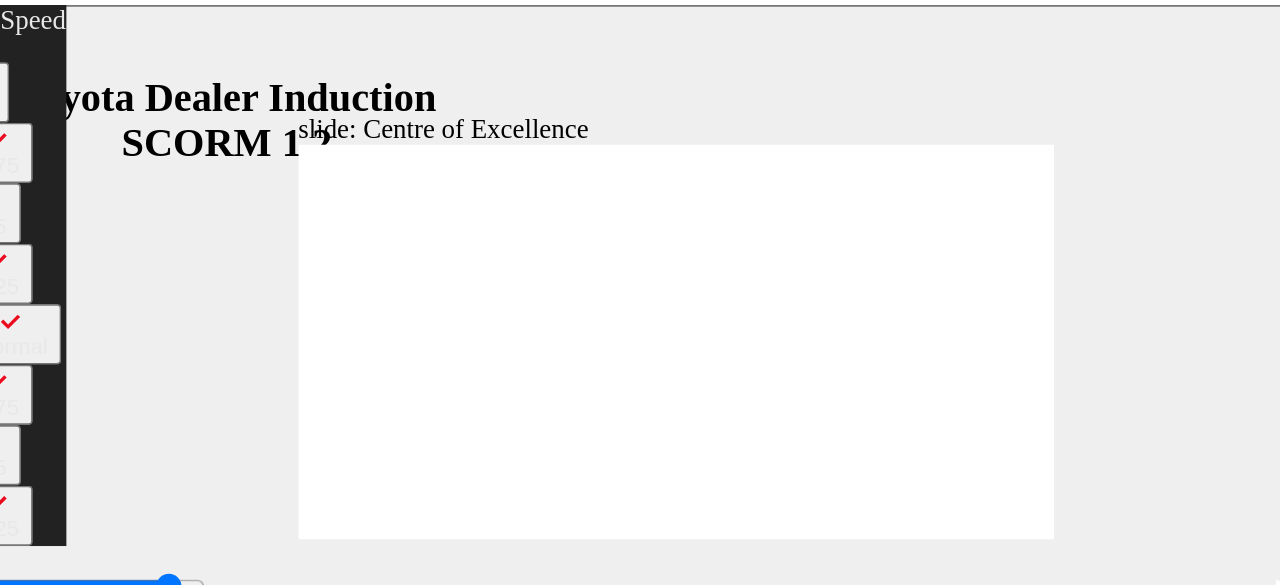 type on "13400" 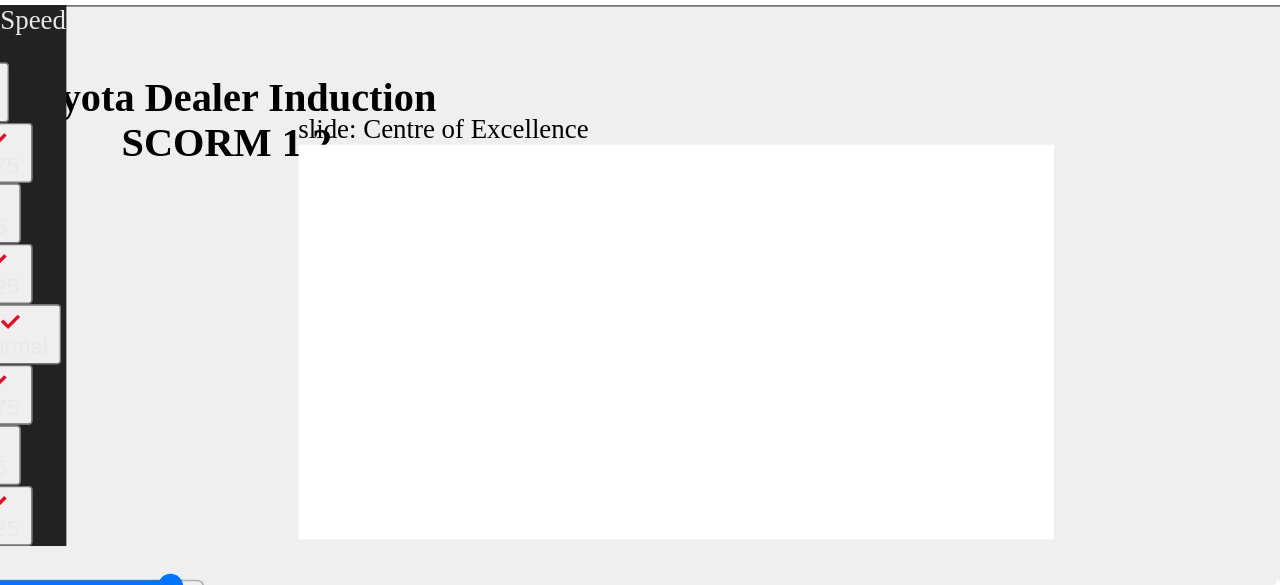 type on "13700" 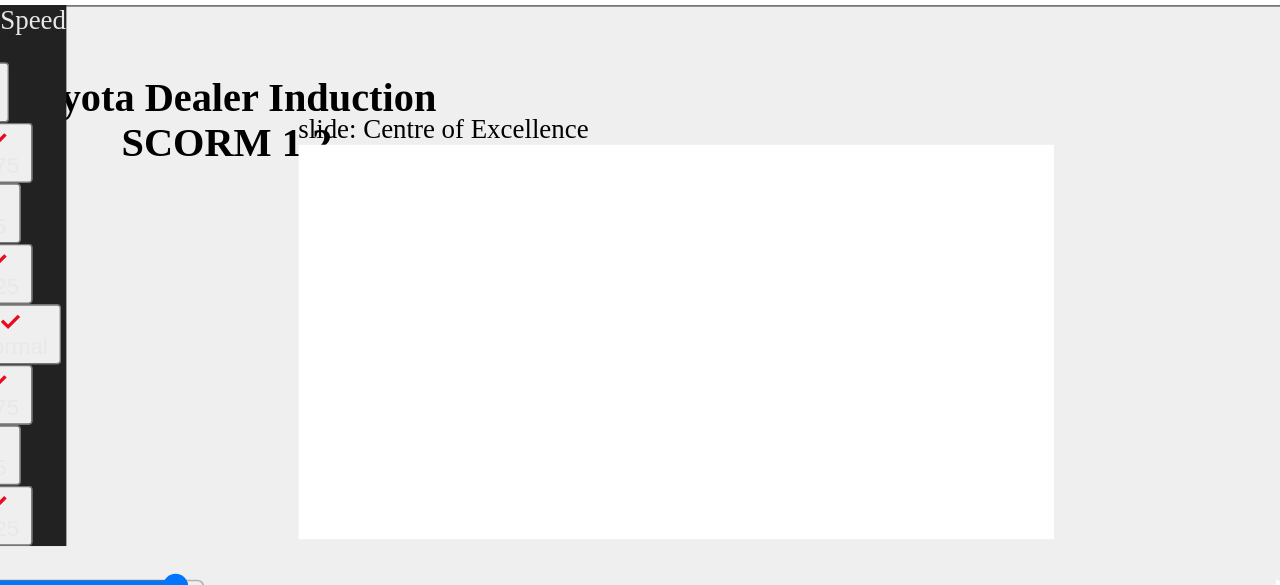 type on "13900" 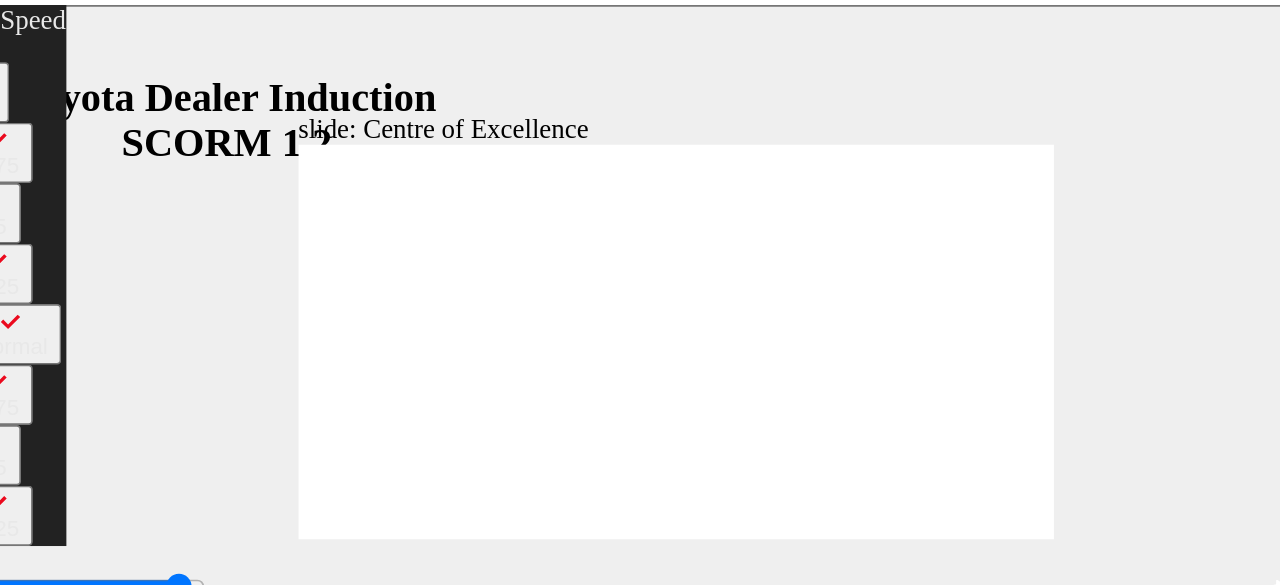 type on "14200" 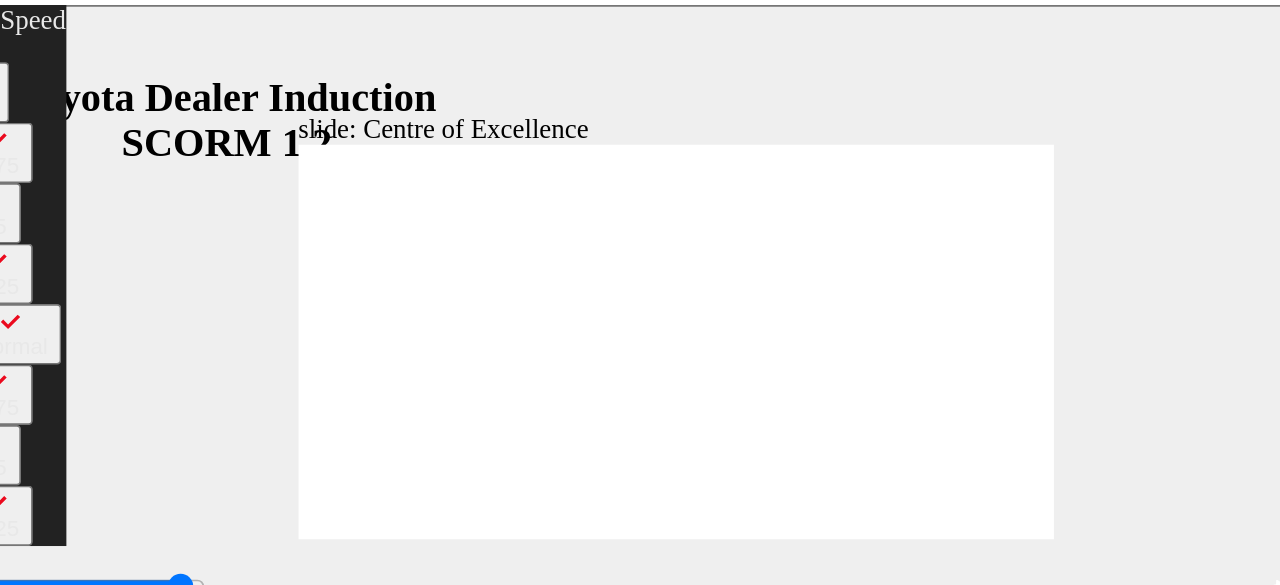 type on "14400" 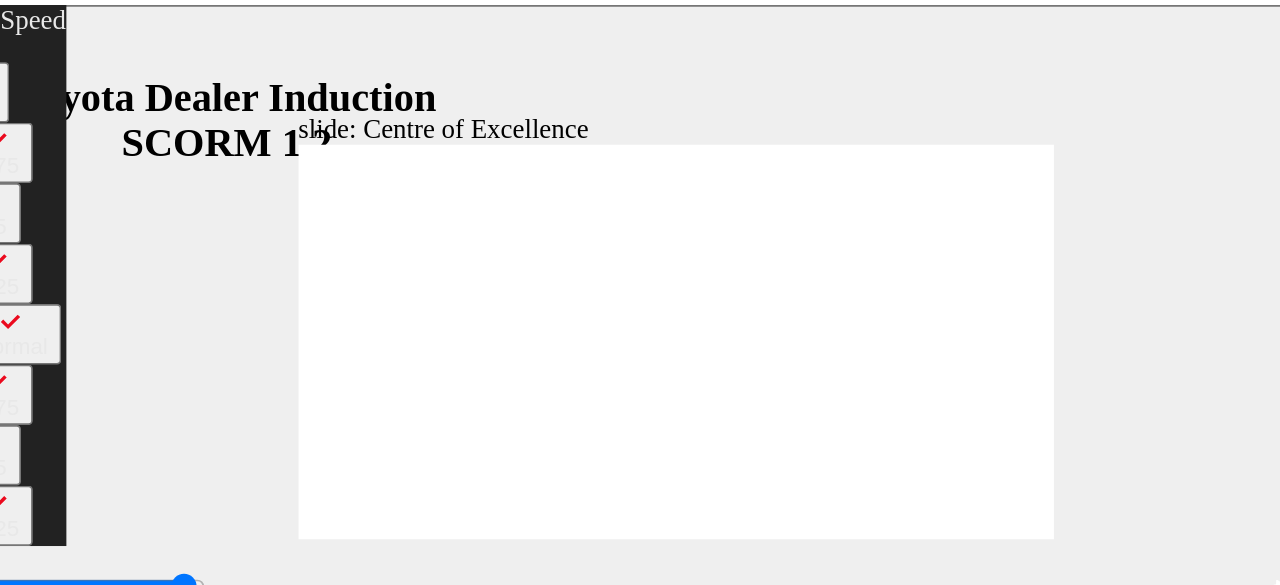 type on "14700" 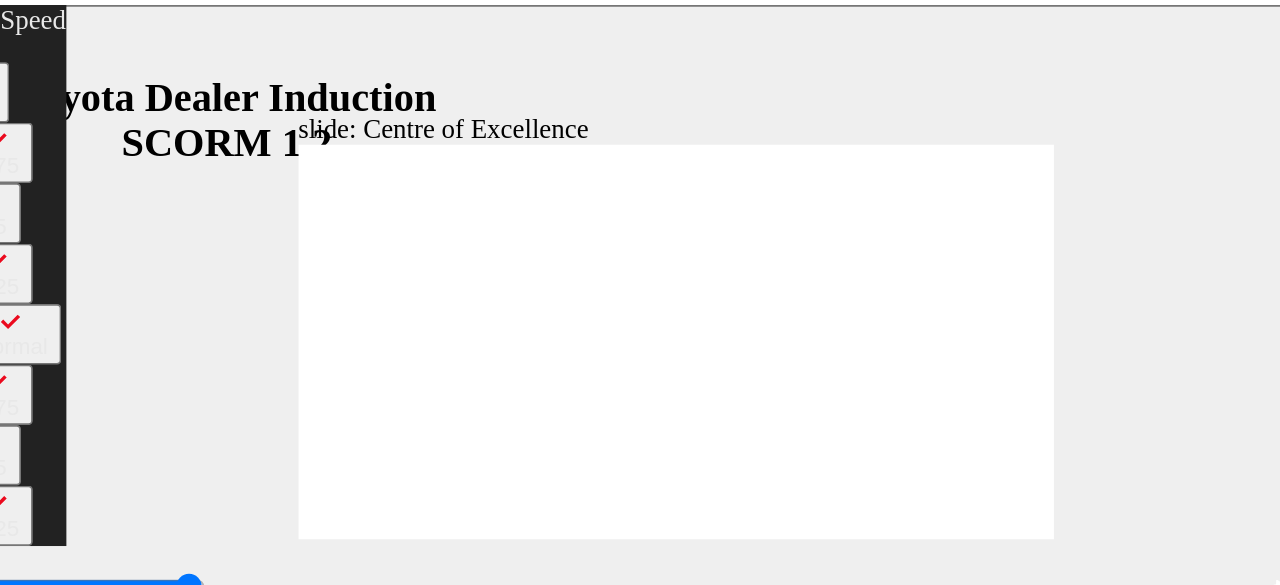 type on "15000" 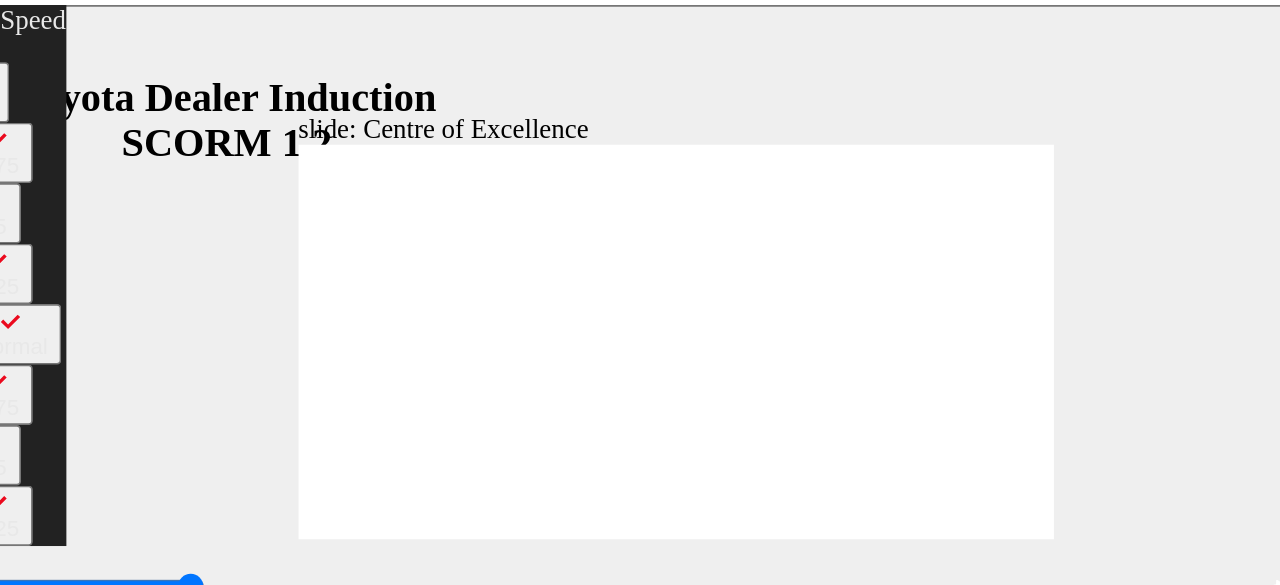 type on "15200" 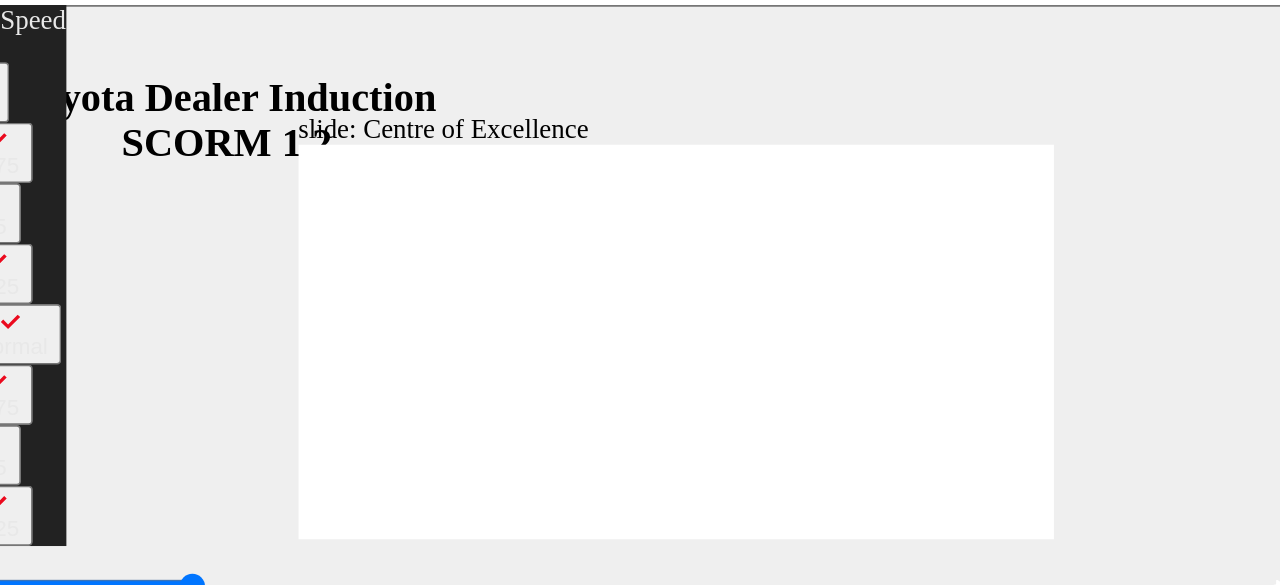 type on "15300" 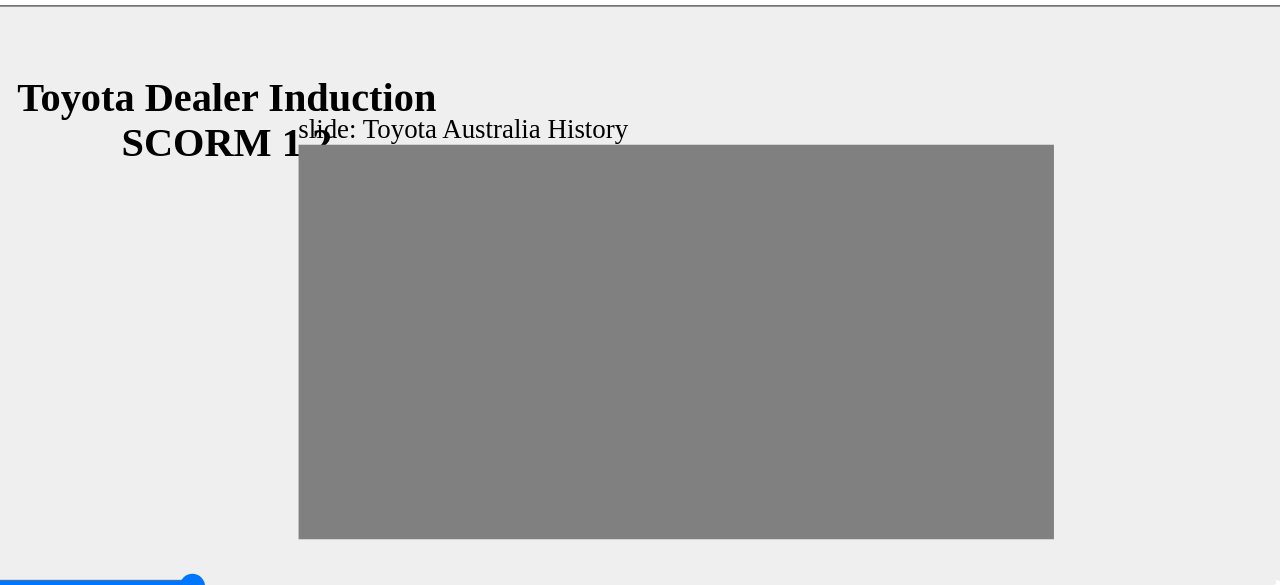 click 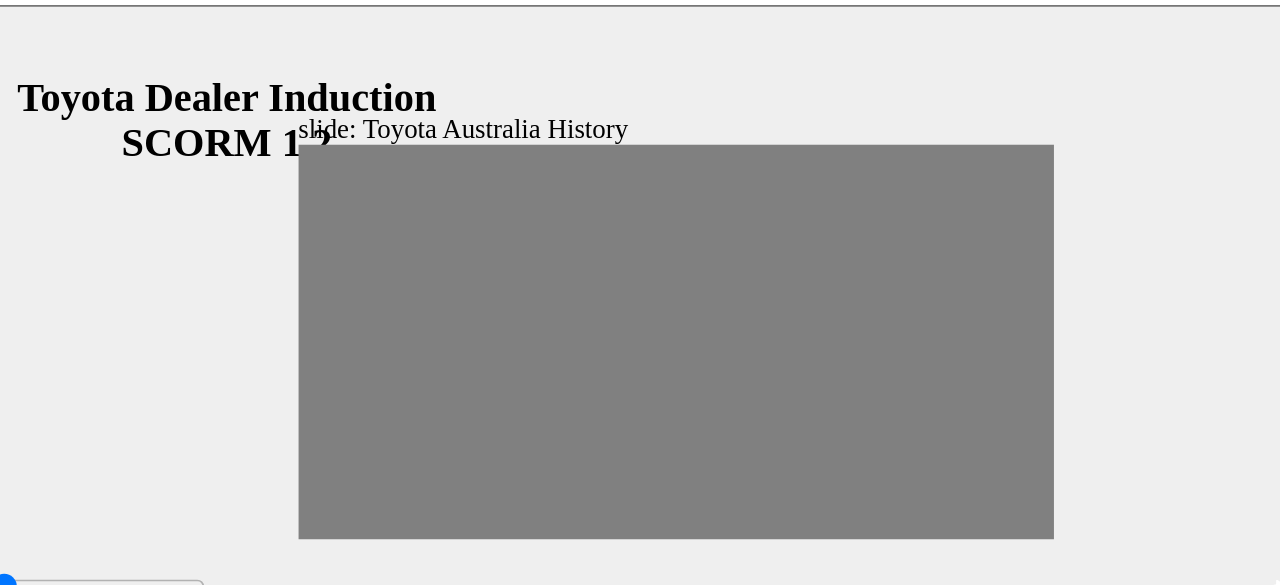 drag, startPoint x: 156, startPoint y: 204, endPoint x: 198, endPoint y: 204, distance: 42 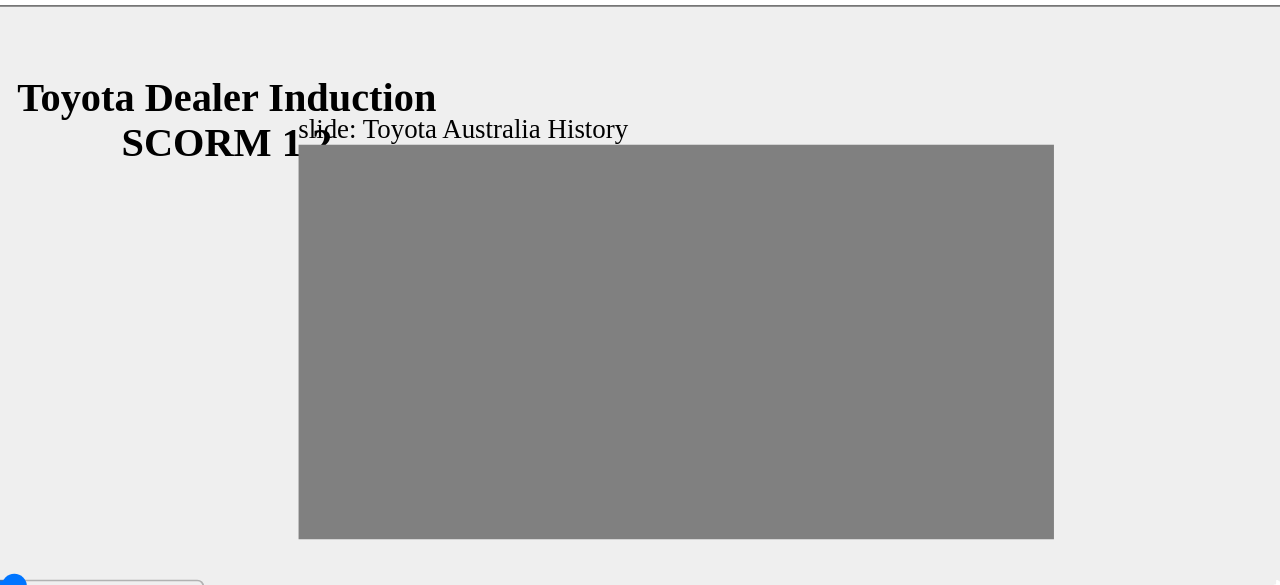 click 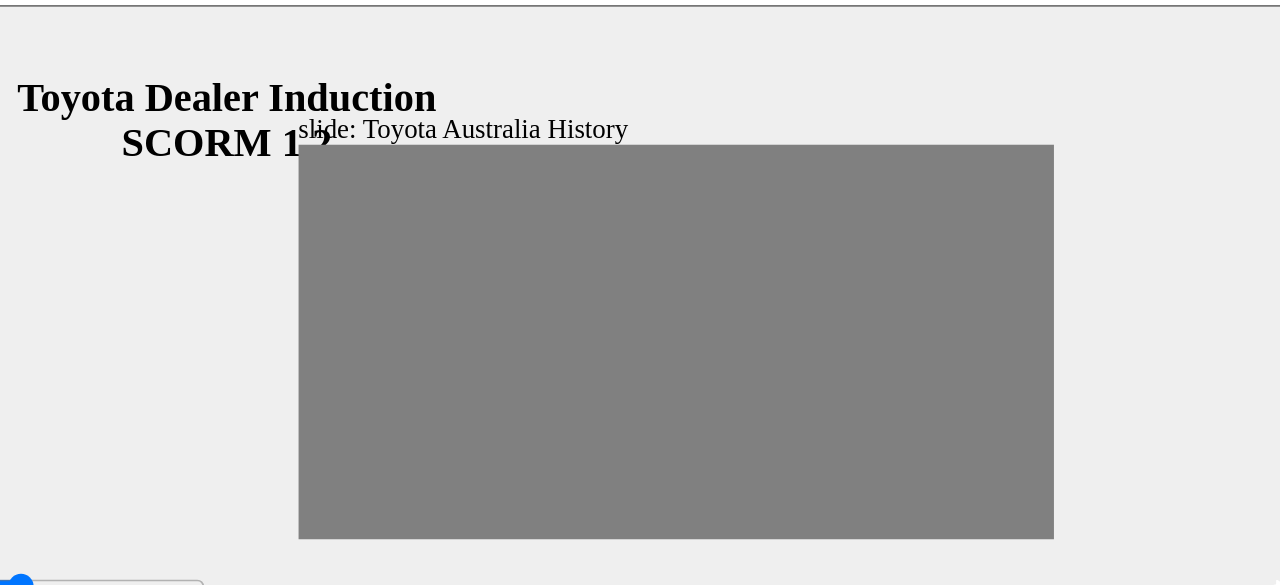 click 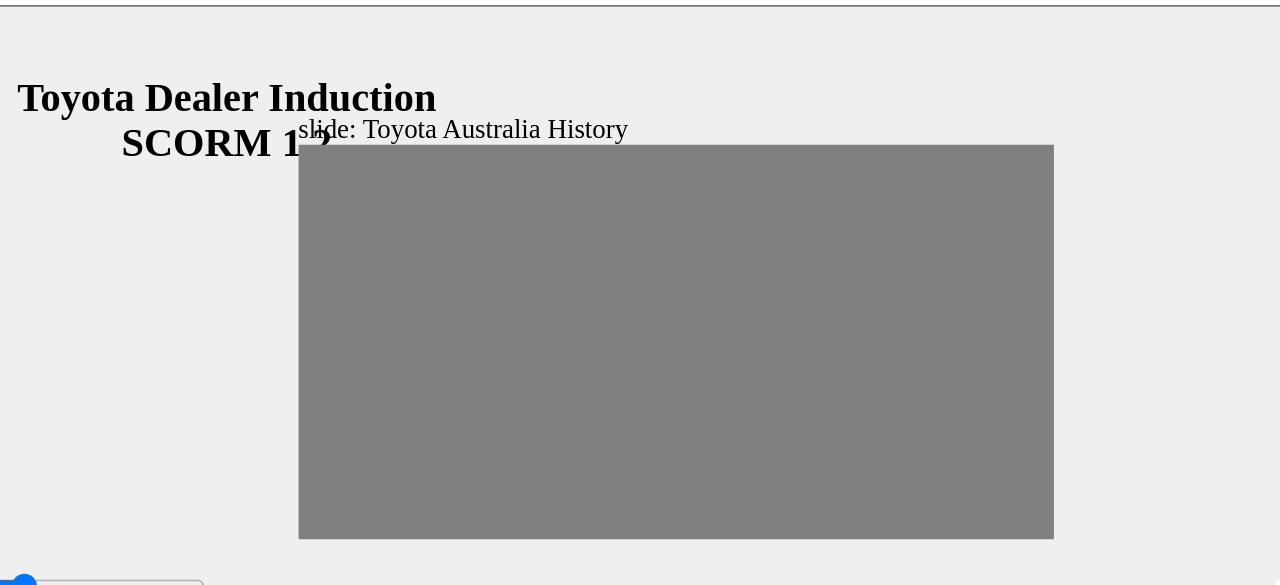 click 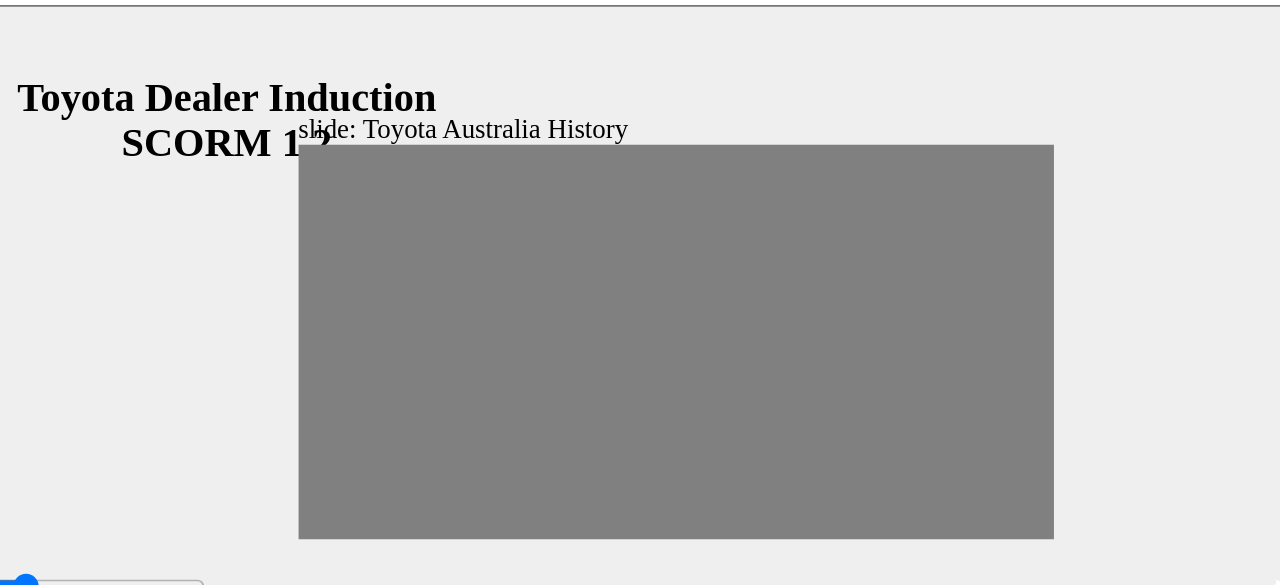 click 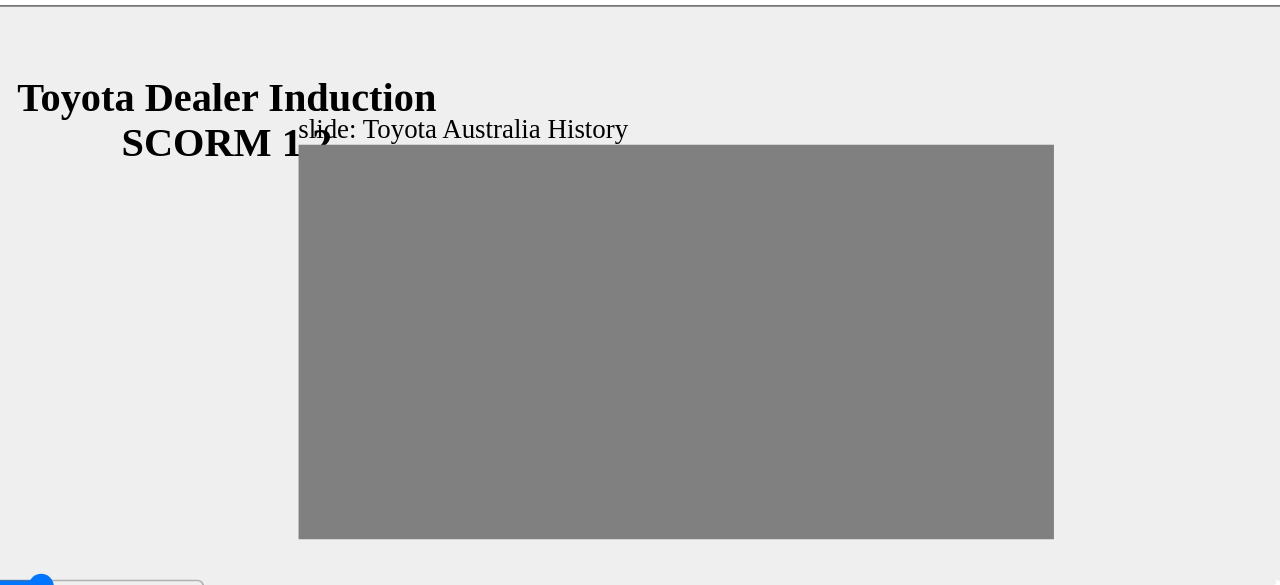 type on "0" 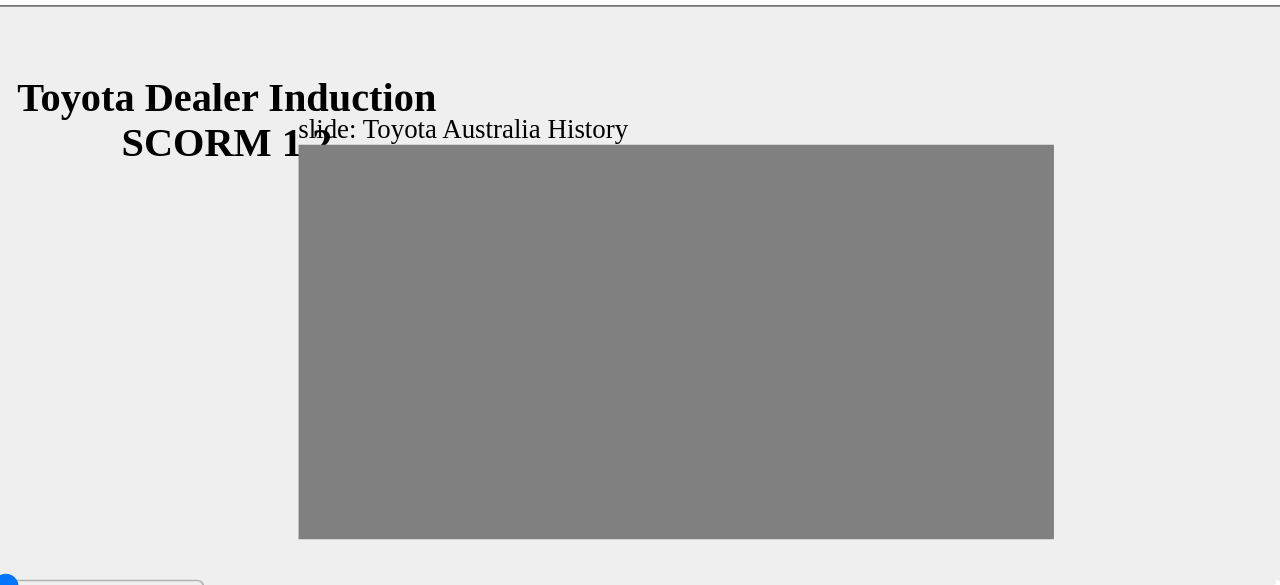 drag, startPoint x: 197, startPoint y: 205, endPoint x: 172, endPoint y: 205, distance: 25 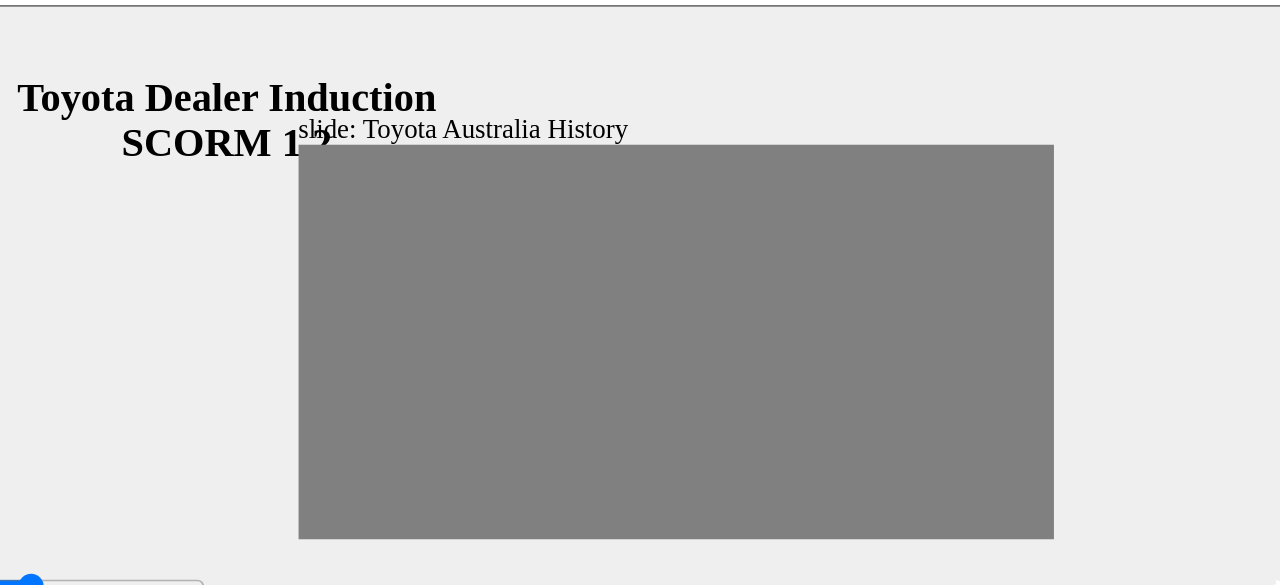 click at bounding box center (357, 1382) 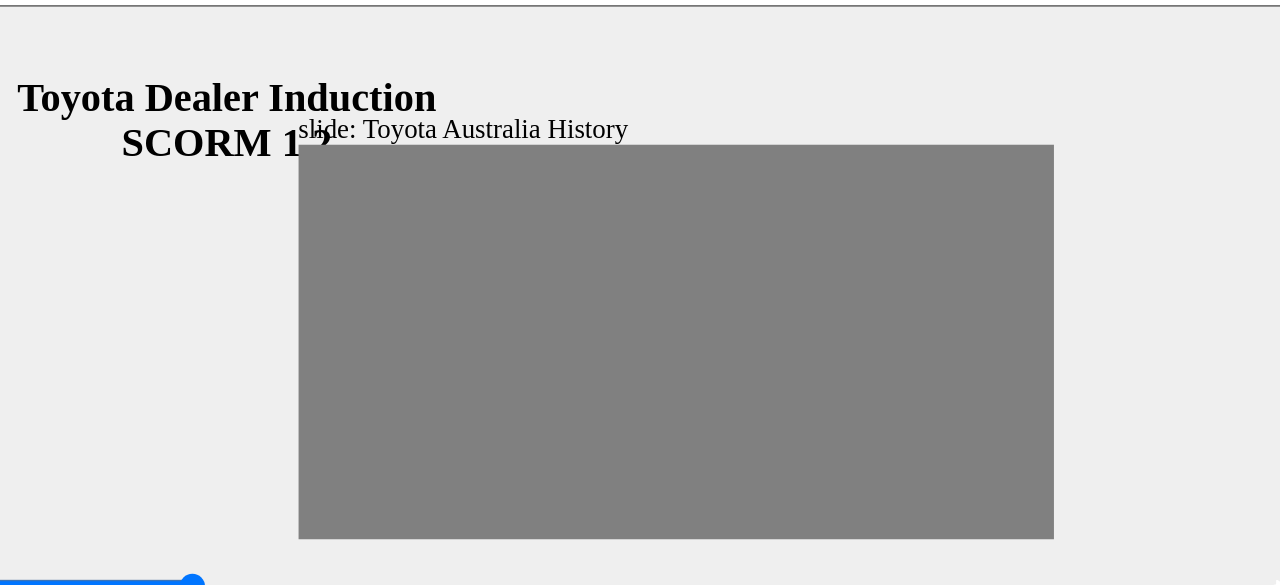 click 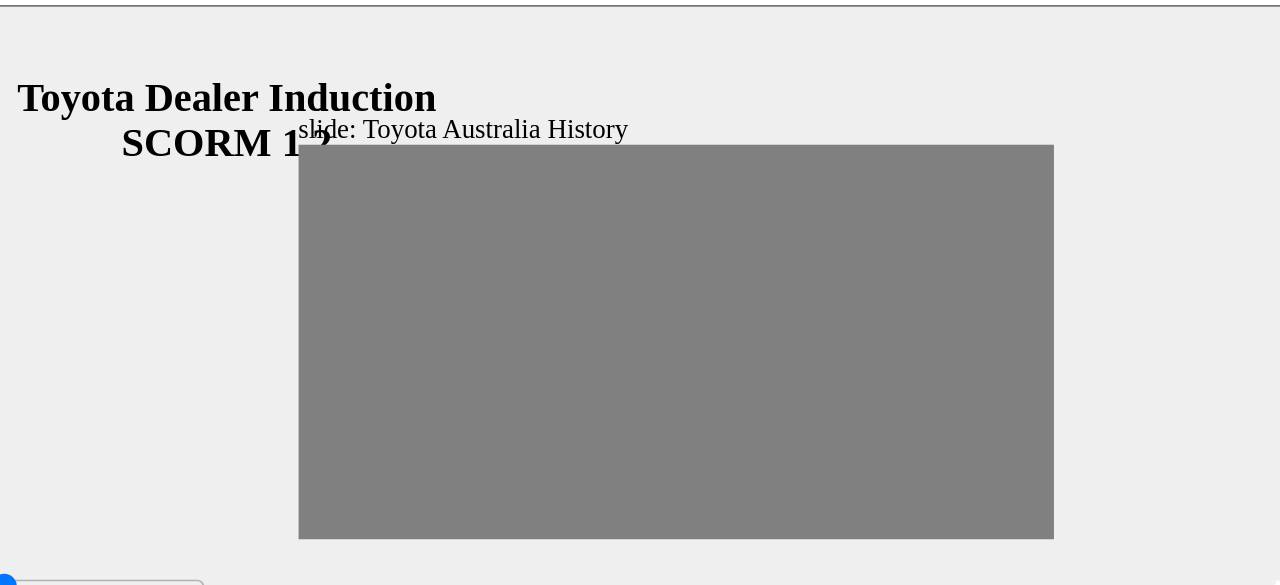 drag, startPoint x: 169, startPoint y: 203, endPoint x: 189, endPoint y: 212, distance: 21.931713 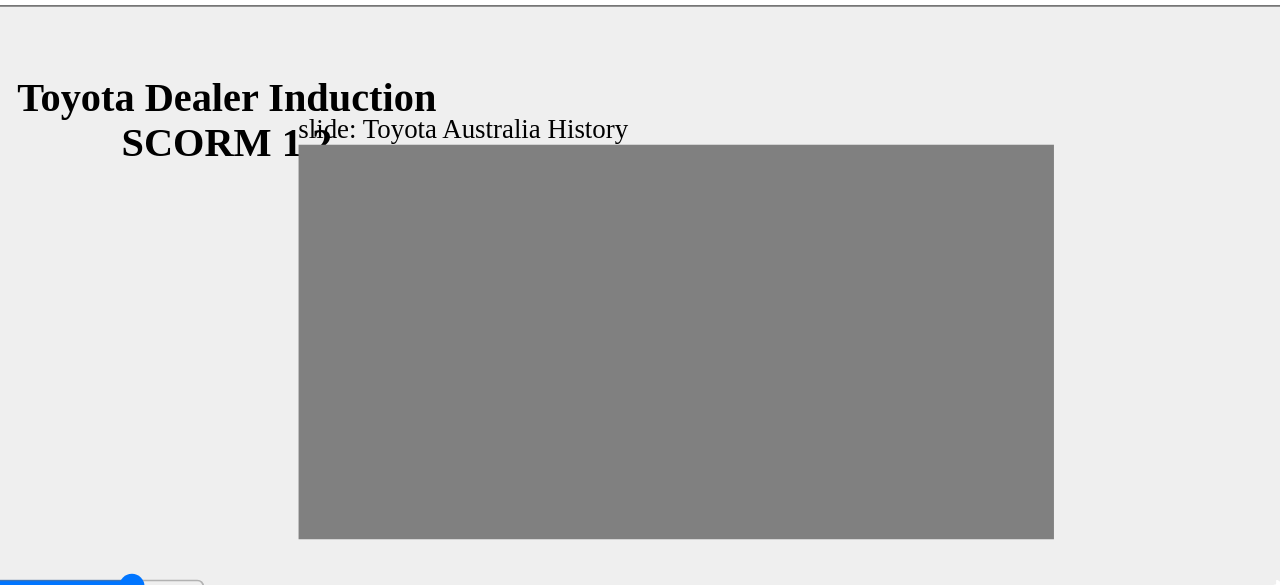 click at bounding box center (357, 1382) 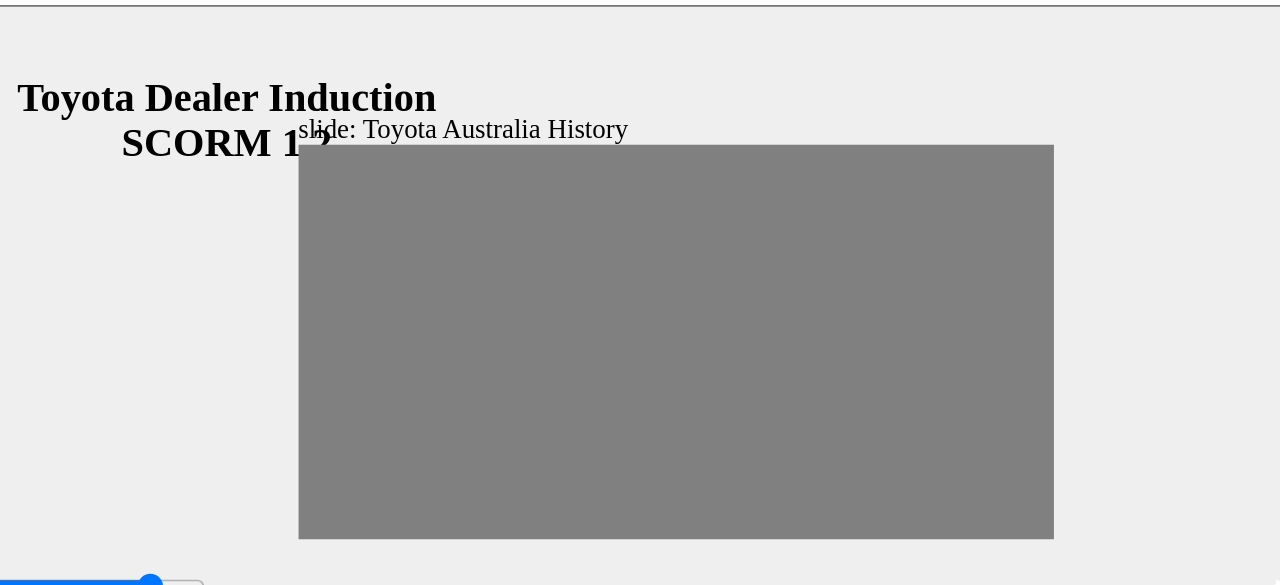 click at bounding box center [357, 1382] 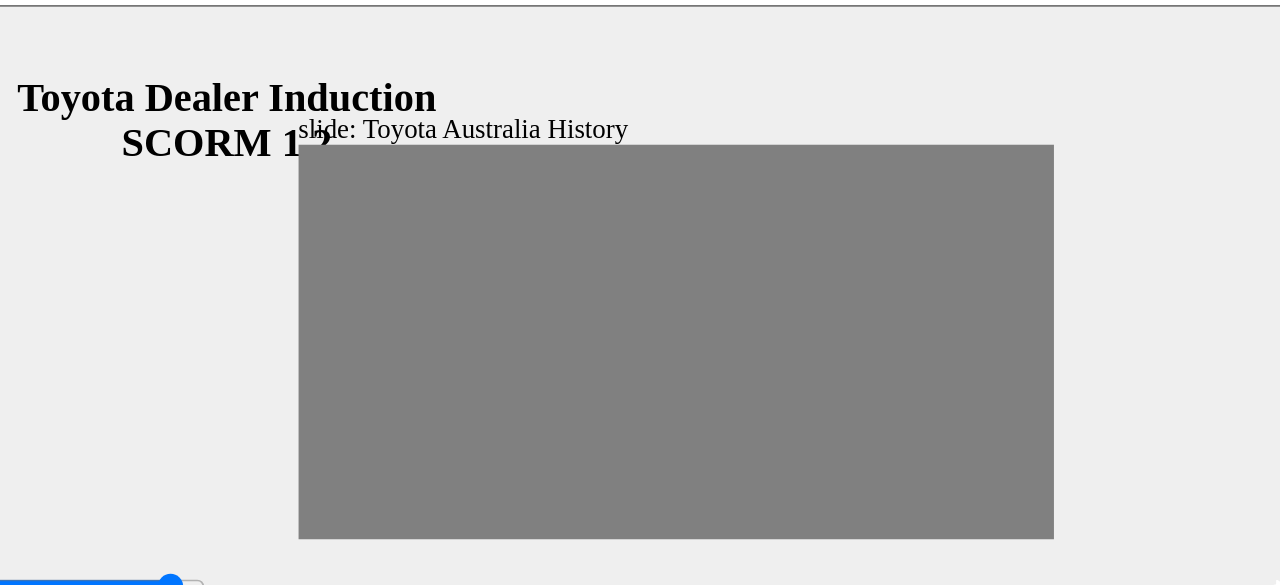 drag, startPoint x: 192, startPoint y: 206, endPoint x: 202, endPoint y: 207, distance: 10.049875 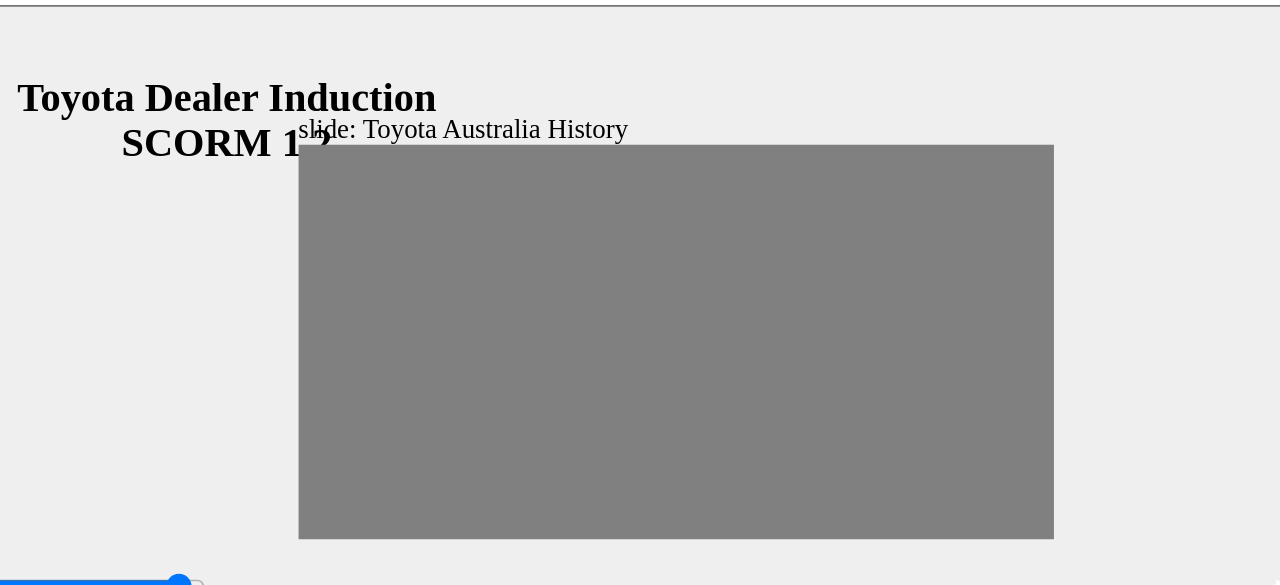 click 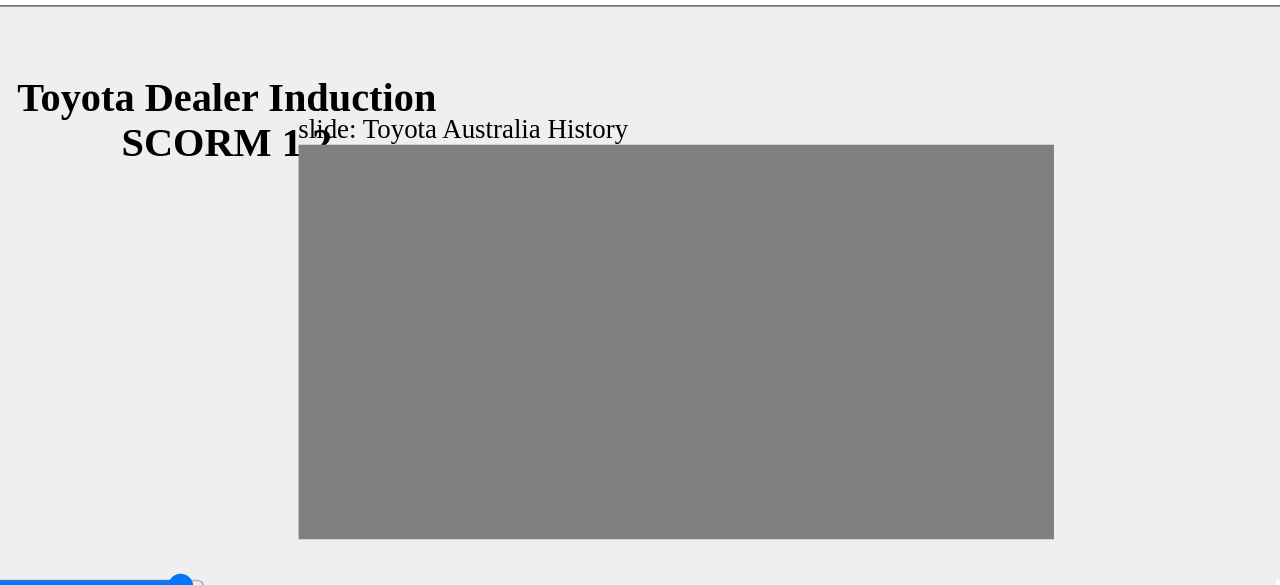 click 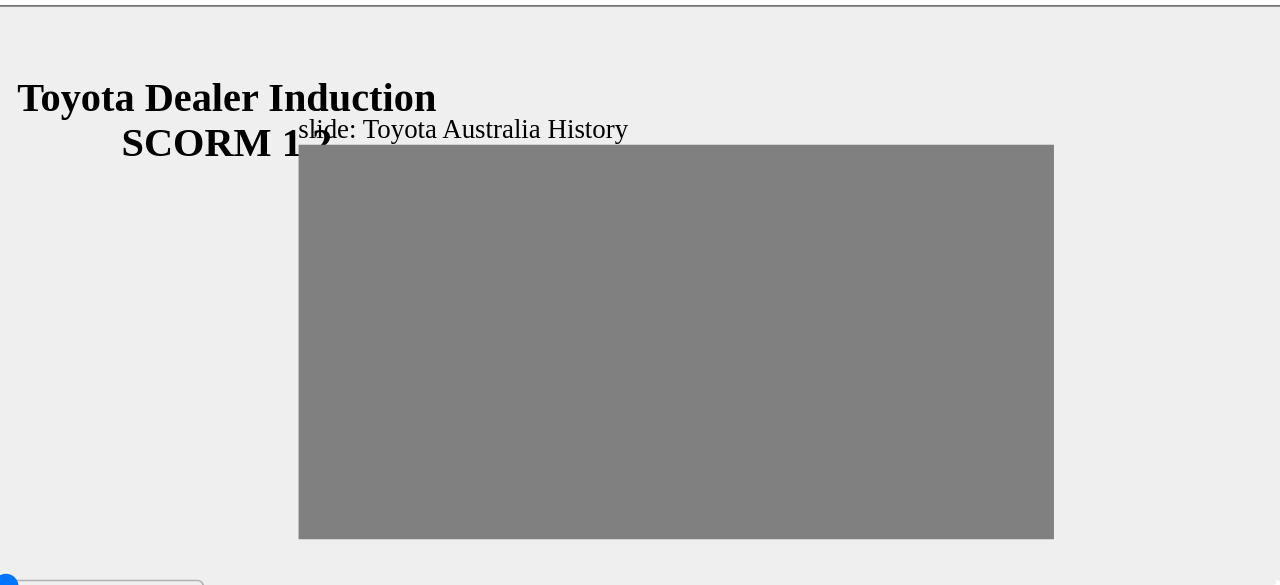 drag, startPoint x: 199, startPoint y: 205, endPoint x: 213, endPoint y: 209, distance: 14.56022 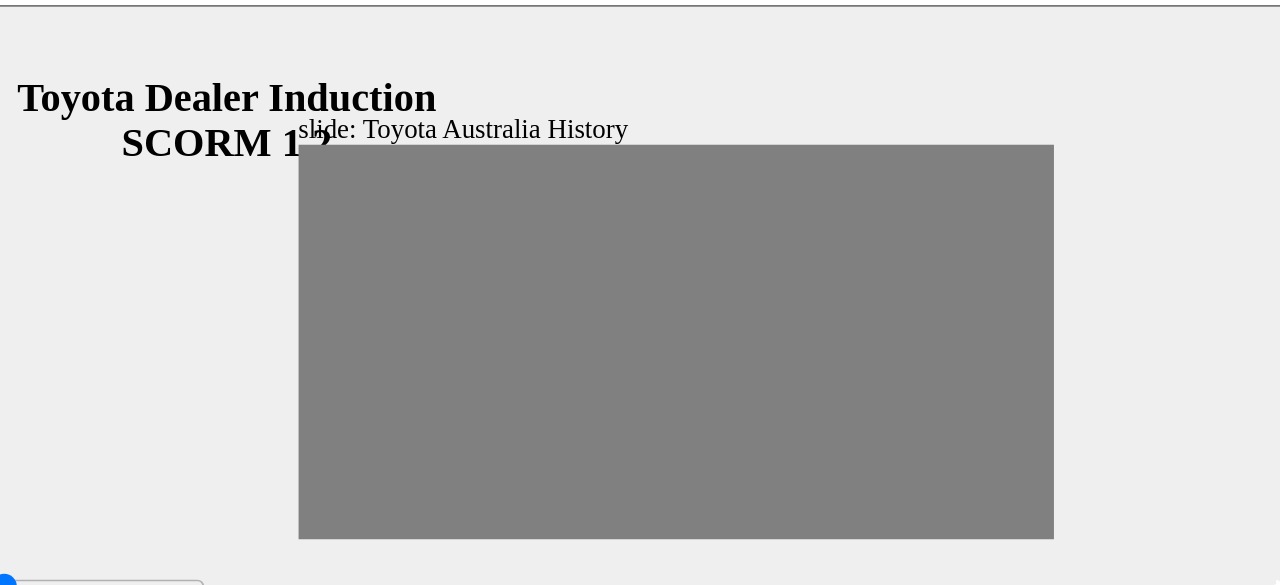 drag, startPoint x: 213, startPoint y: 209, endPoint x: 224, endPoint y: 211, distance: 11.18034 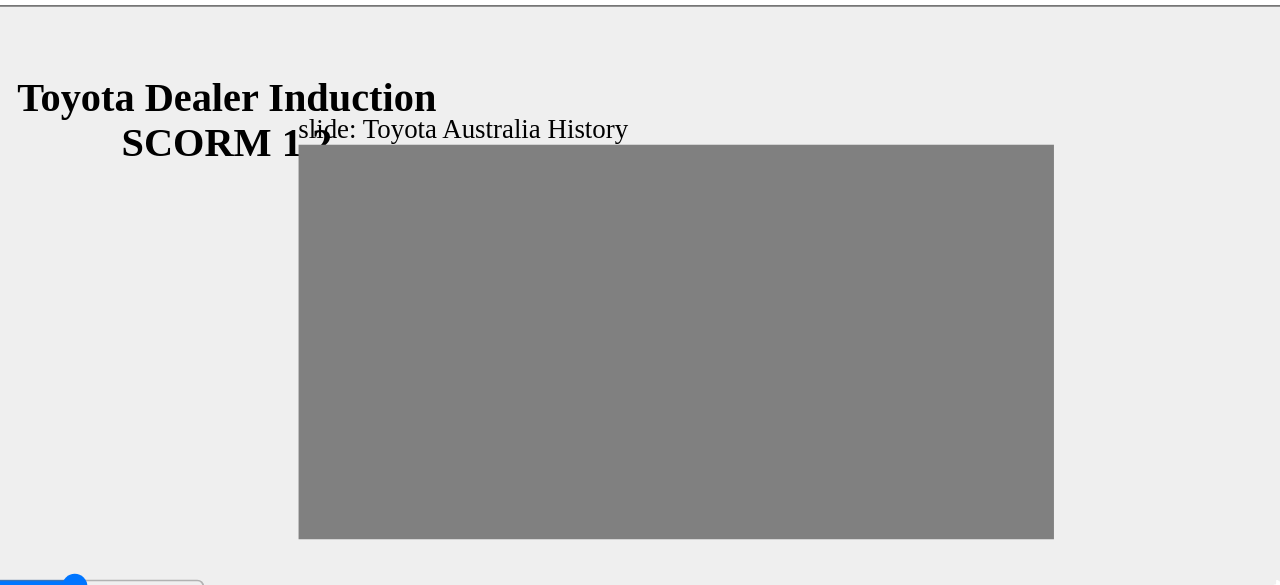 click 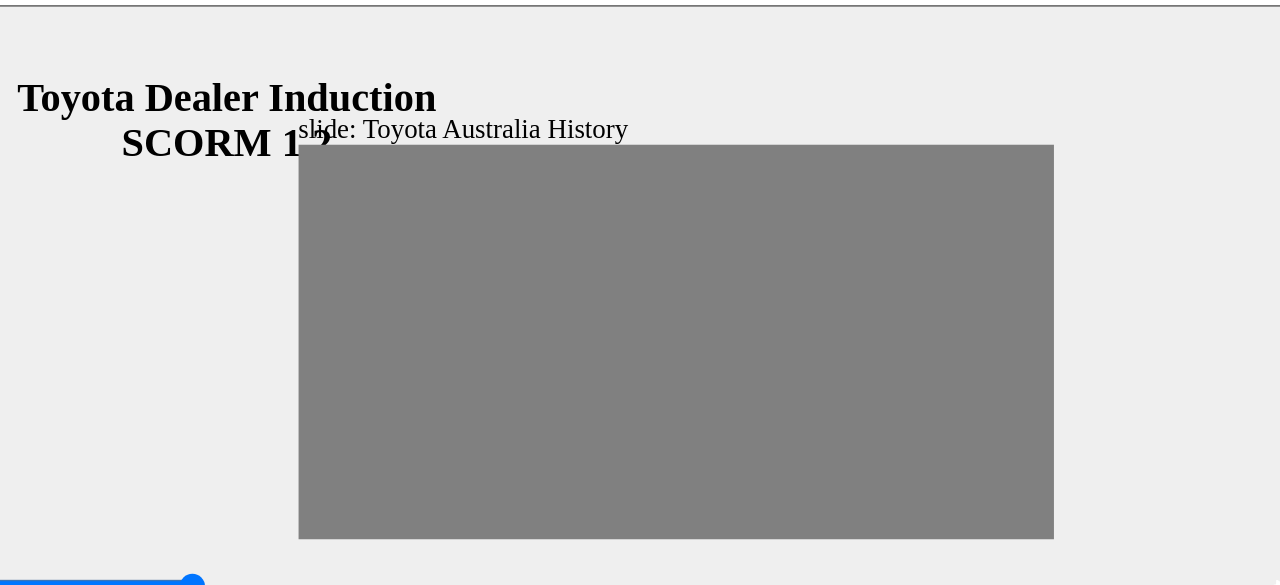 click at bounding box center (357, 1382) 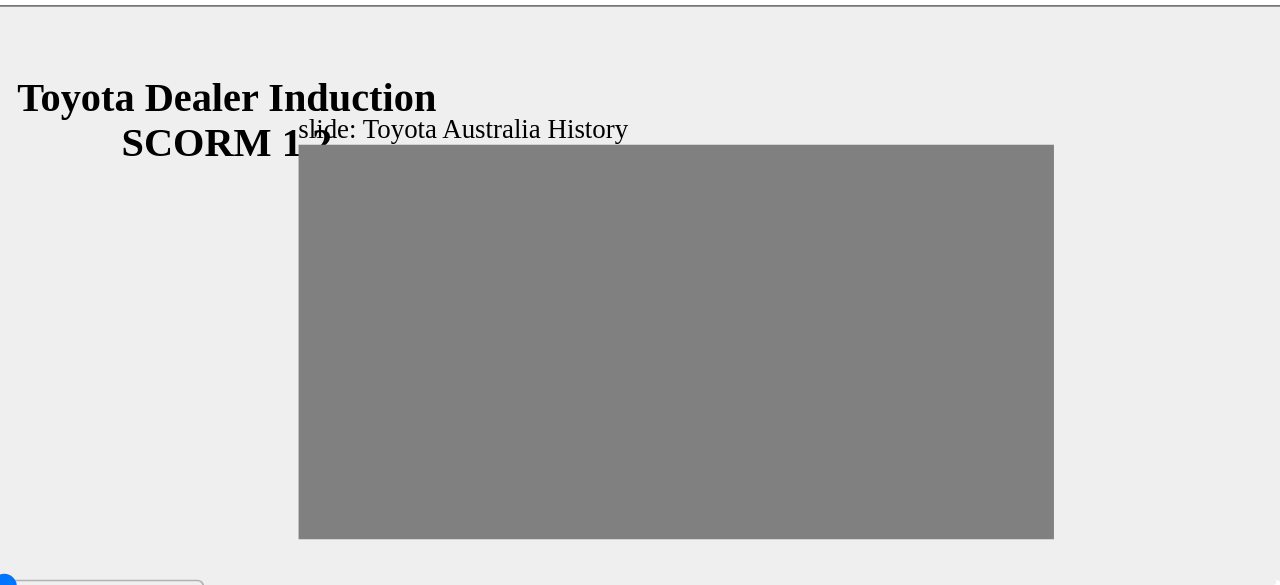 drag, startPoint x: 233, startPoint y: 204, endPoint x: 252, endPoint y: 206, distance: 19.104973 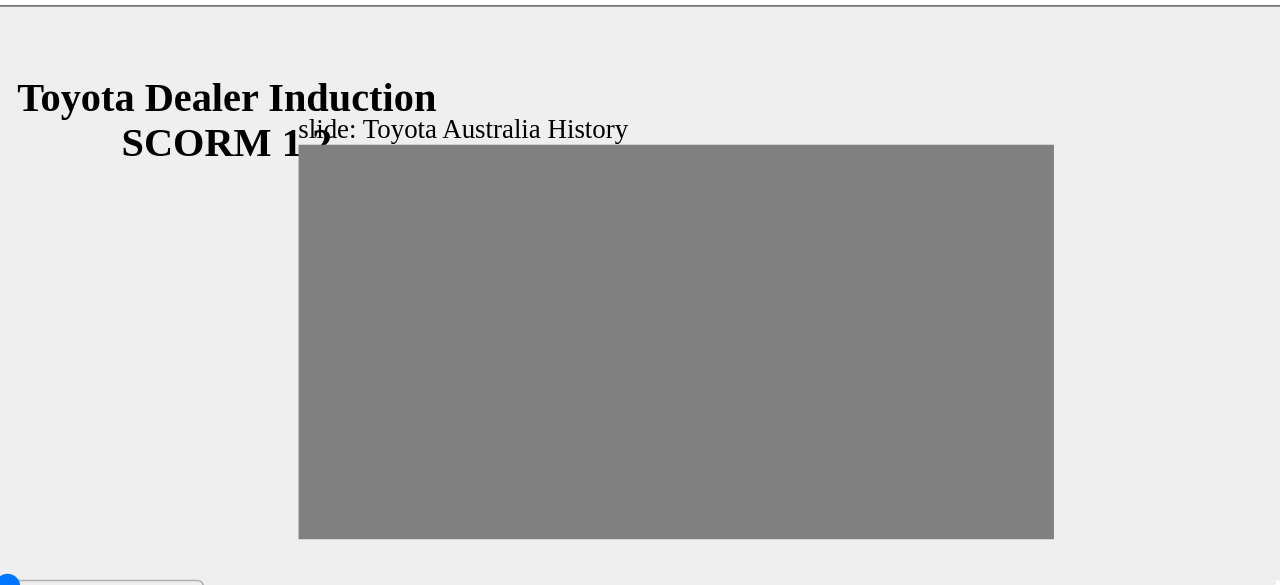 drag, startPoint x: 287, startPoint y: 204, endPoint x: 315, endPoint y: 203, distance: 28.01785 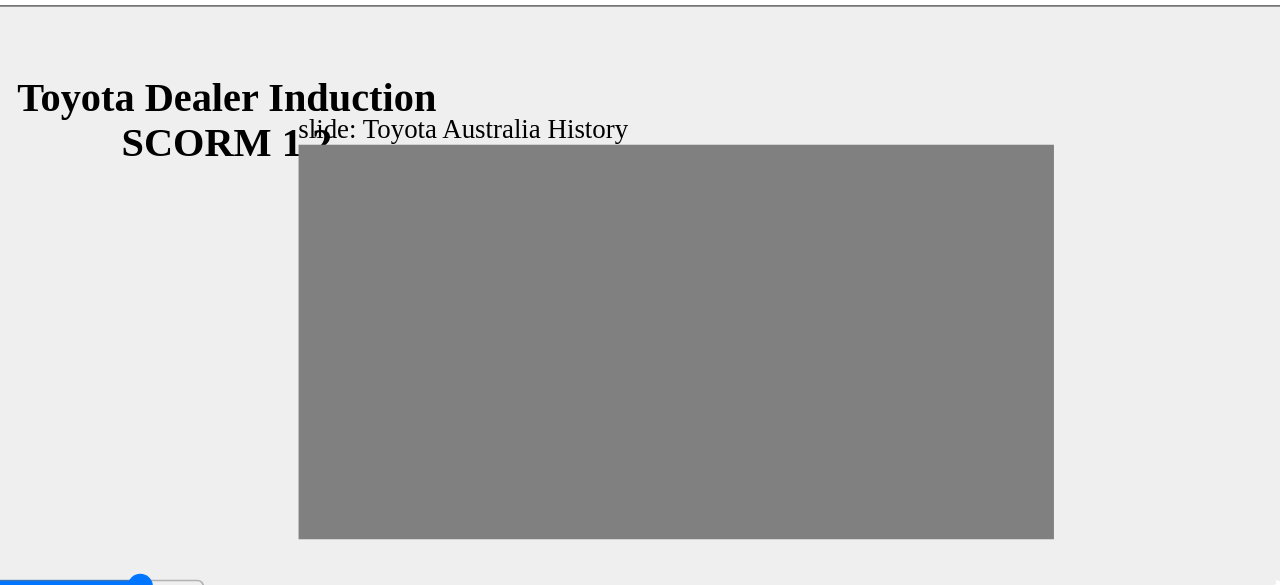 click at bounding box center (357, 1382) 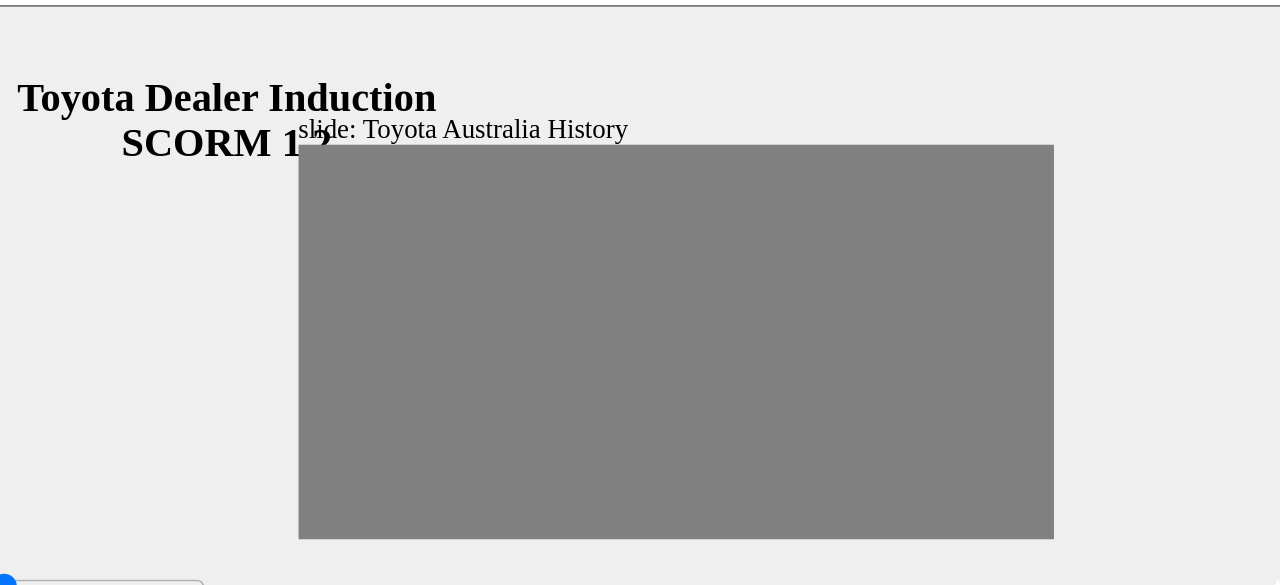 drag, startPoint x: 323, startPoint y: 204, endPoint x: 345, endPoint y: 205, distance: 22.022715 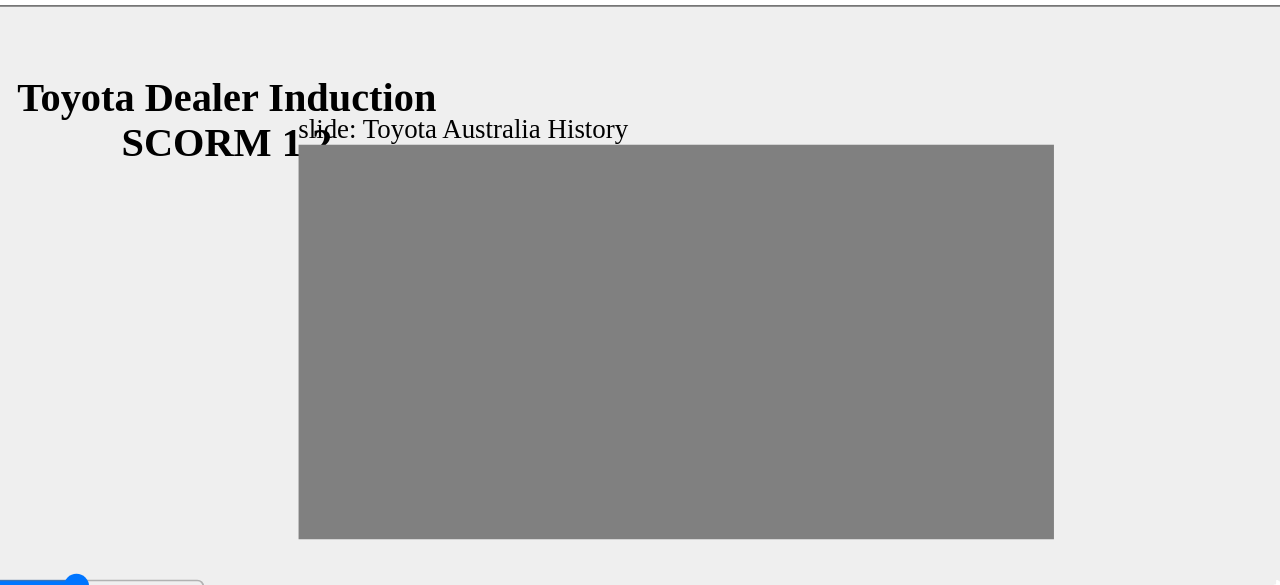 drag, startPoint x: 345, startPoint y: 205, endPoint x: 381, endPoint y: 207, distance: 36.05551 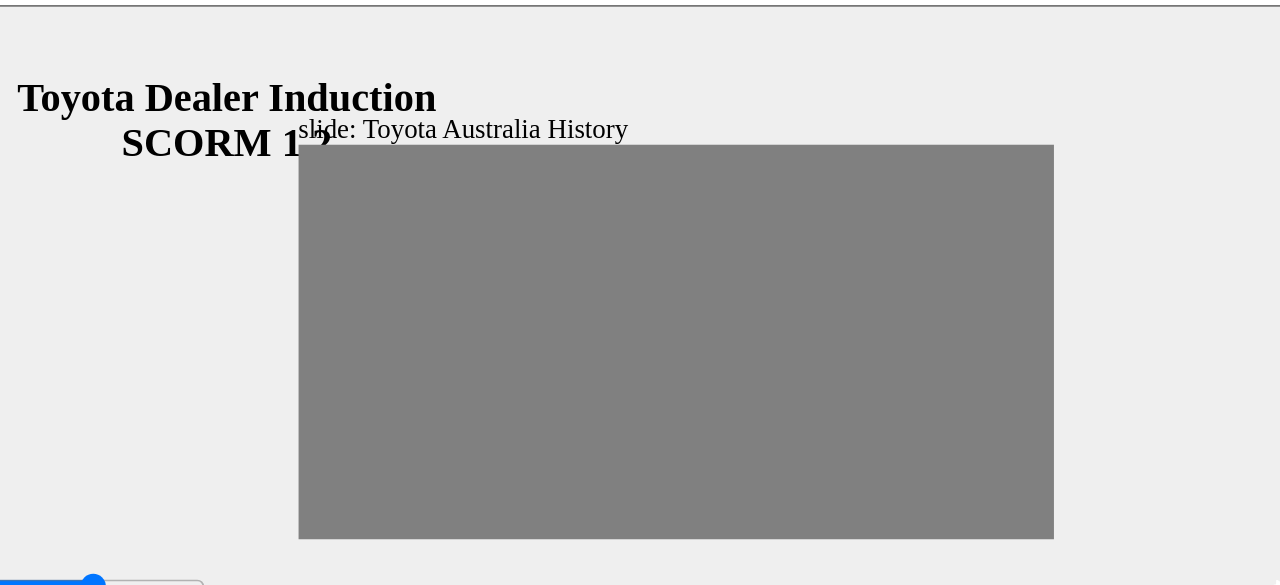 click 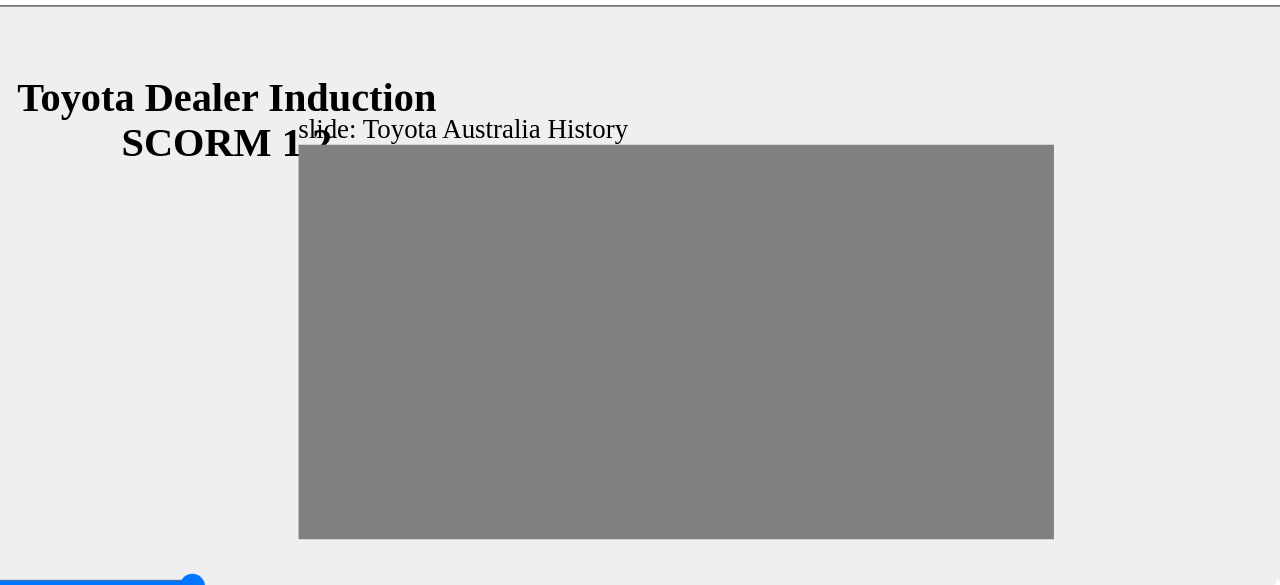 drag, startPoint x: 344, startPoint y: 204, endPoint x: 363, endPoint y: 205, distance: 19.026299 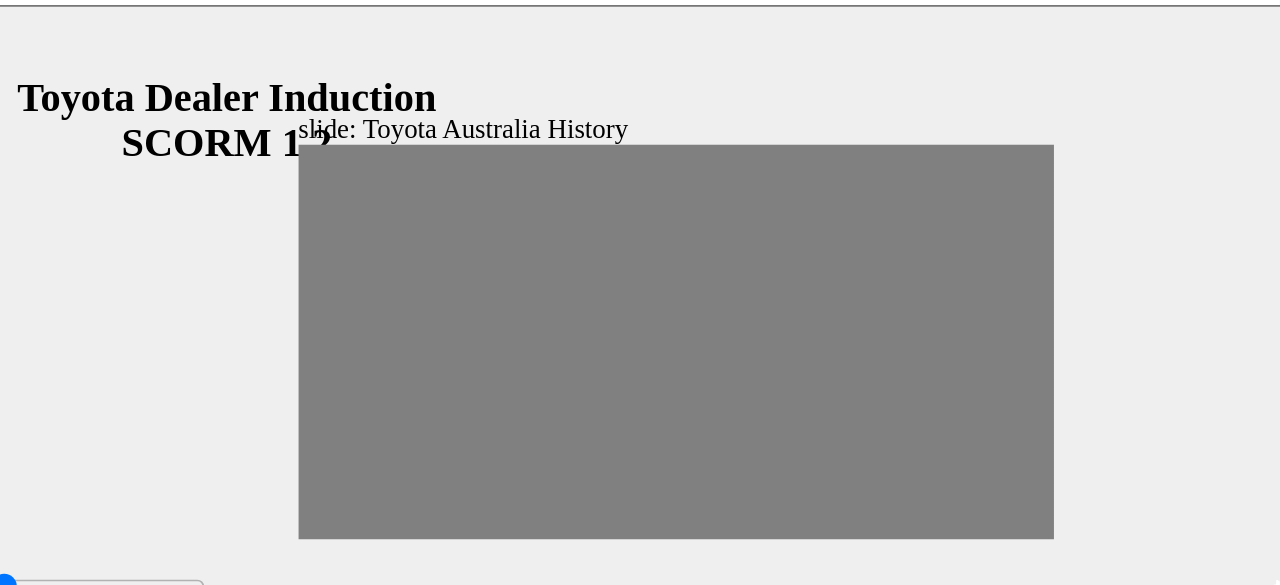 drag, startPoint x: 360, startPoint y: 205, endPoint x: 385, endPoint y: 207, distance: 25.079872 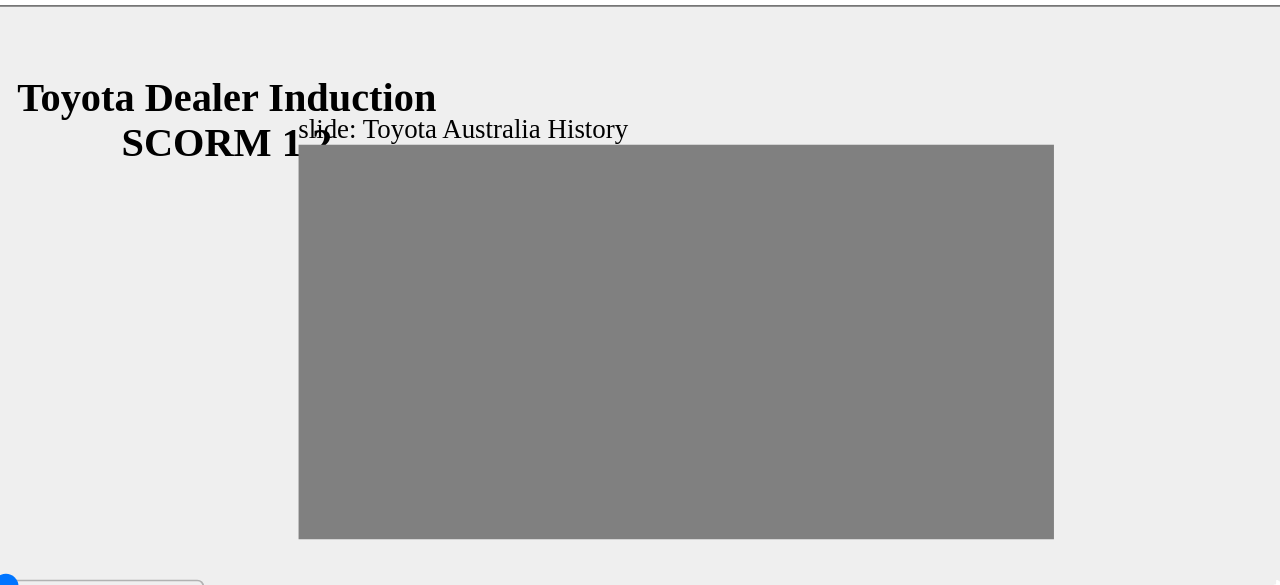 drag, startPoint x: 381, startPoint y: 202, endPoint x: 404, endPoint y: 200, distance: 23.086792 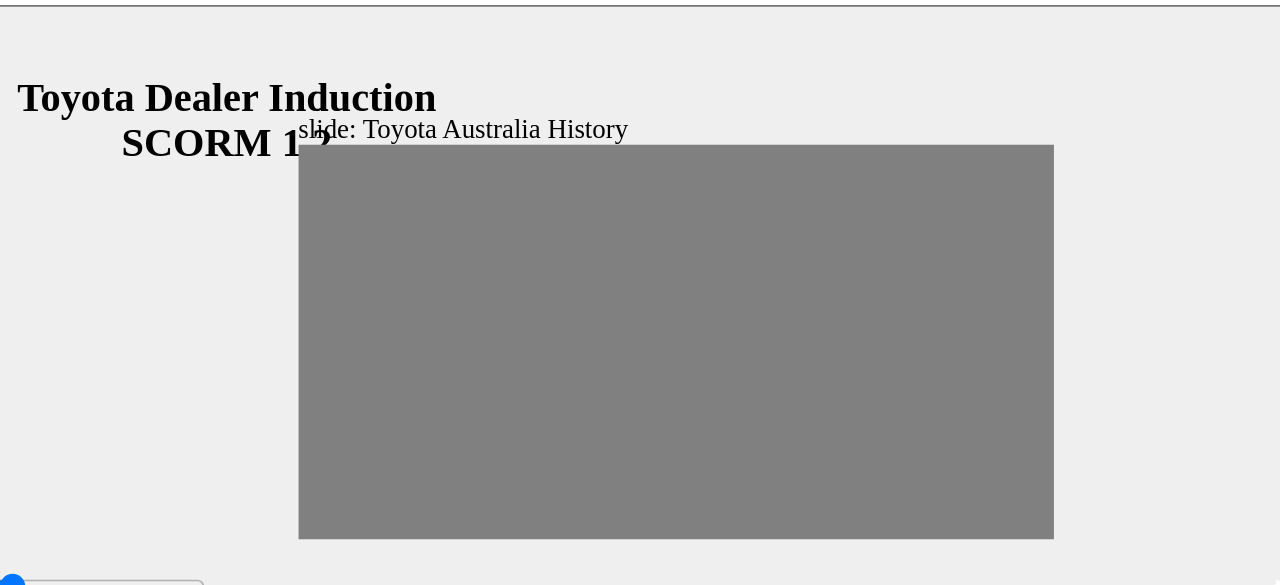 drag, startPoint x: 404, startPoint y: 200, endPoint x: 424, endPoint y: 205, distance: 20.615528 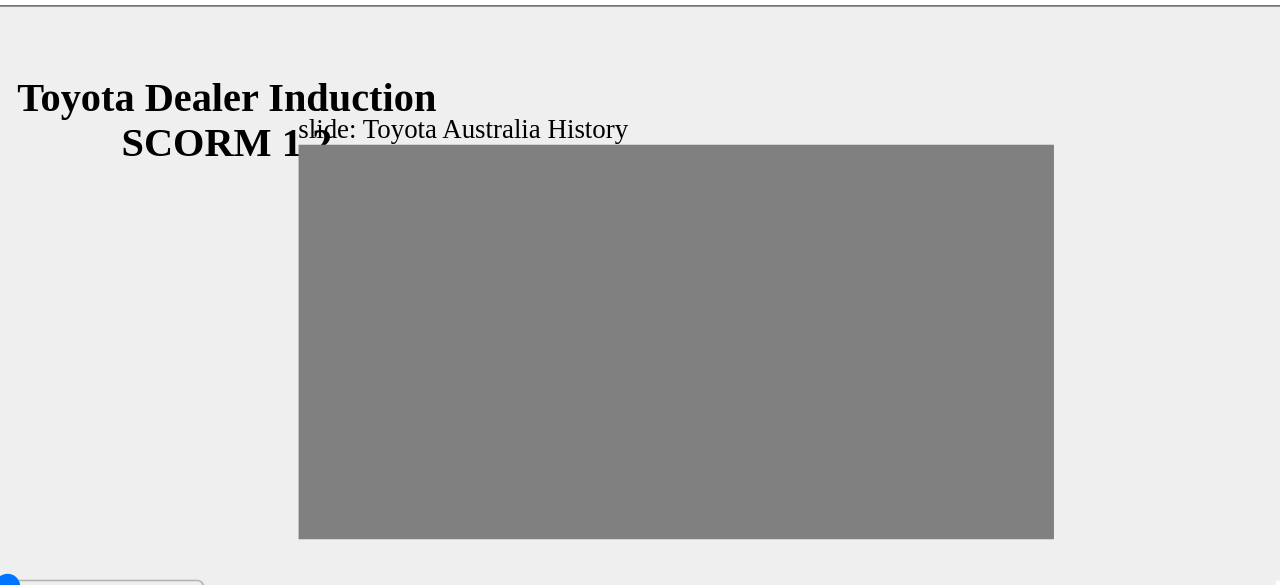 drag, startPoint x: 424, startPoint y: 205, endPoint x: 437, endPoint y: 206, distance: 13.038404 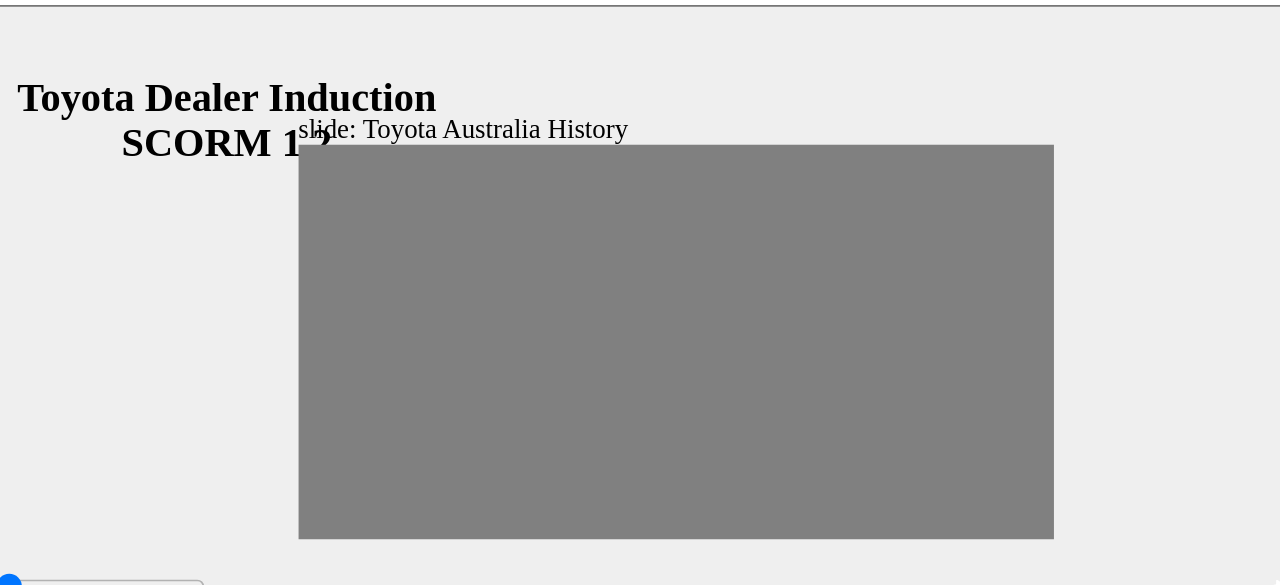 drag, startPoint x: 444, startPoint y: 204, endPoint x: 455, endPoint y: 205, distance: 11.045361 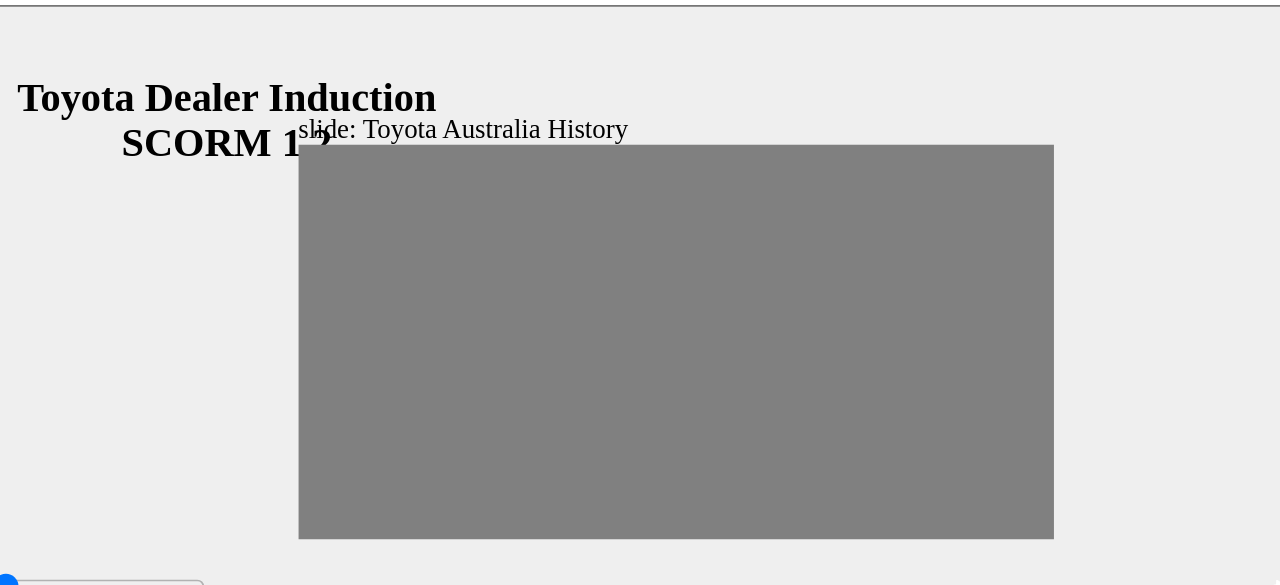 drag, startPoint x: 455, startPoint y: 205, endPoint x: 478, endPoint y: 207, distance: 23.086792 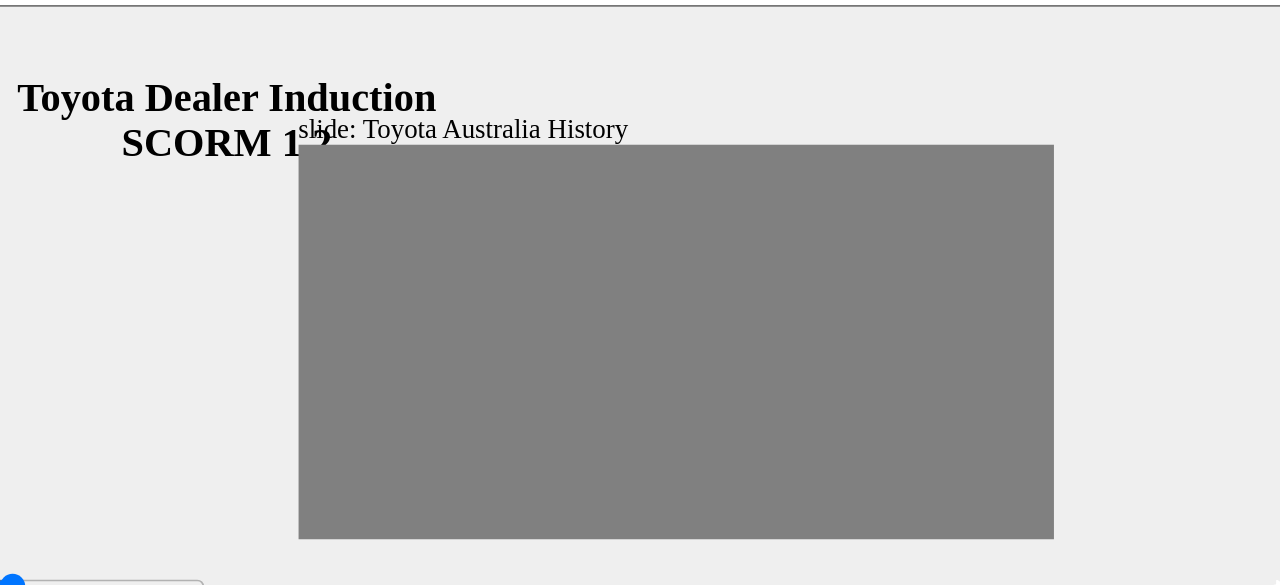 drag, startPoint x: 502, startPoint y: 207, endPoint x: 529, endPoint y: 207, distance: 27 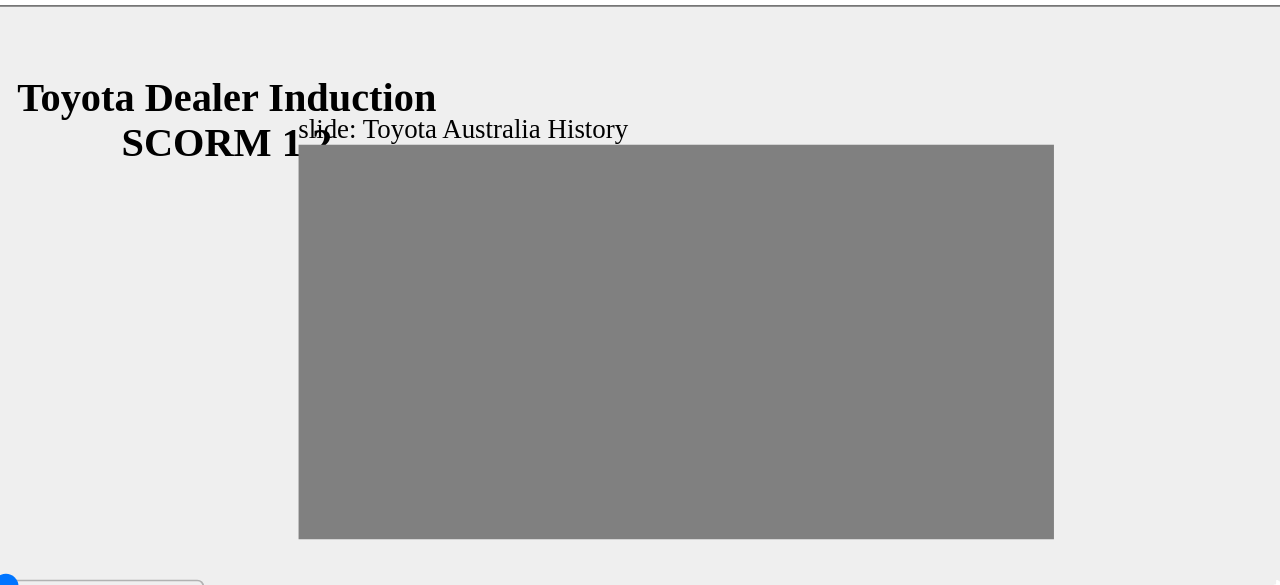 drag, startPoint x: 526, startPoint y: 205, endPoint x: 547, endPoint y: 205, distance: 21 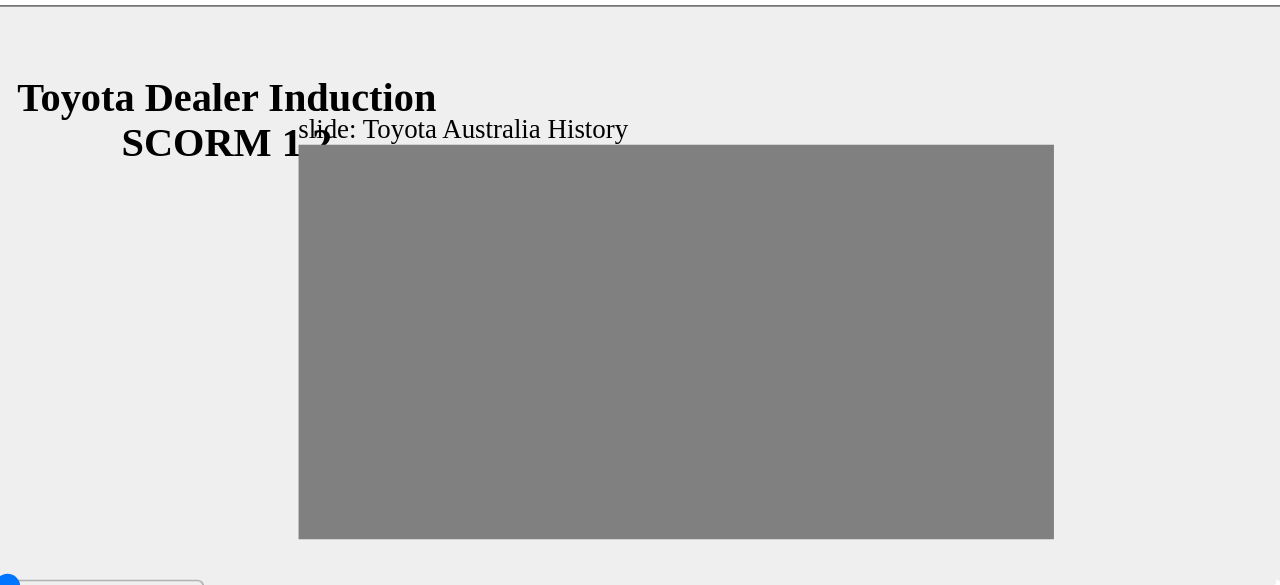drag, startPoint x: 547, startPoint y: 205, endPoint x: 577, endPoint y: 204, distance: 30.016663 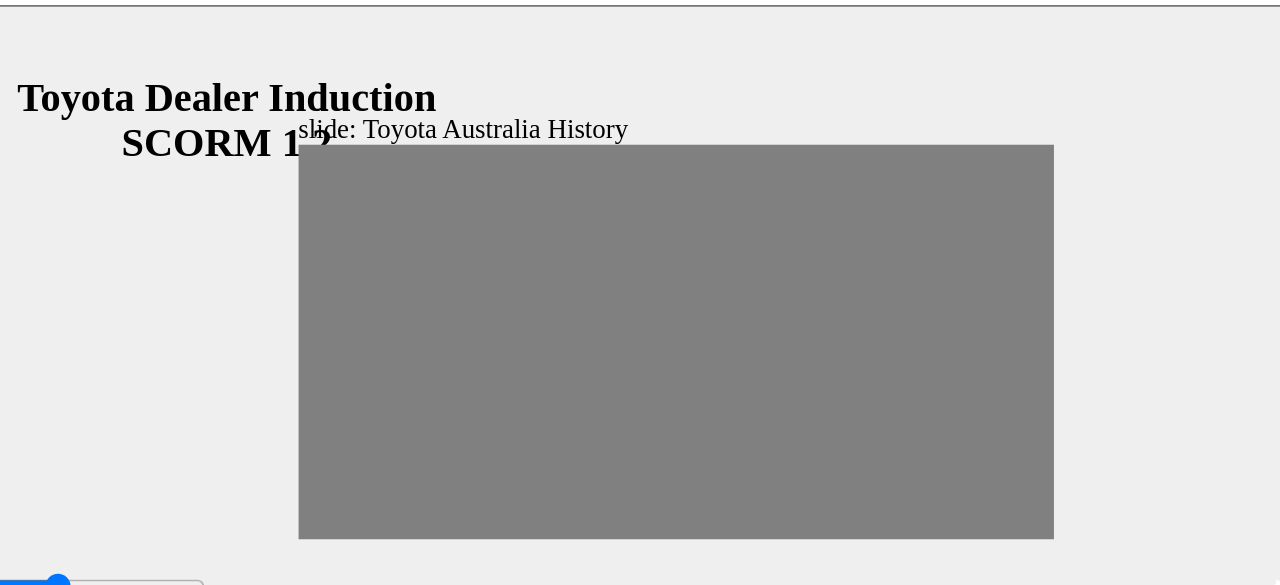 click 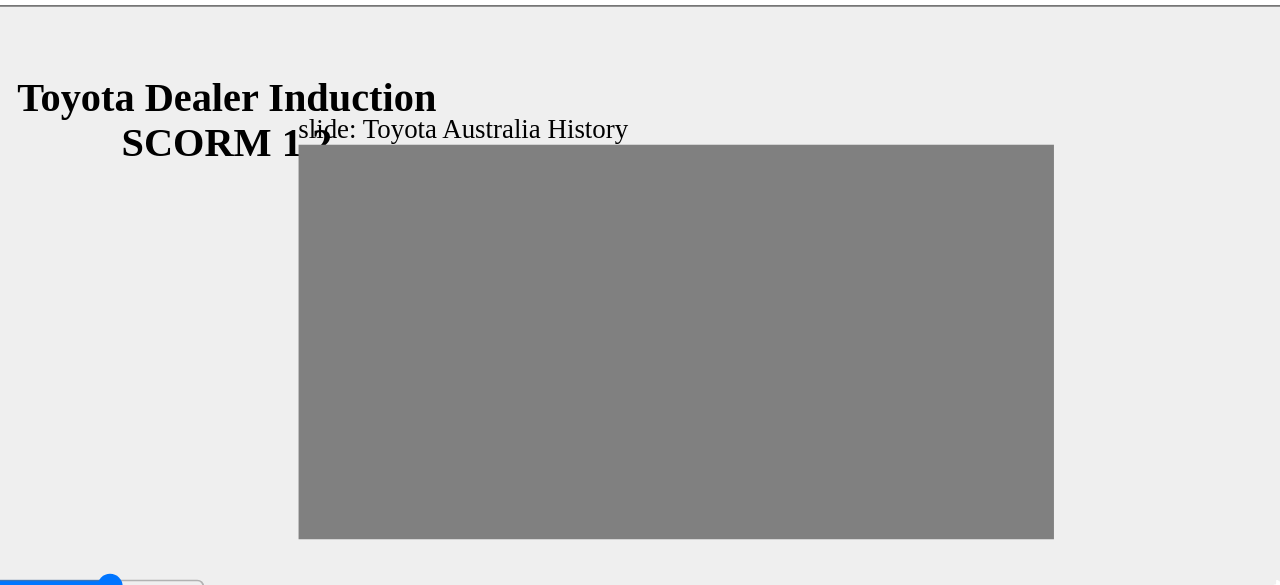 click 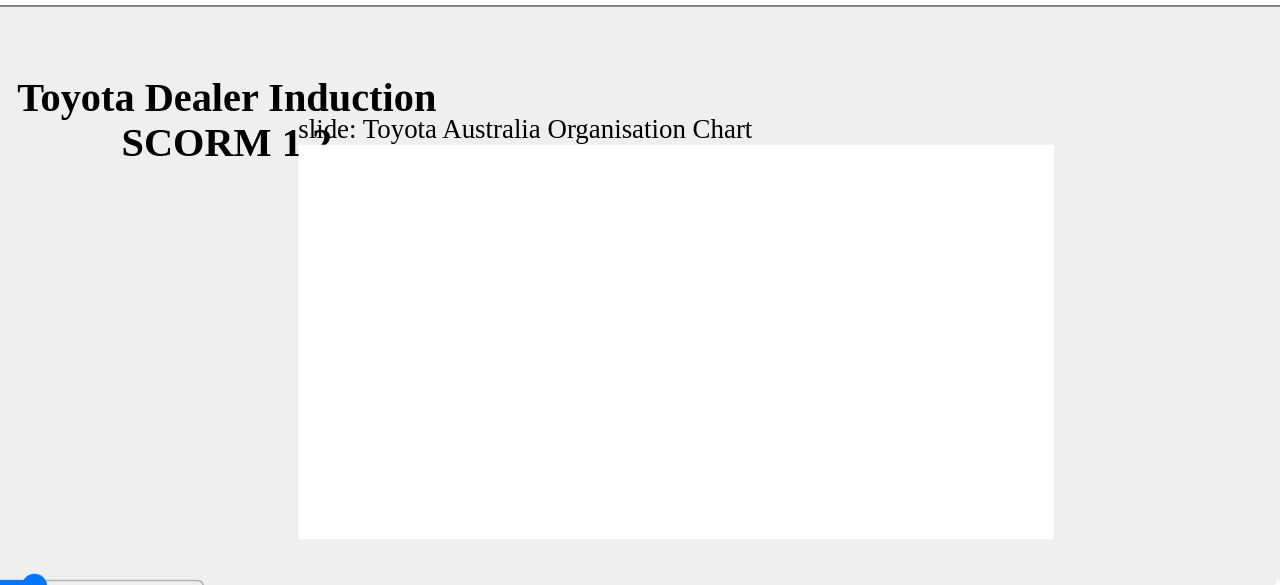 click 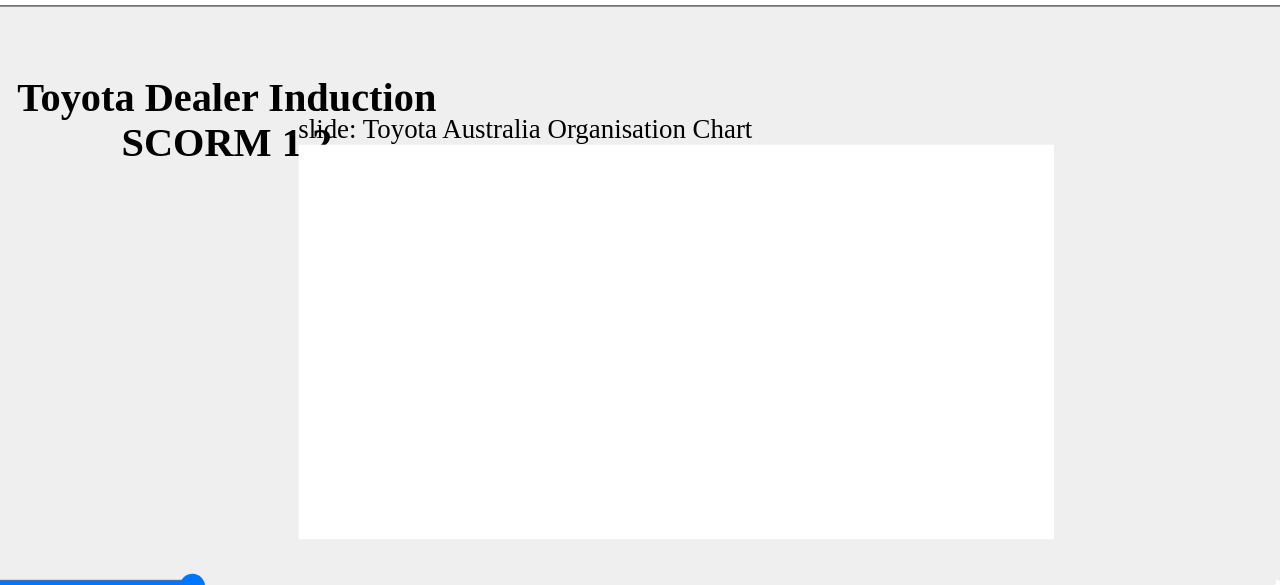 click 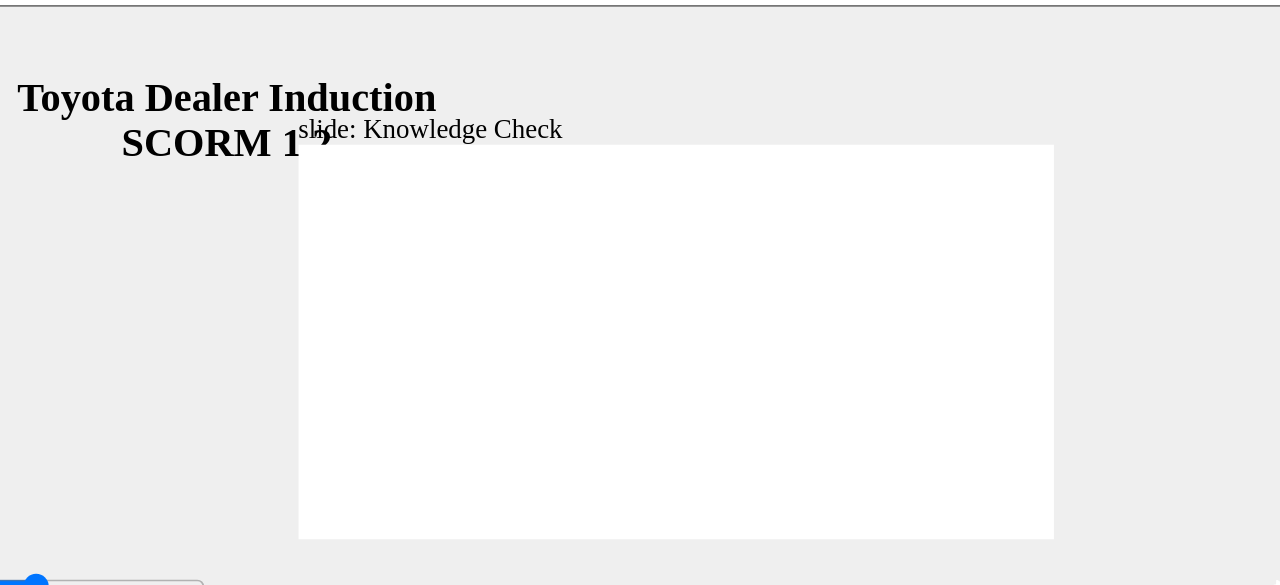 click 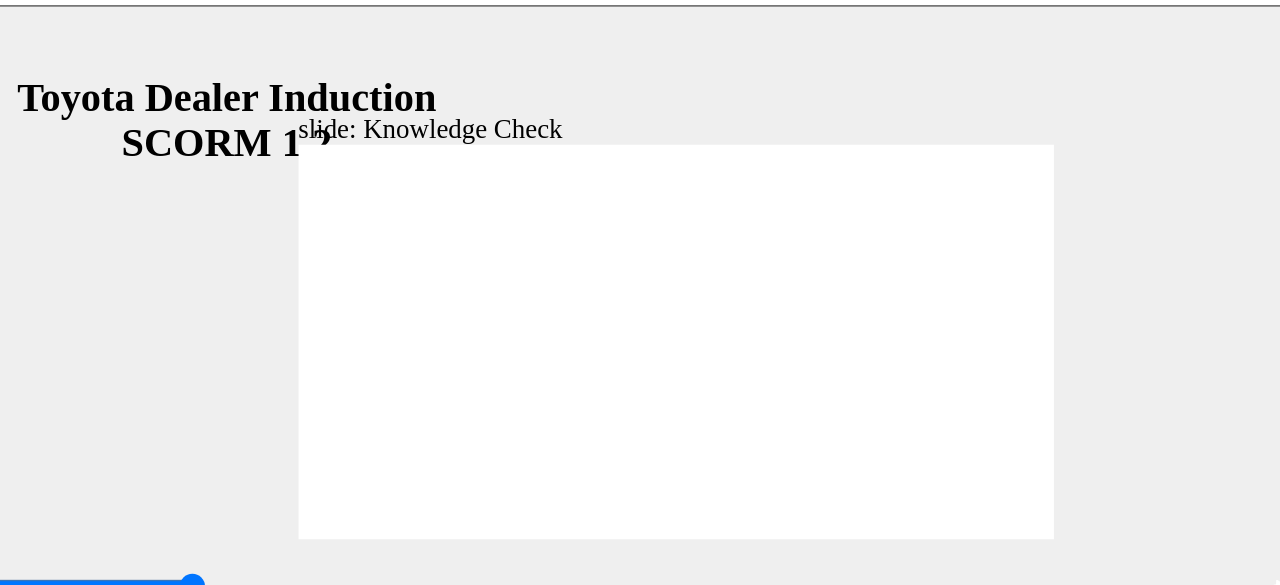 type on "5000" 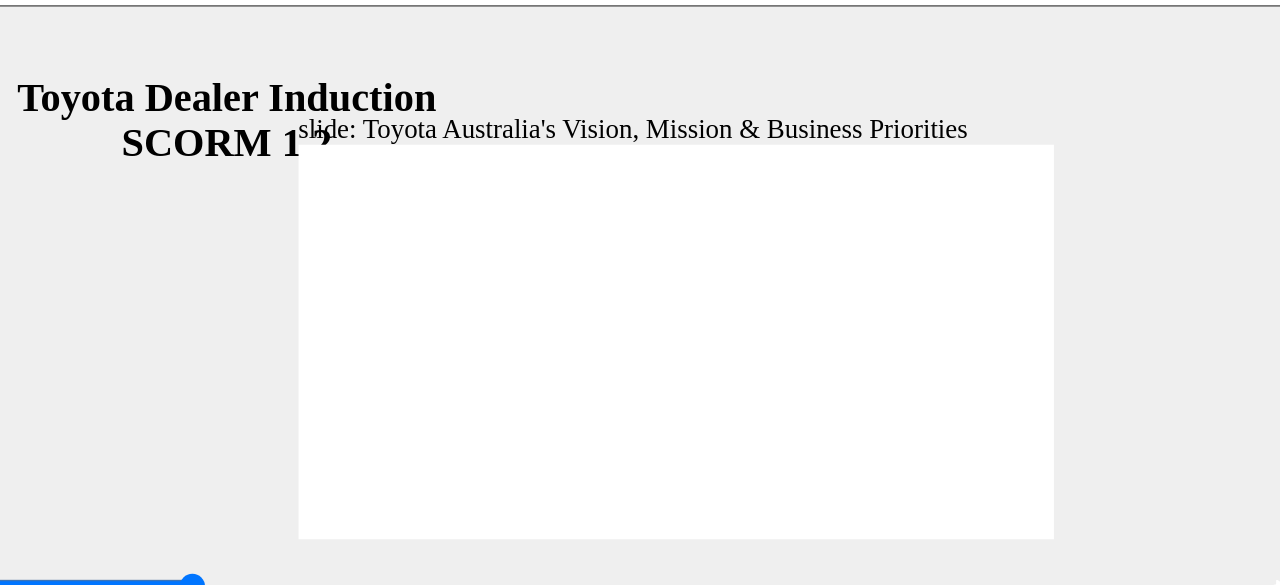 click 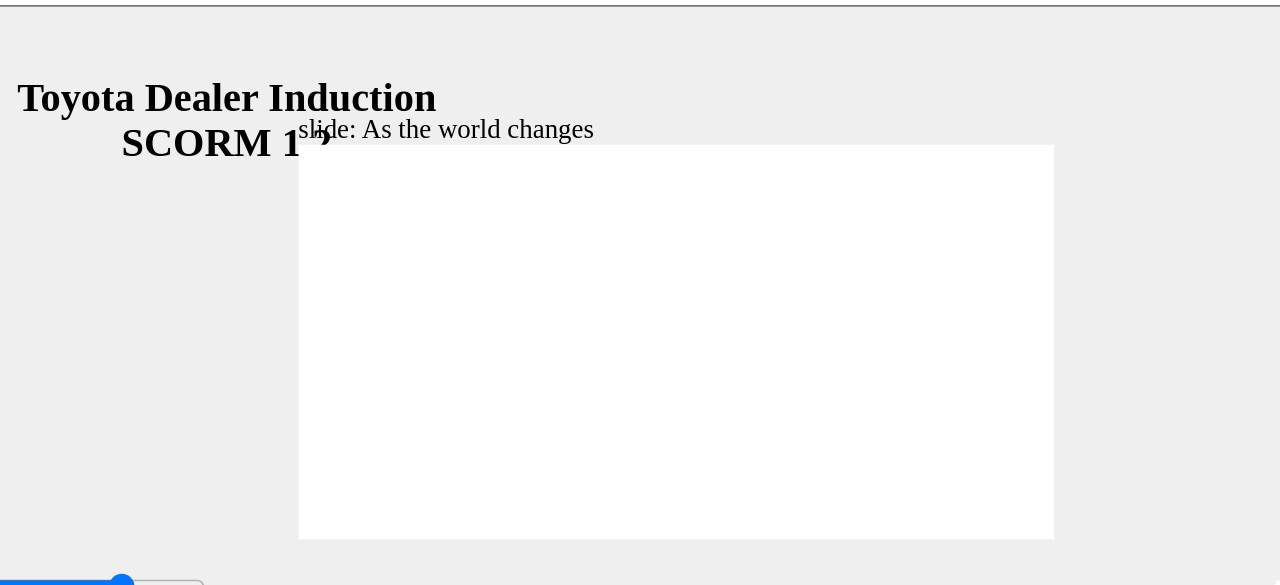 click 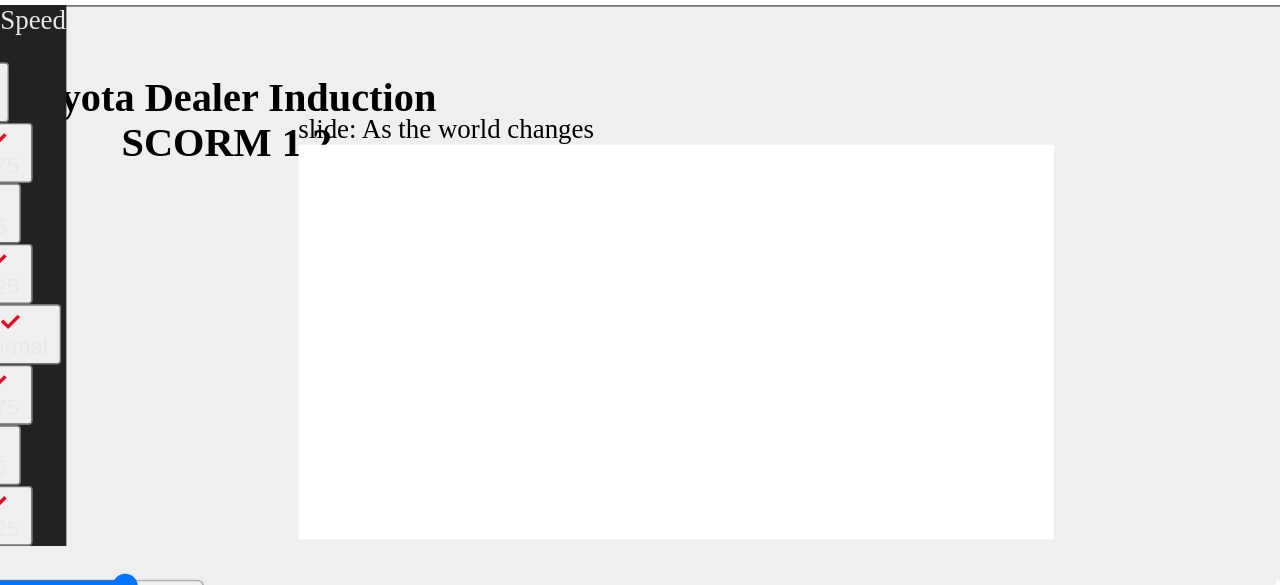type on "6100" 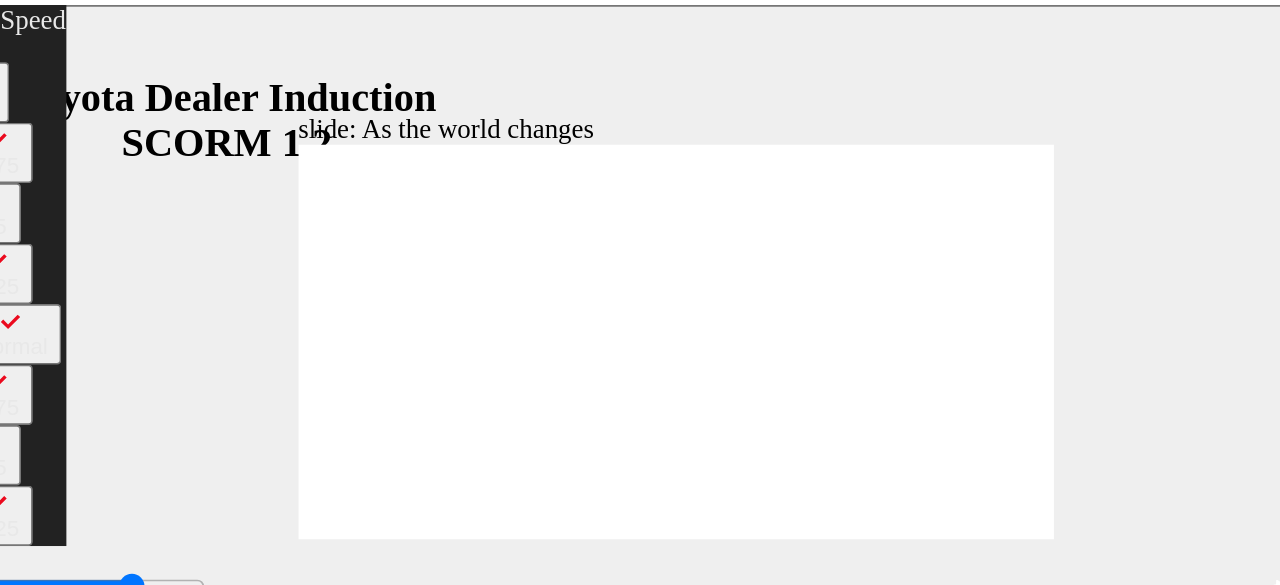 type on "6300" 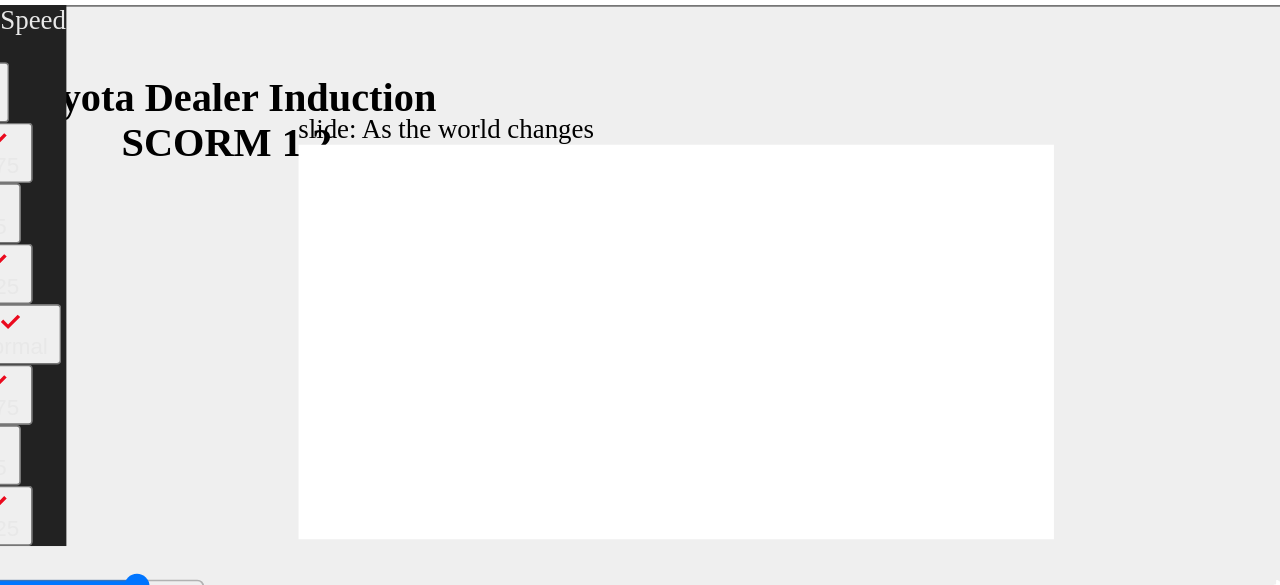 type on "6600" 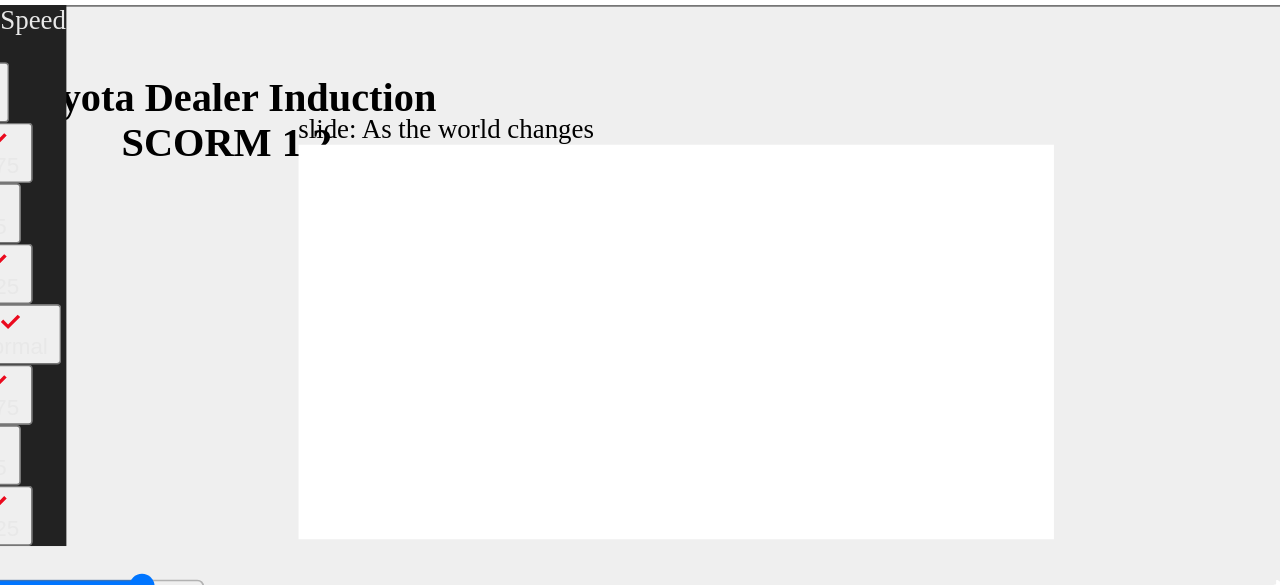 type on "6800" 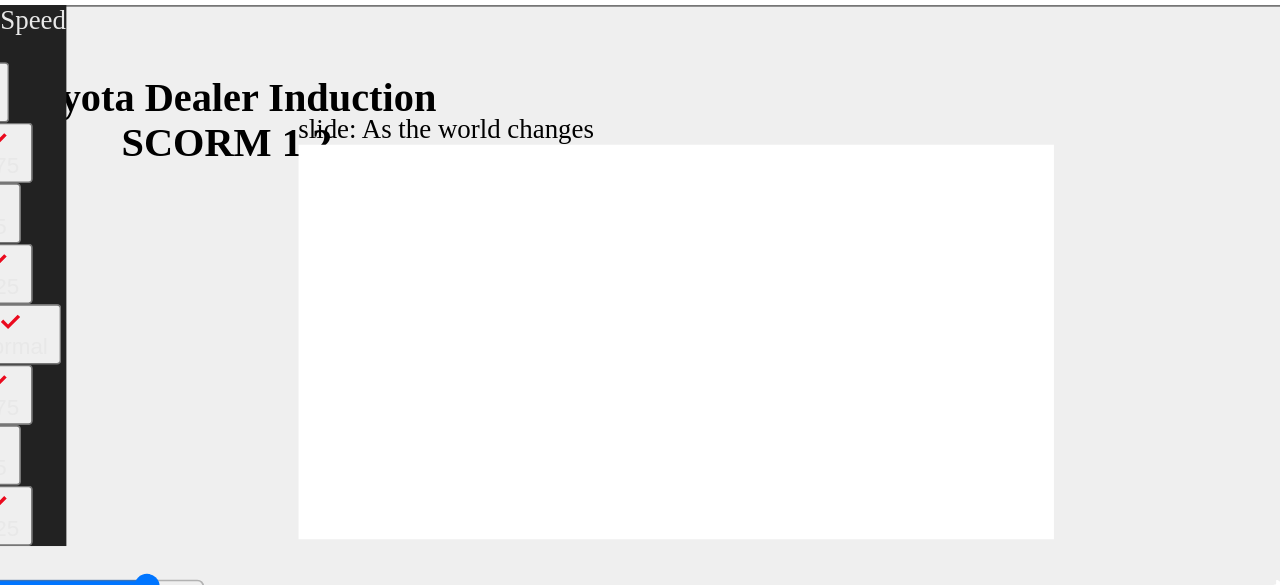 type on "7100" 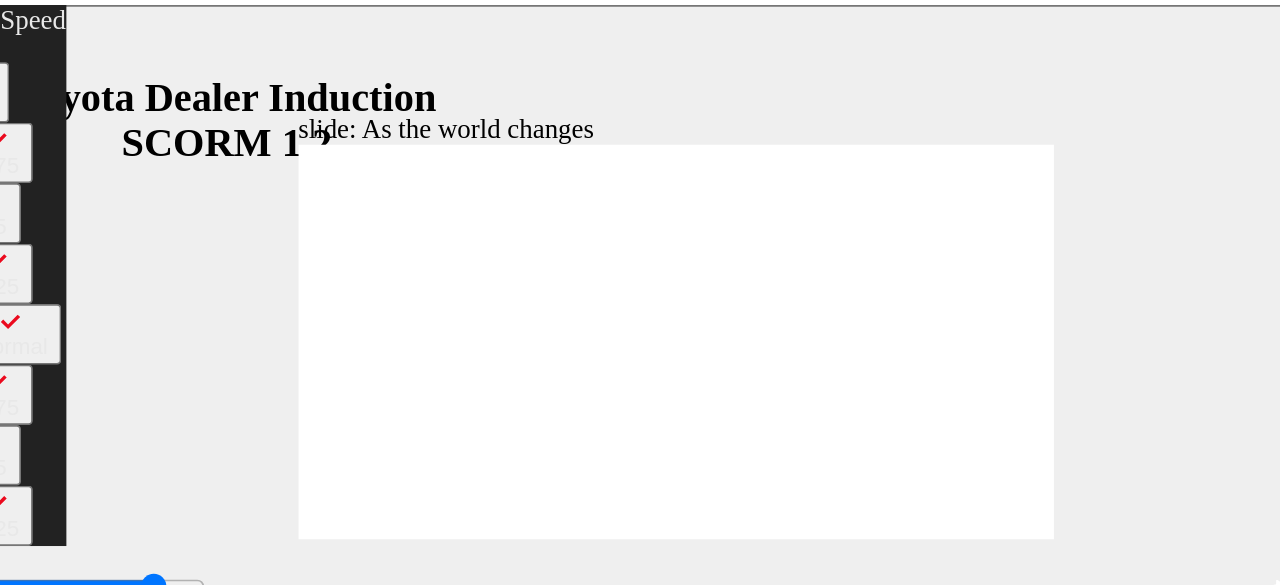 type on "7400" 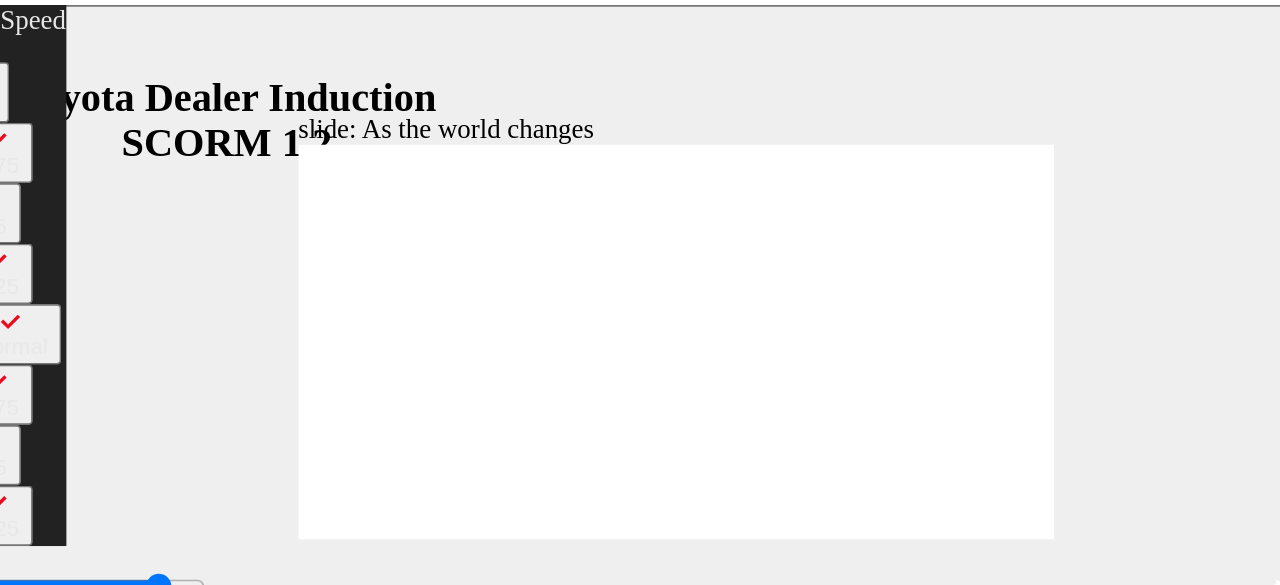 type on "7600" 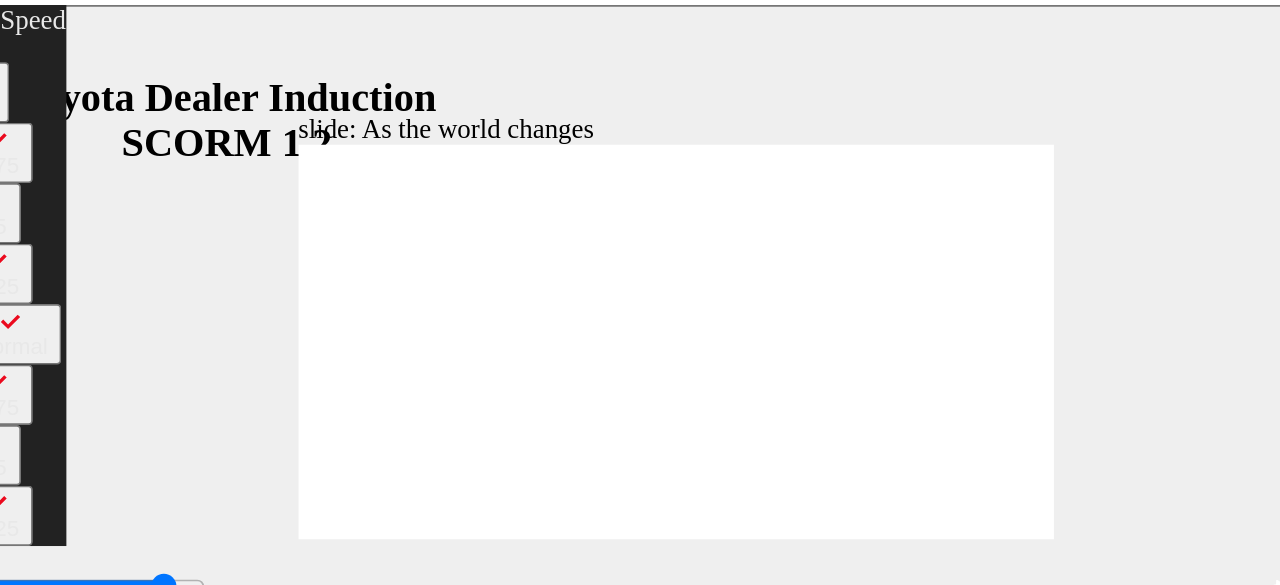 type on "7900" 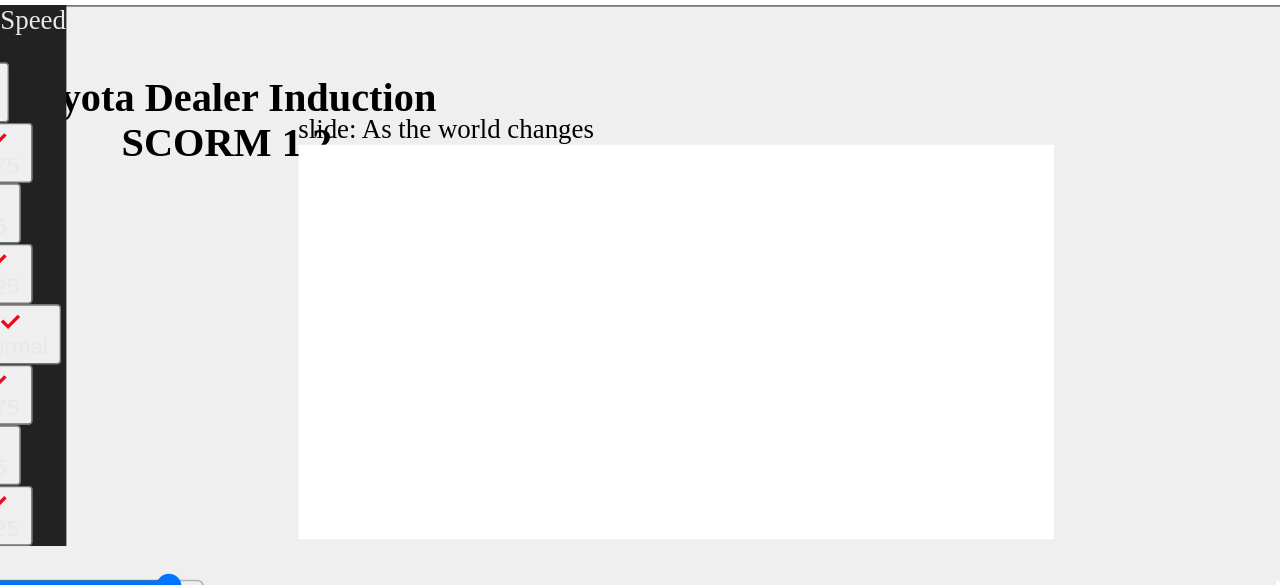 type on "8200" 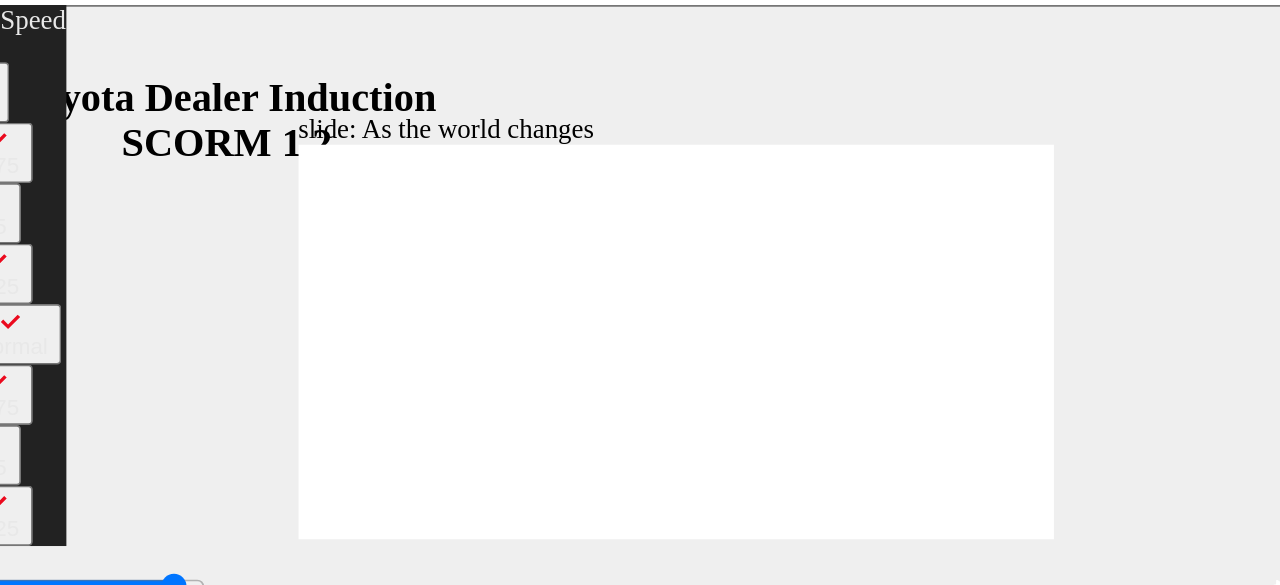 type on "8400" 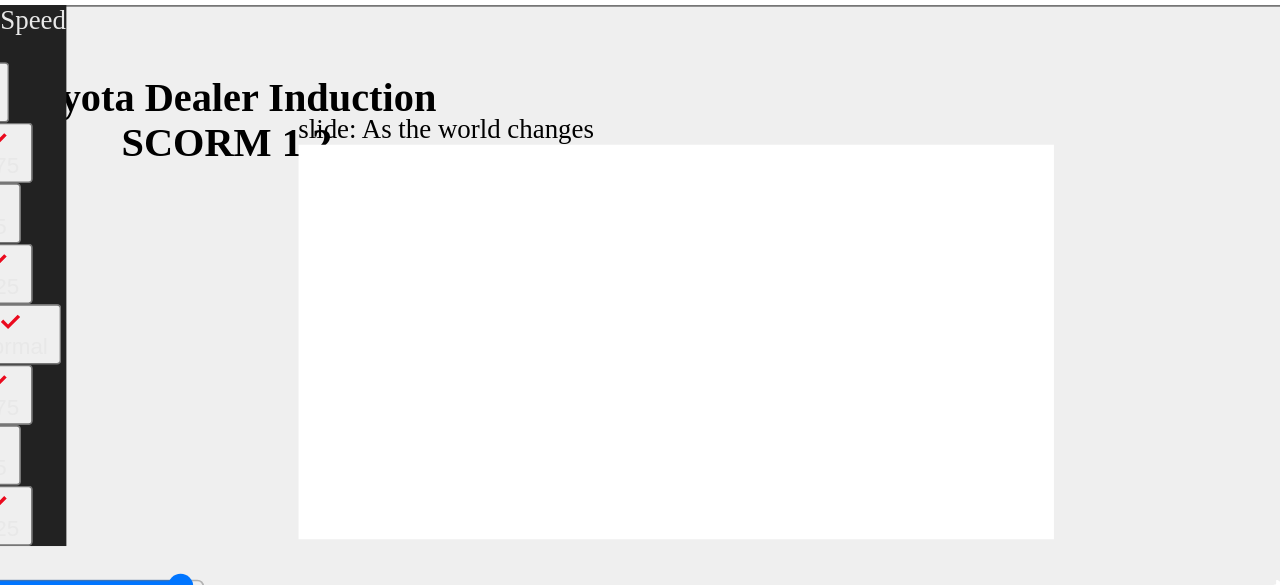 type on "8700" 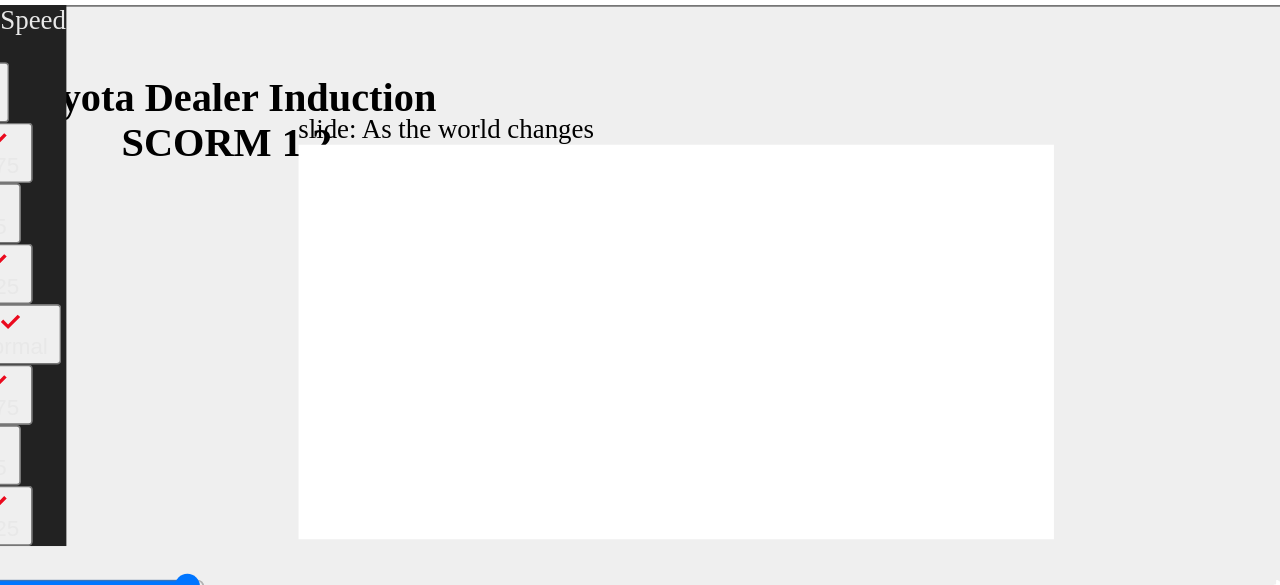 type on "9000" 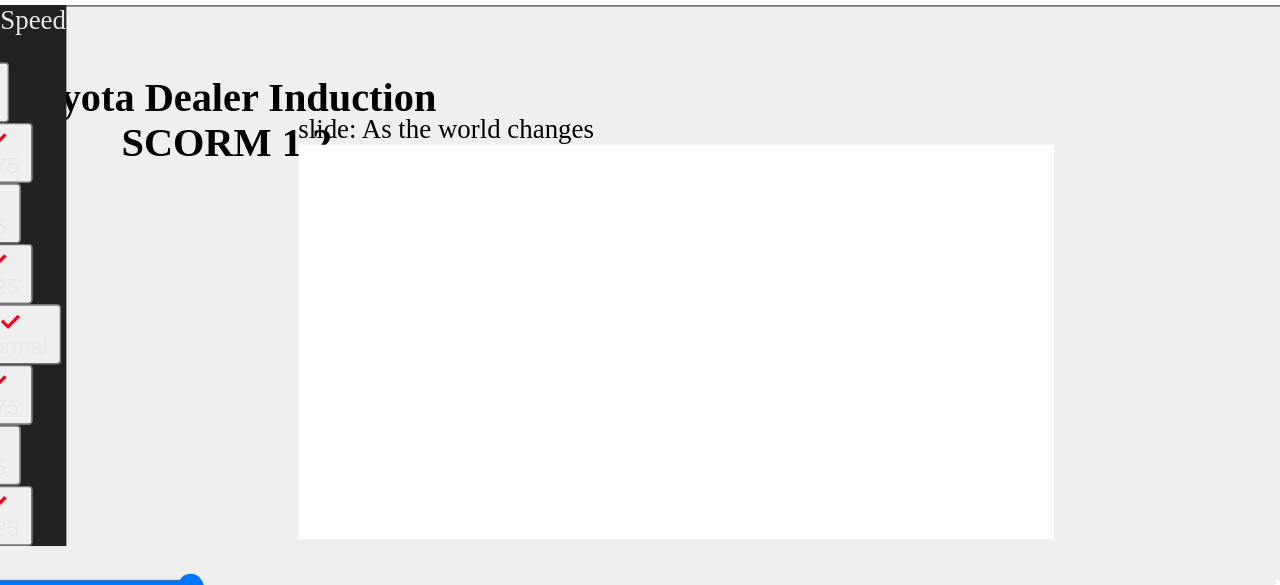 type on "9200" 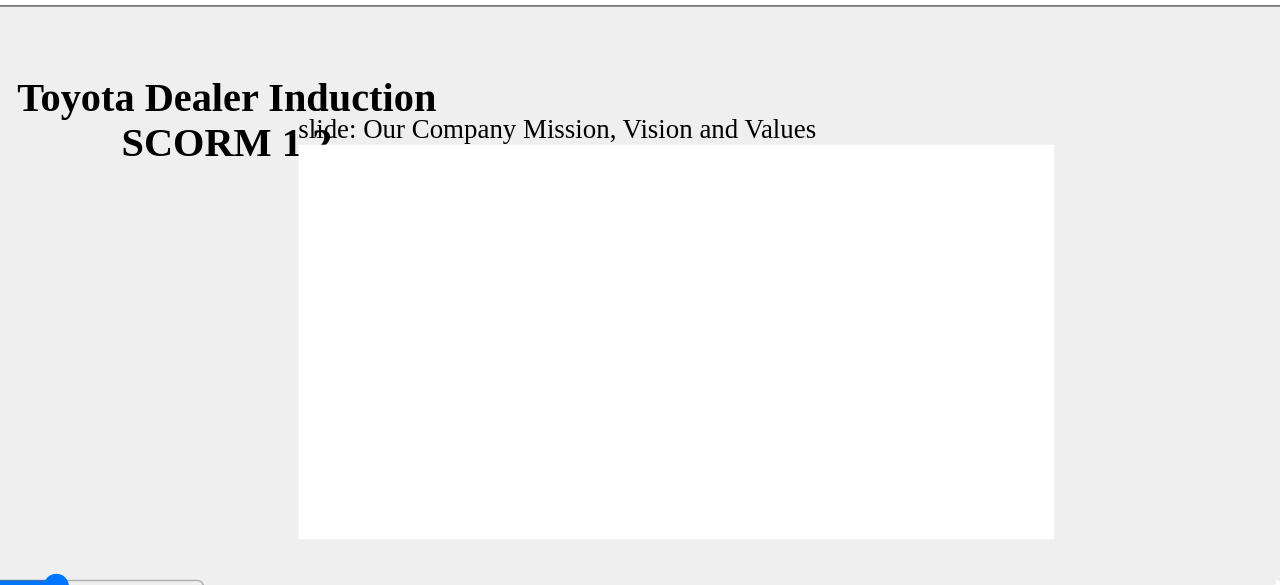 click 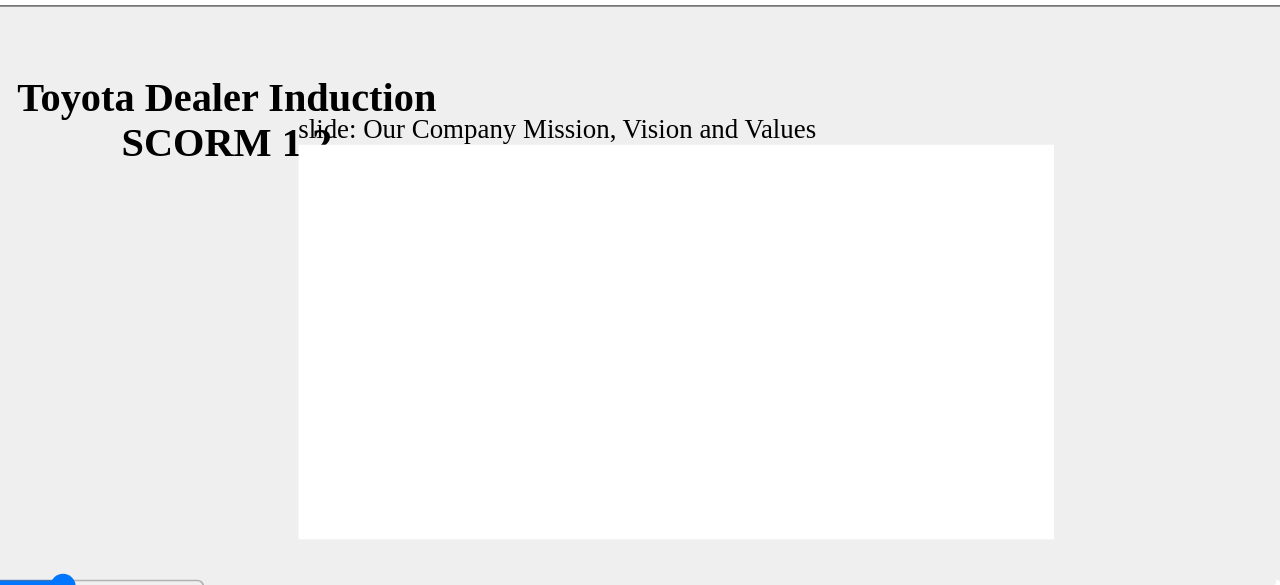 click 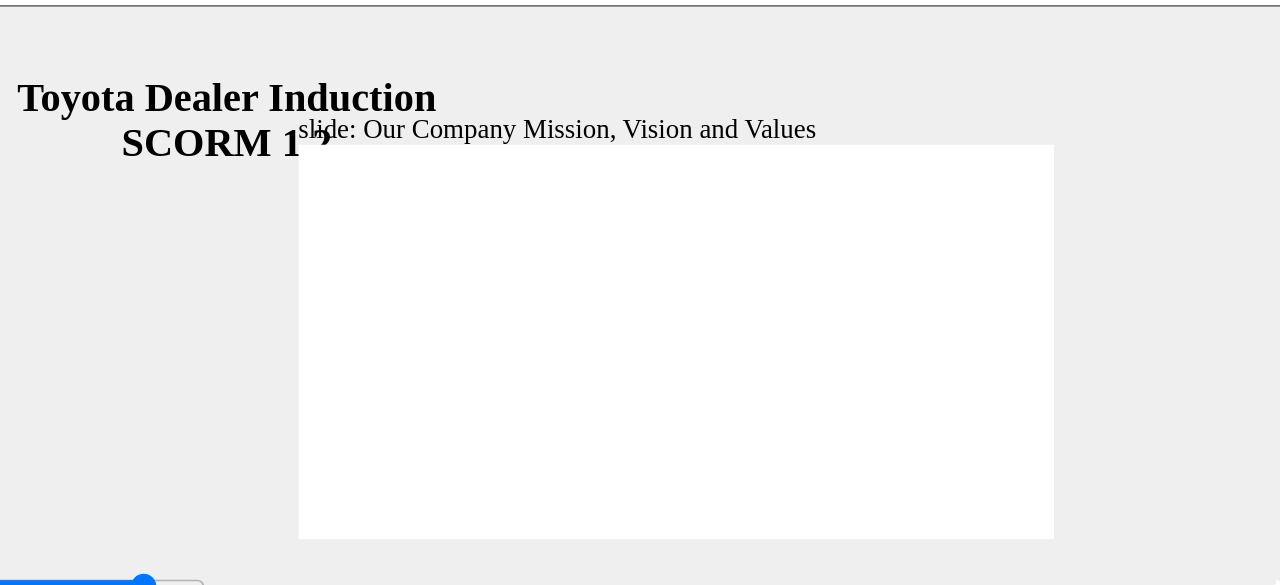click 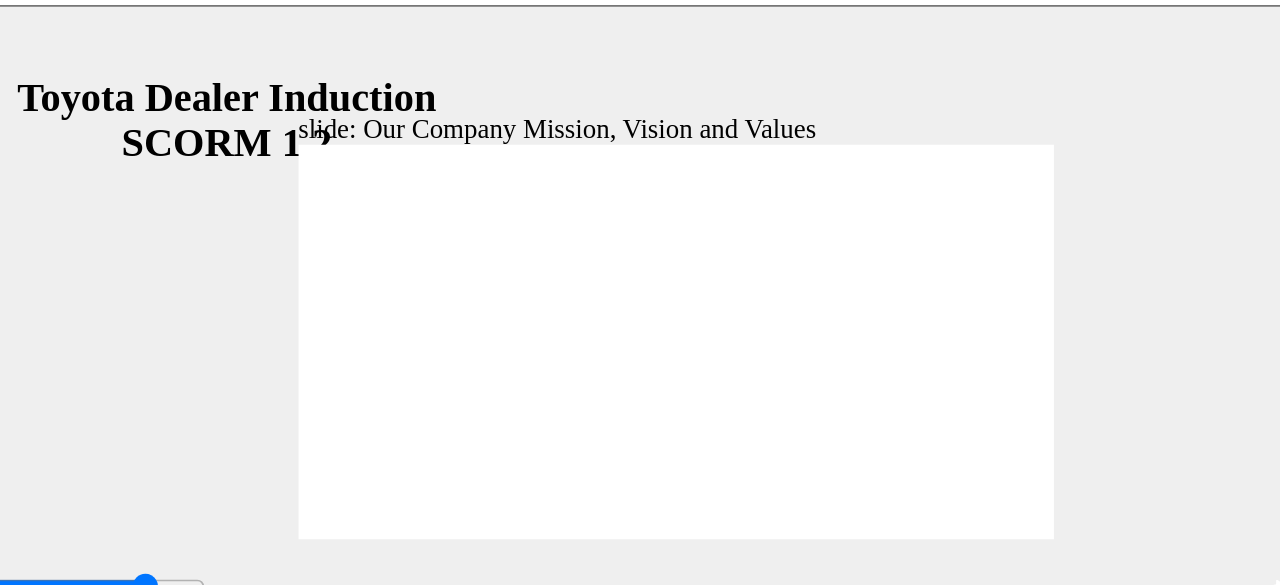 click 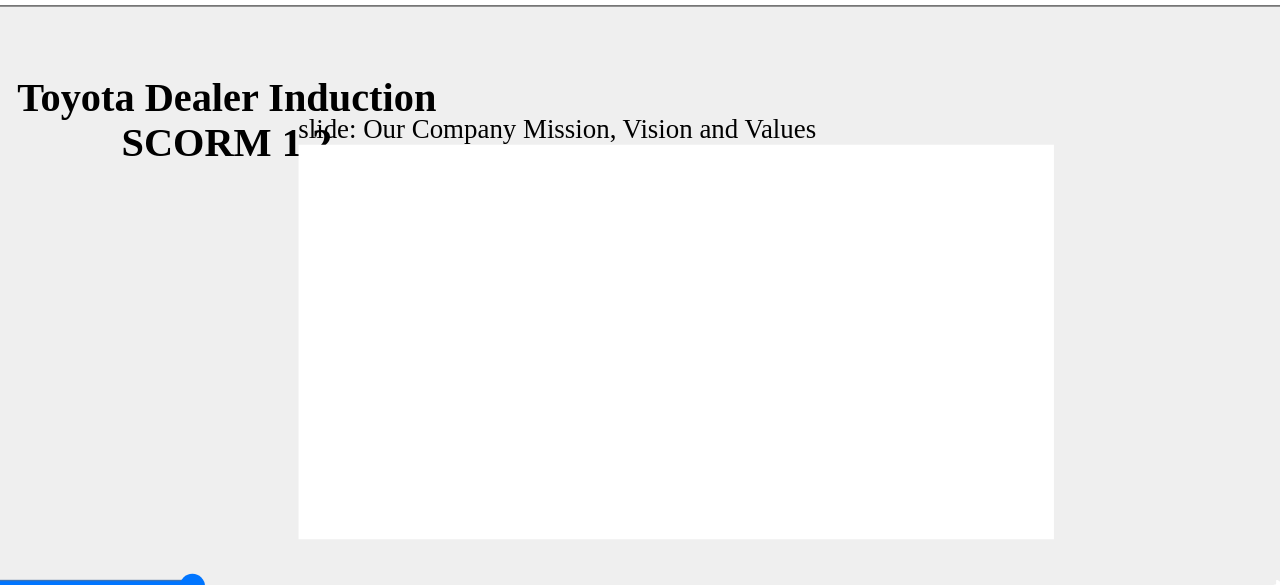 drag, startPoint x: 557, startPoint y: 288, endPoint x: 541, endPoint y: 302, distance: 21.260292 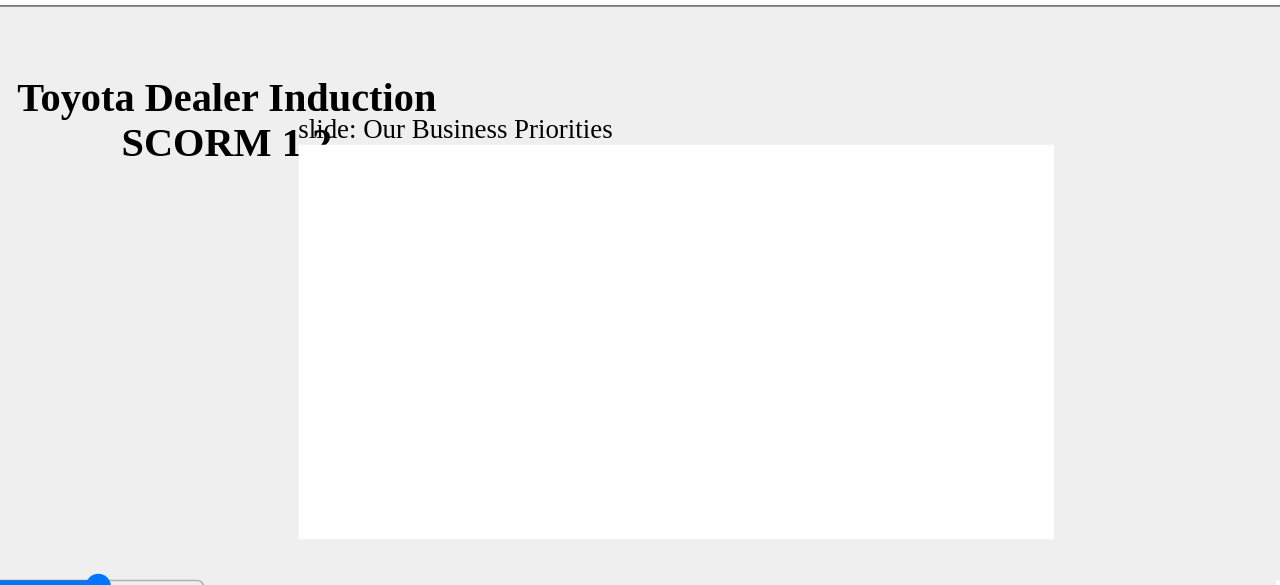 click 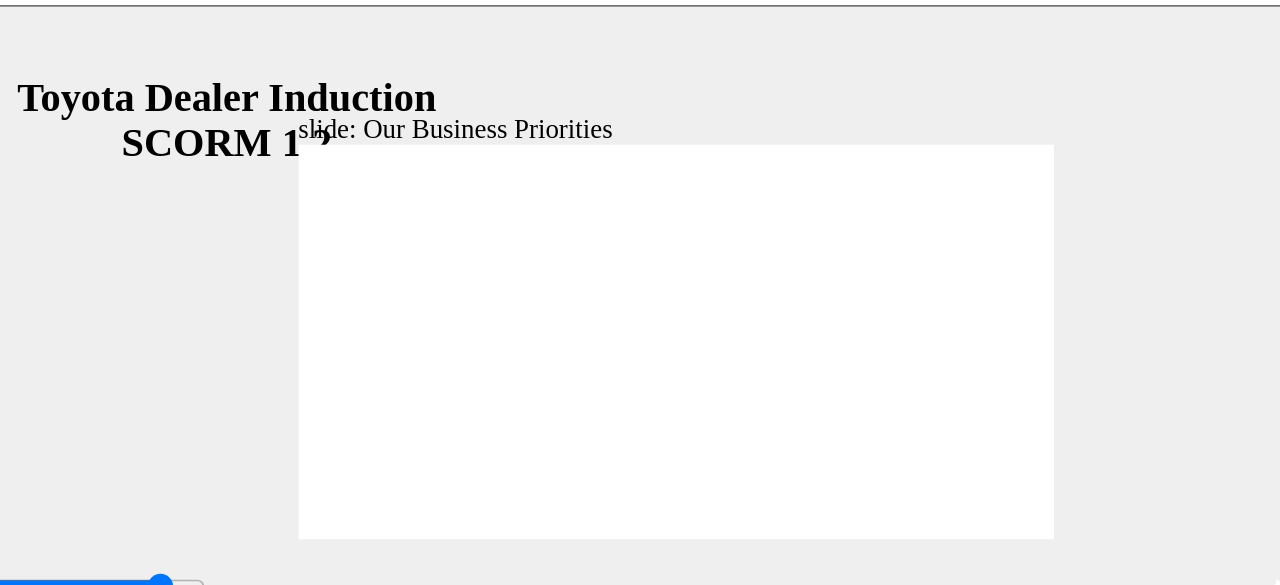 click 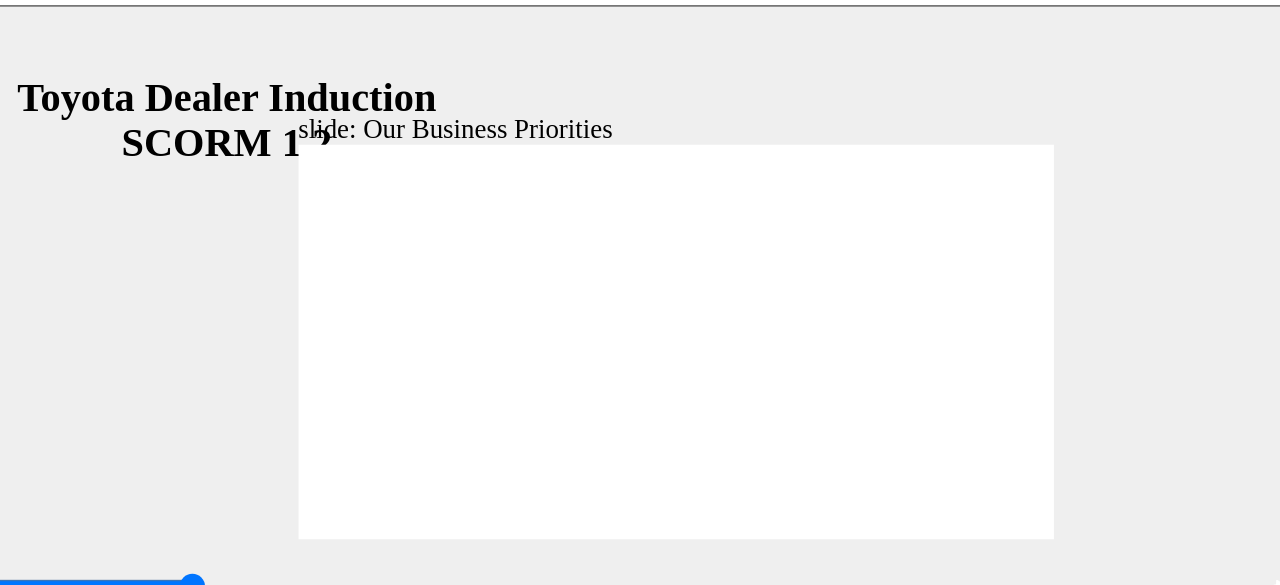 click 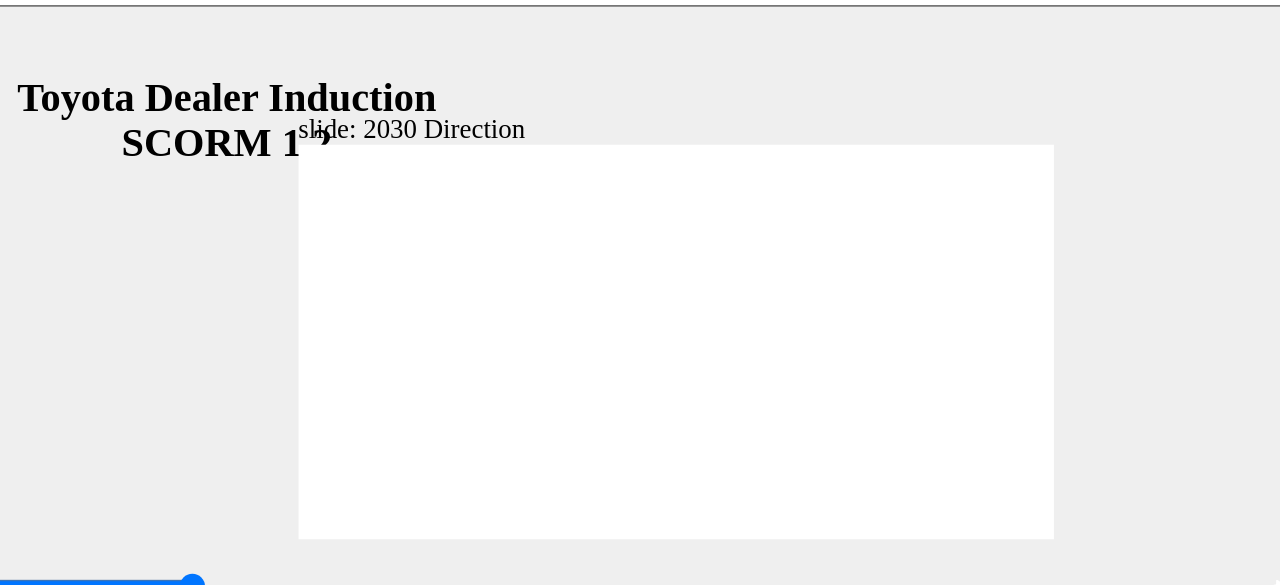 click 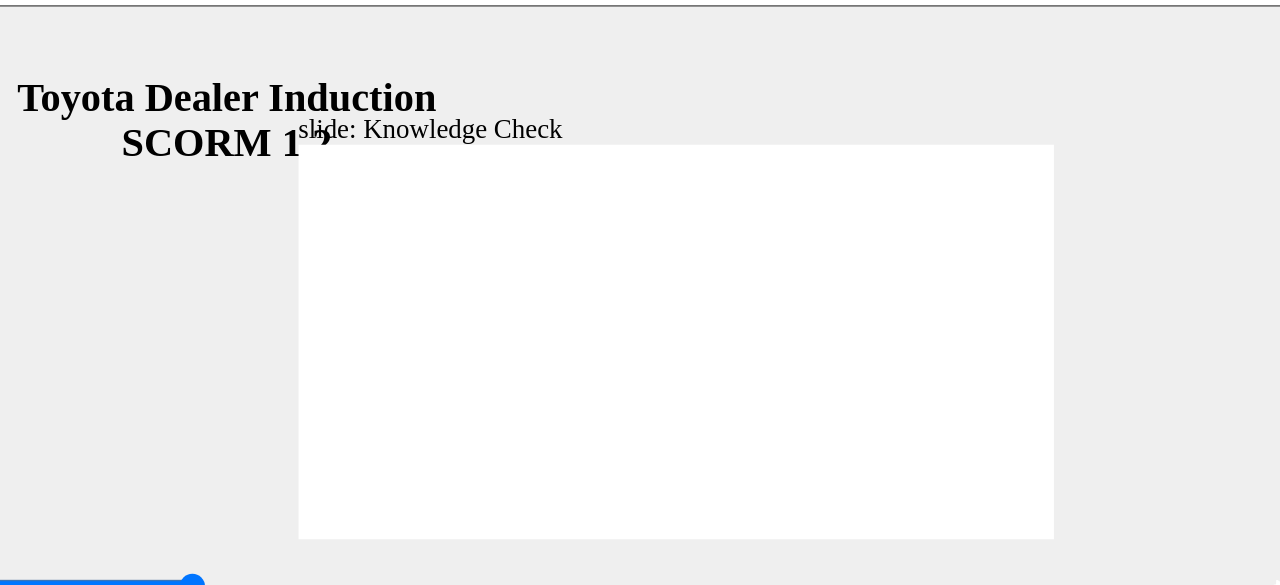 click 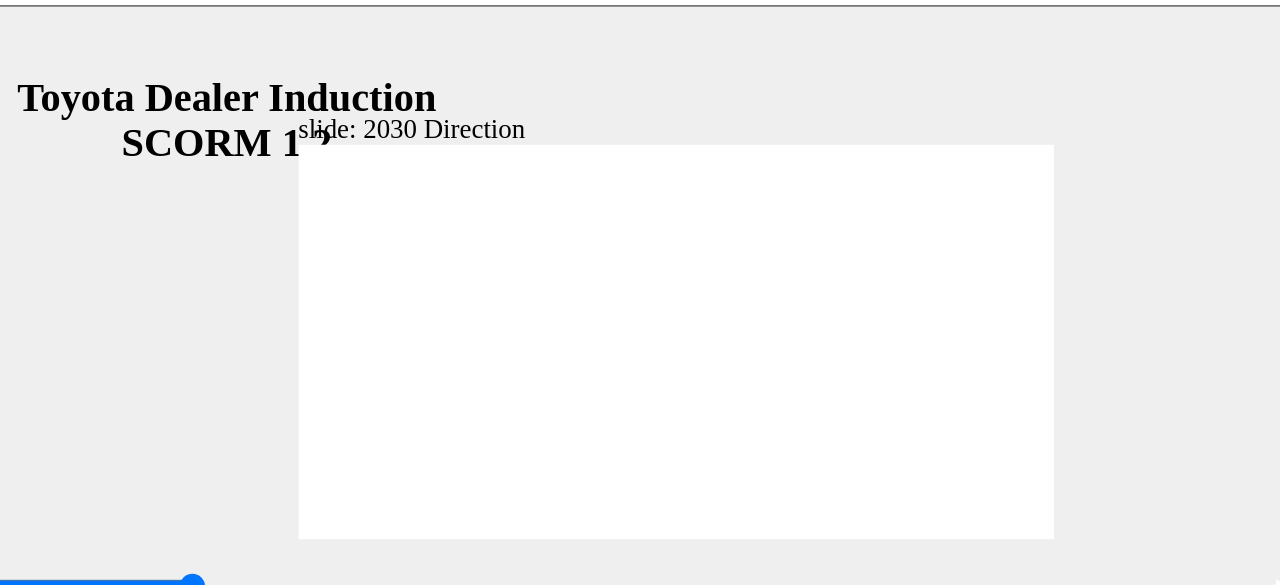 click 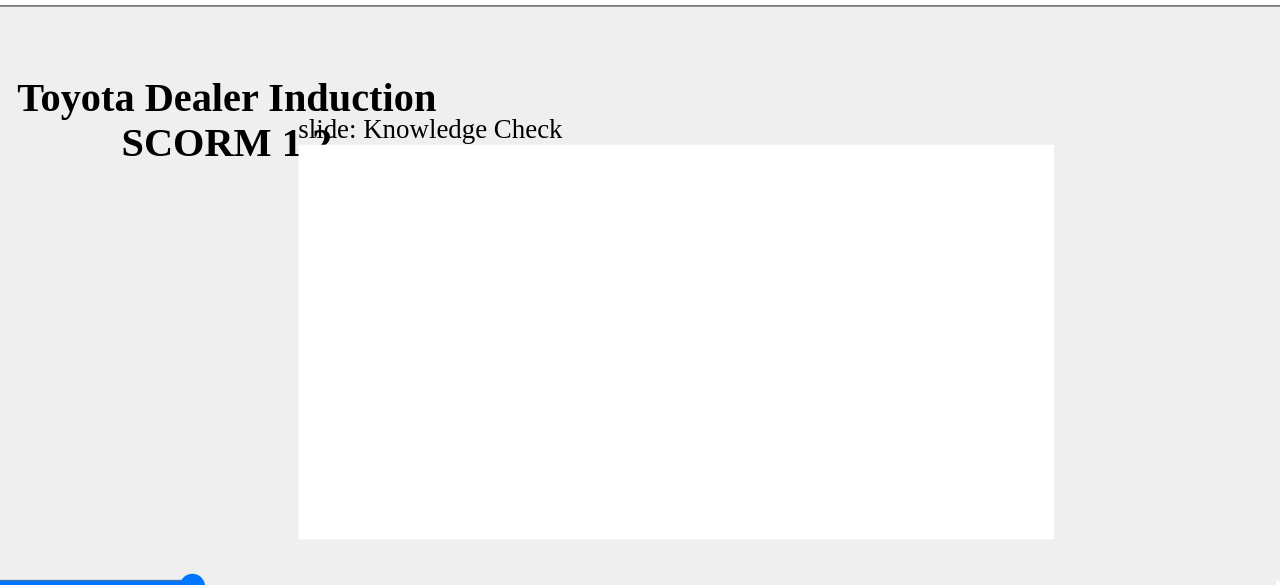 type on "5000" 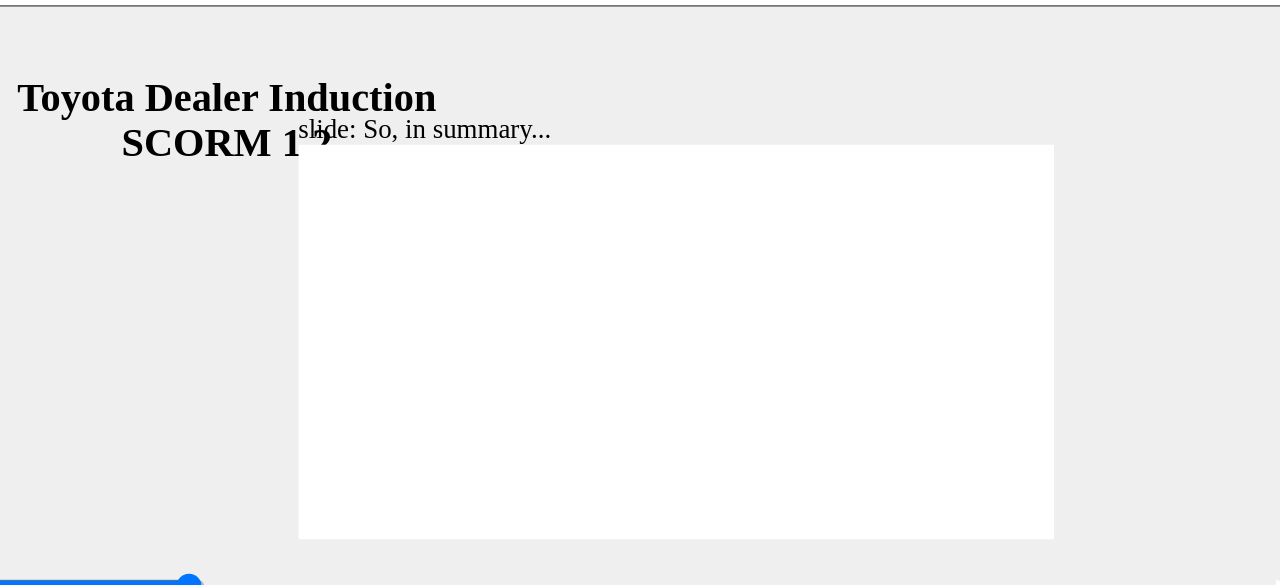 type on "6500" 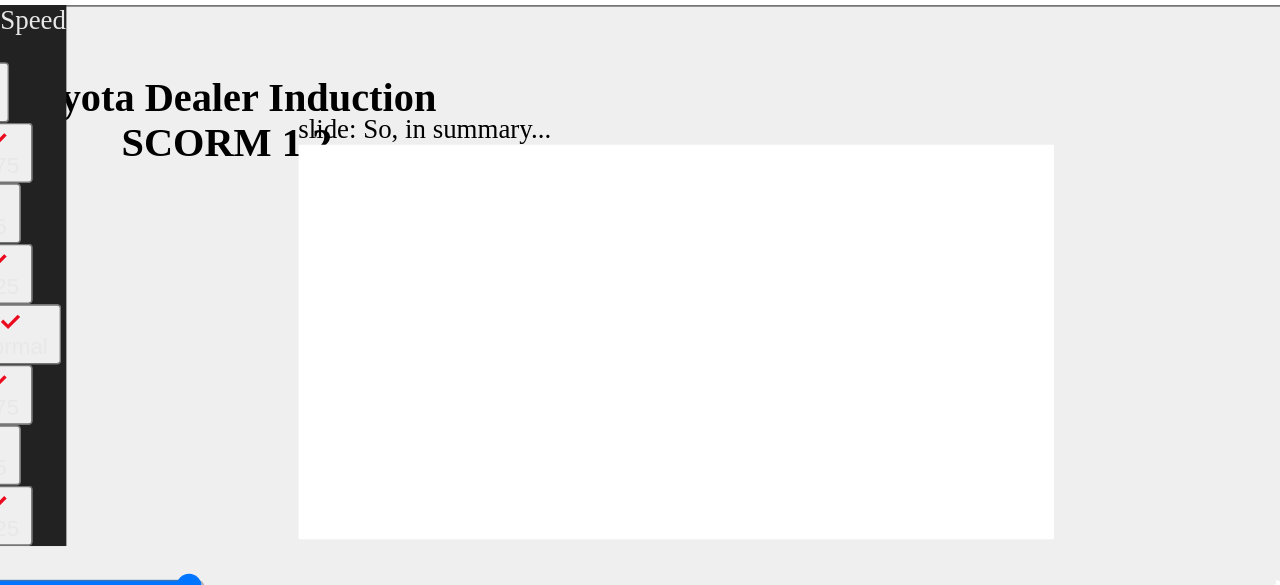 type on "4" 